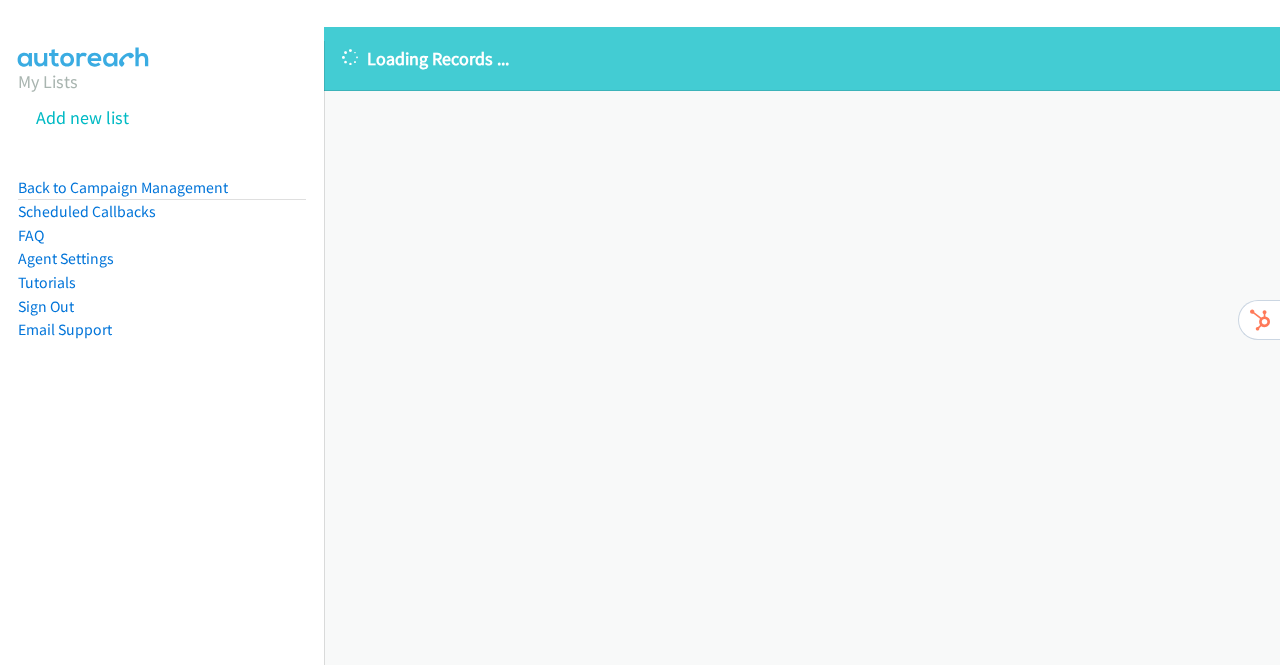 scroll, scrollTop: 0, scrollLeft: 0, axis: both 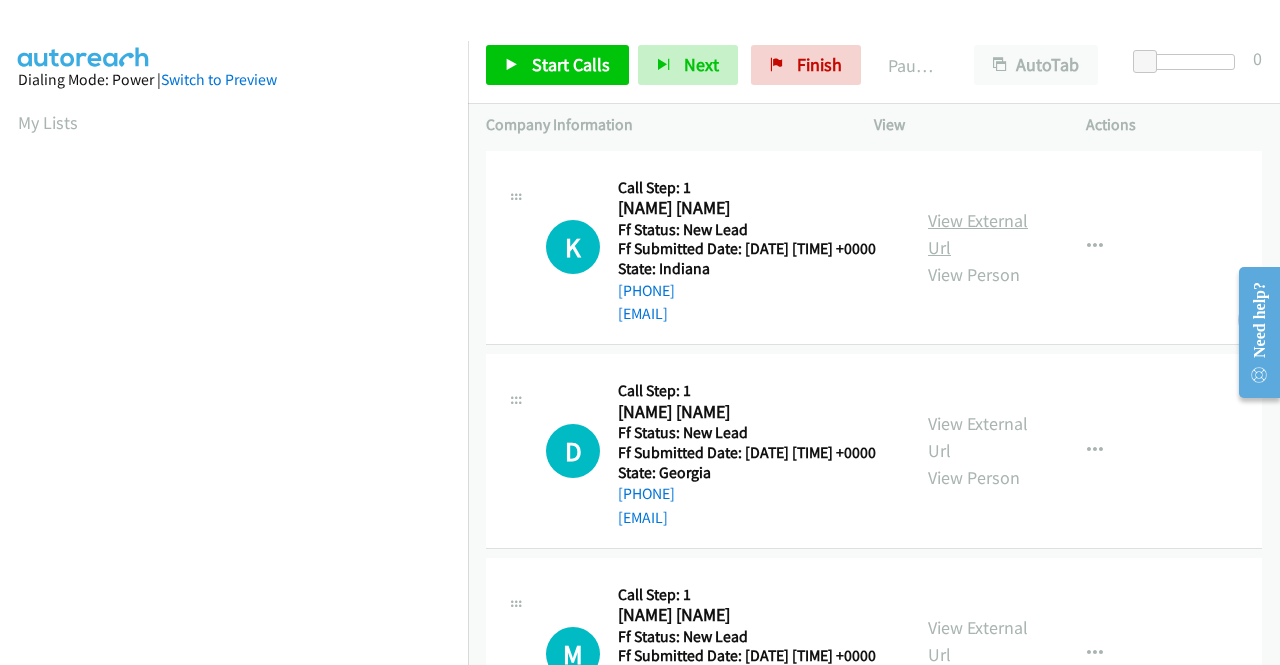 click on "View External Url" at bounding box center [978, 234] 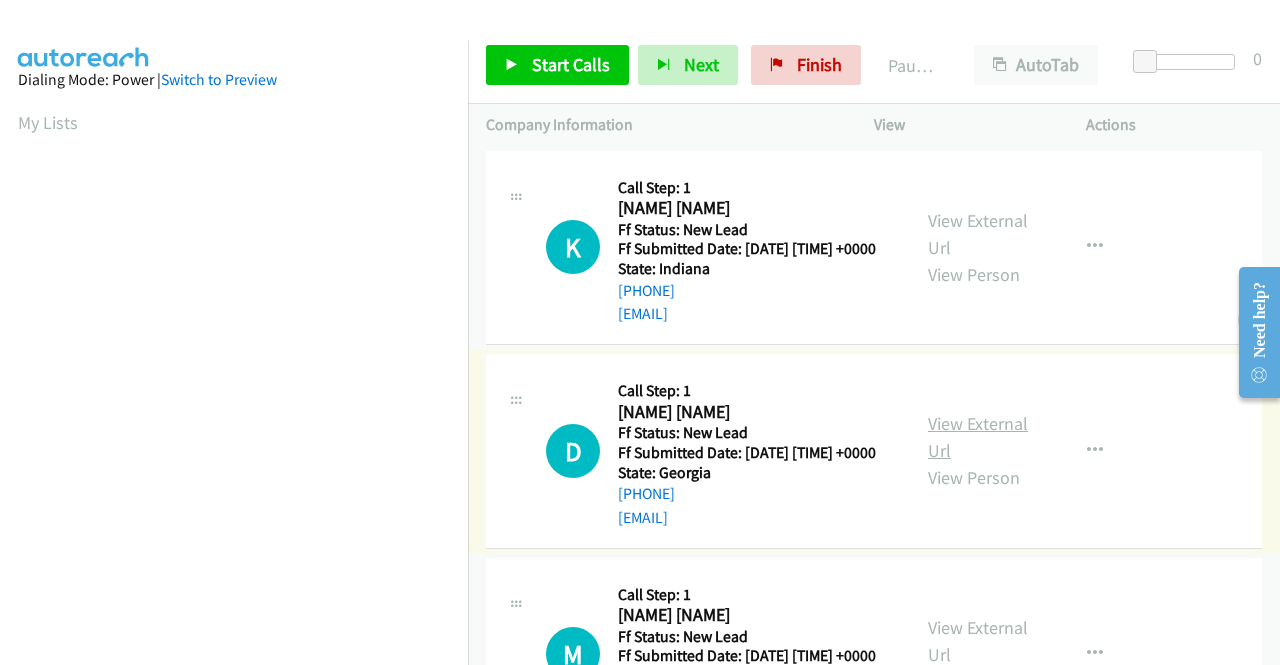 click on "View External Url" at bounding box center (978, 437) 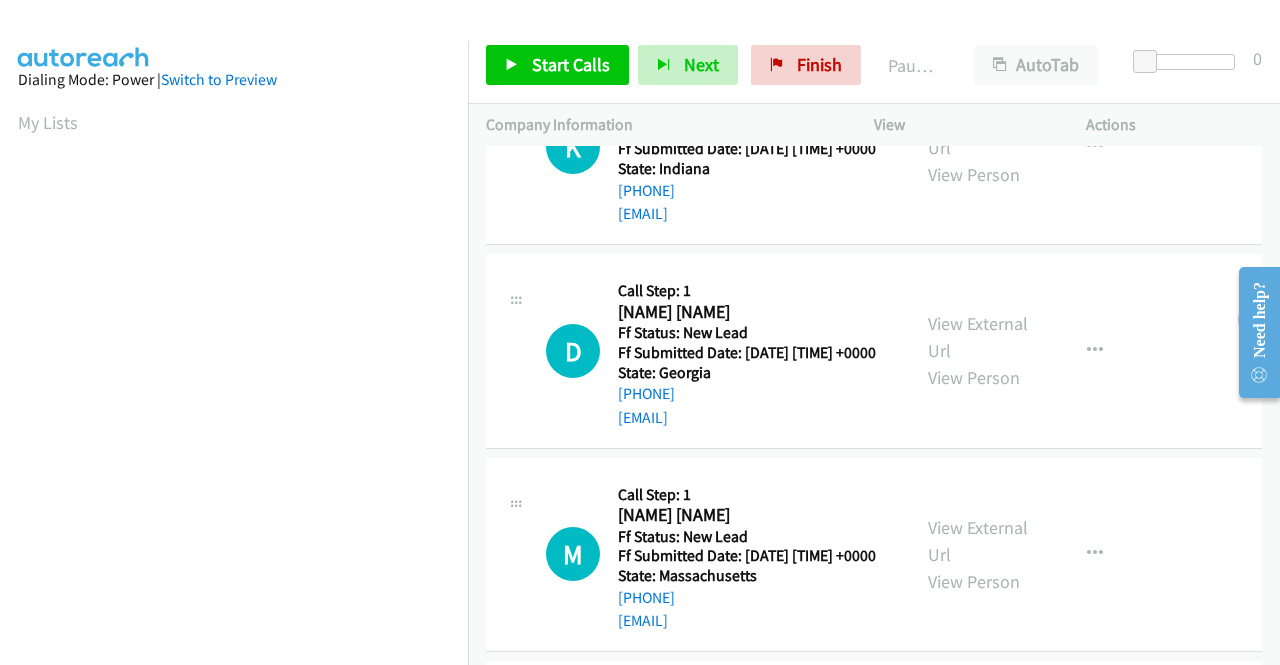 scroll, scrollTop: 200, scrollLeft: 0, axis: vertical 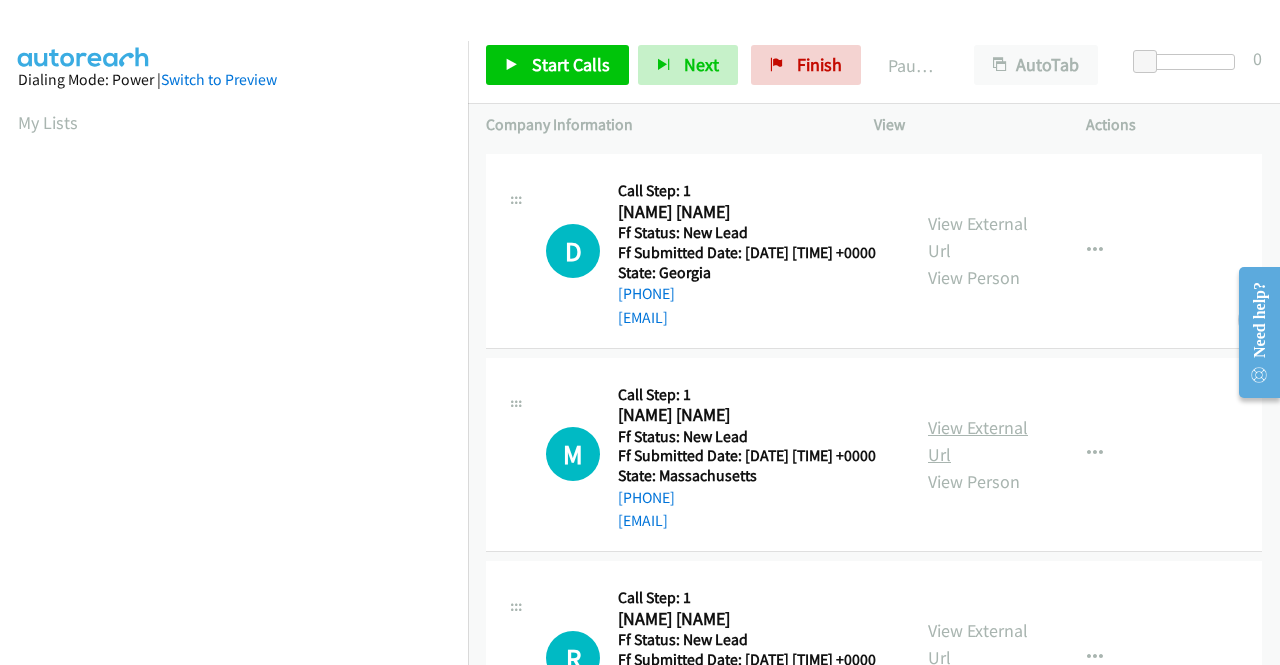 click on "View External Url" at bounding box center [978, 441] 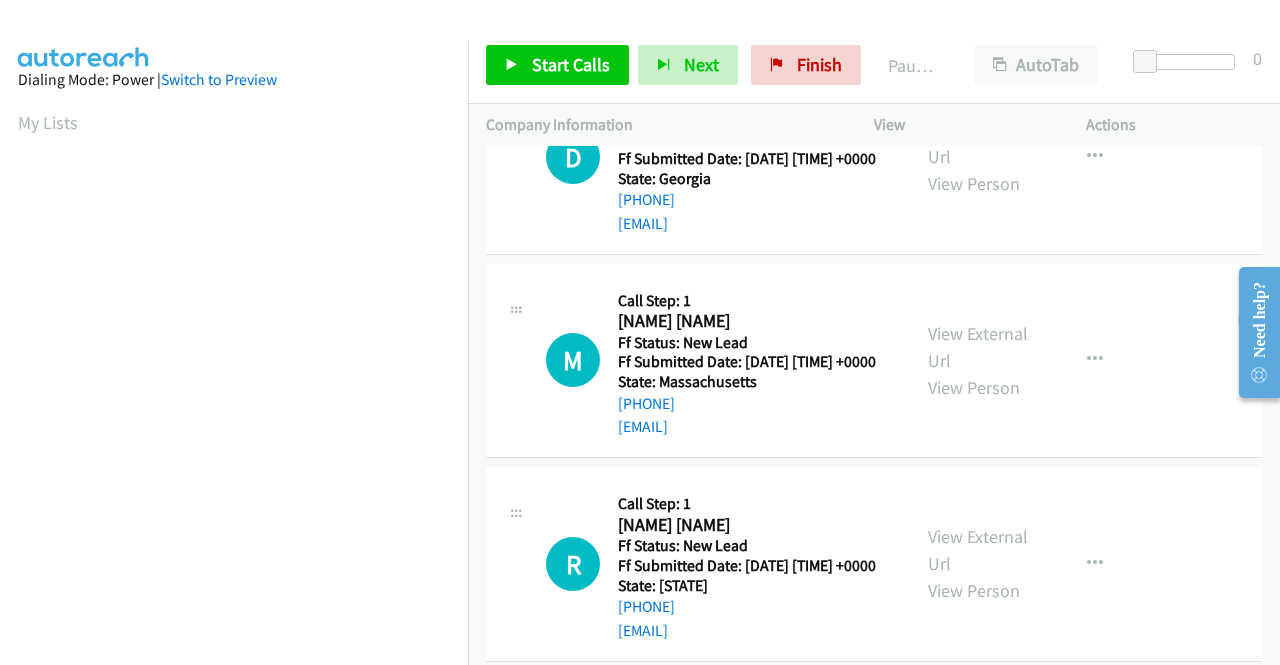 scroll, scrollTop: 400, scrollLeft: 0, axis: vertical 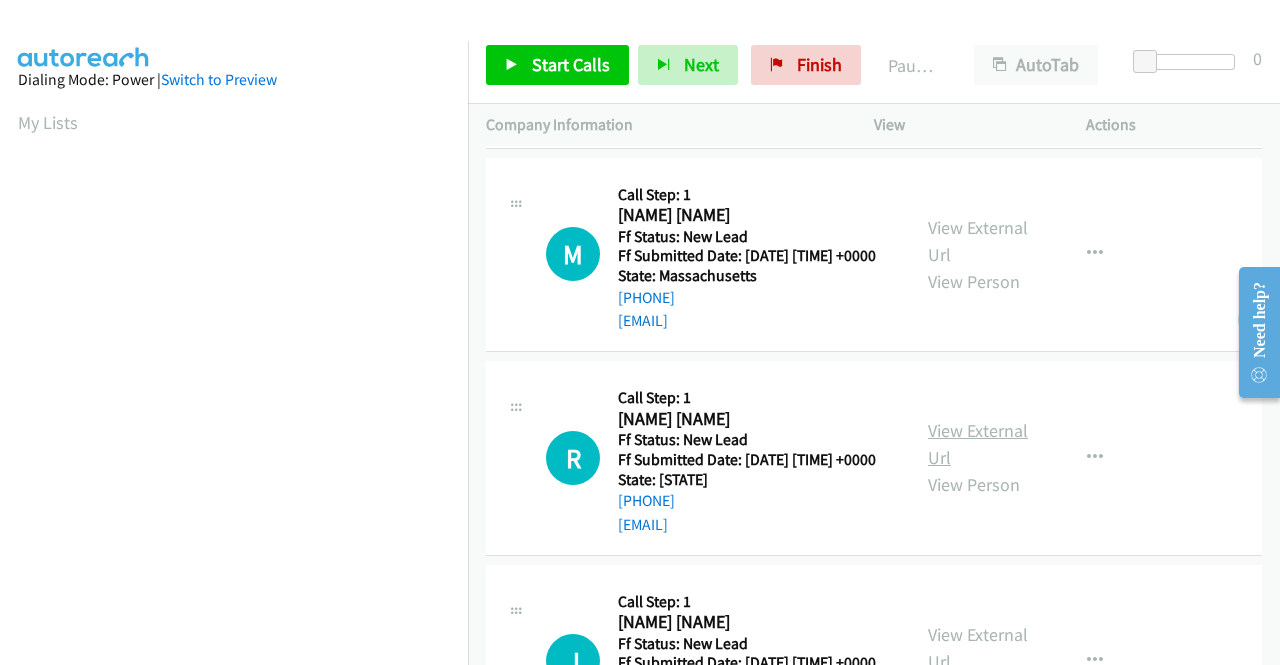click on "View External Url" at bounding box center (978, 444) 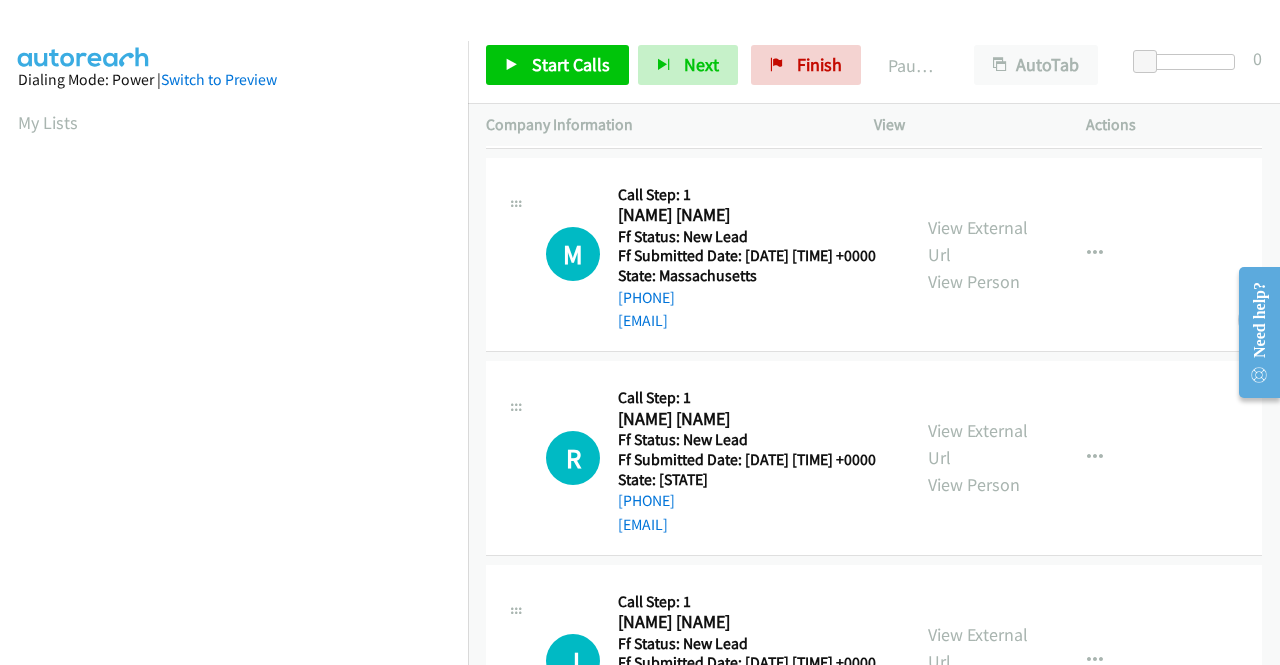 scroll, scrollTop: 620, scrollLeft: 0, axis: vertical 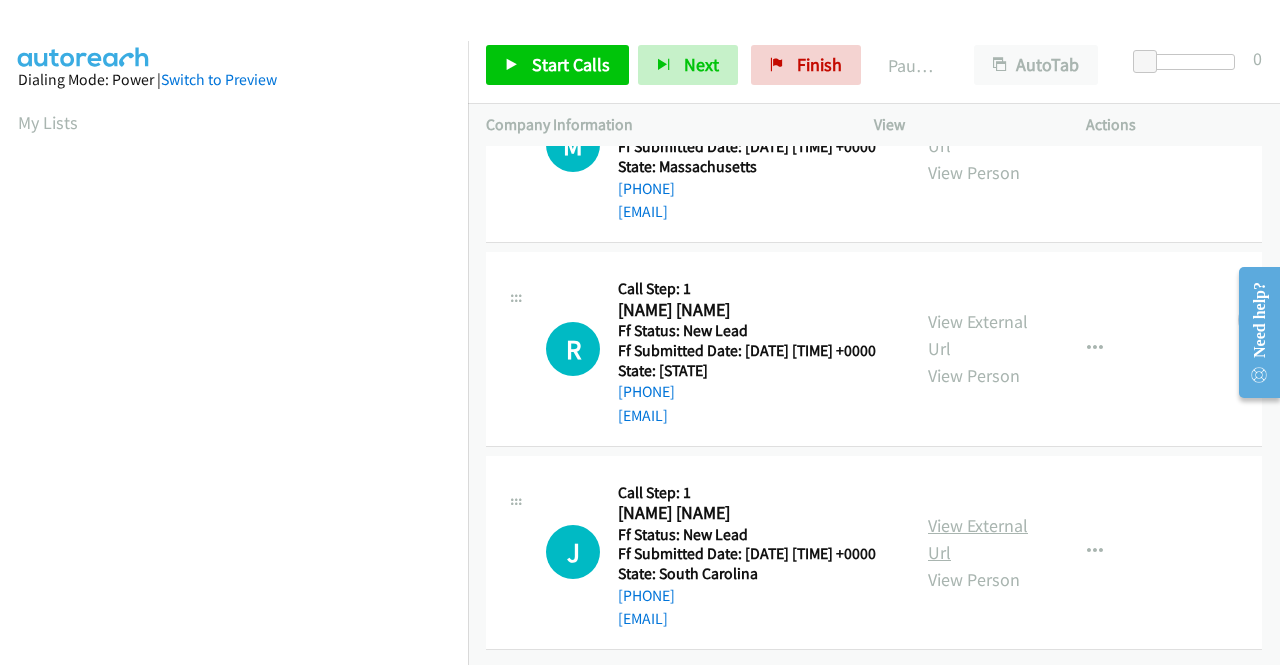 click on "View External Url" at bounding box center [978, 539] 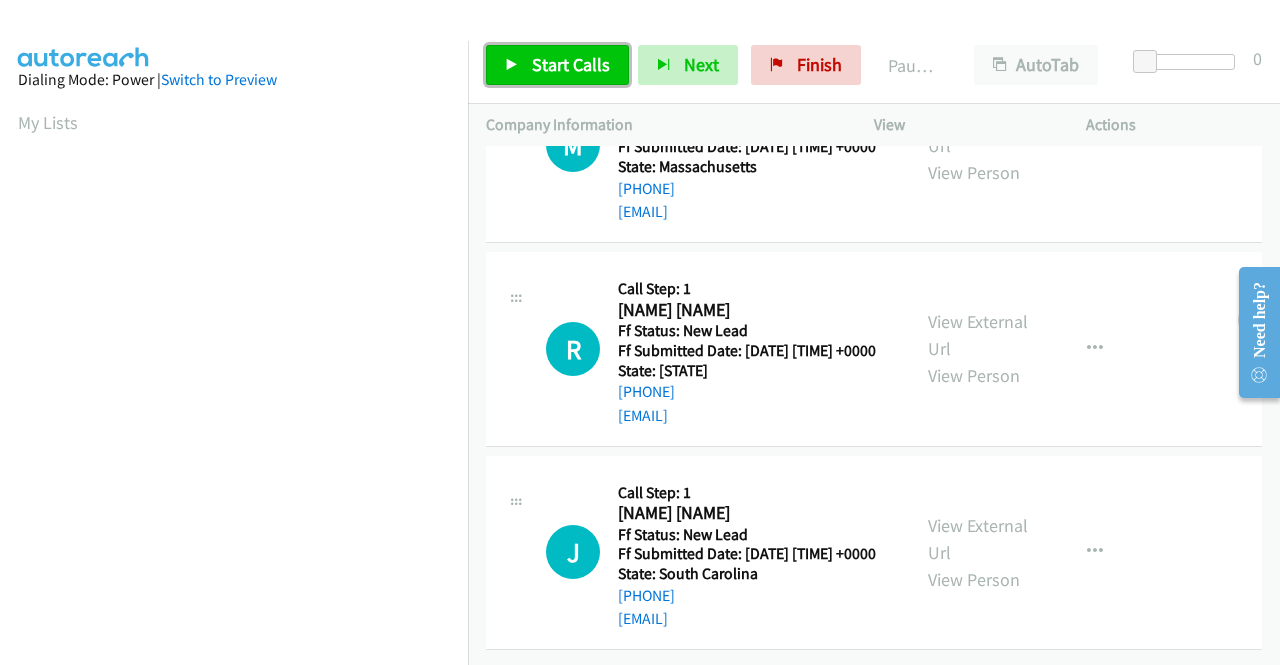 click on "Start Calls" at bounding box center [571, 64] 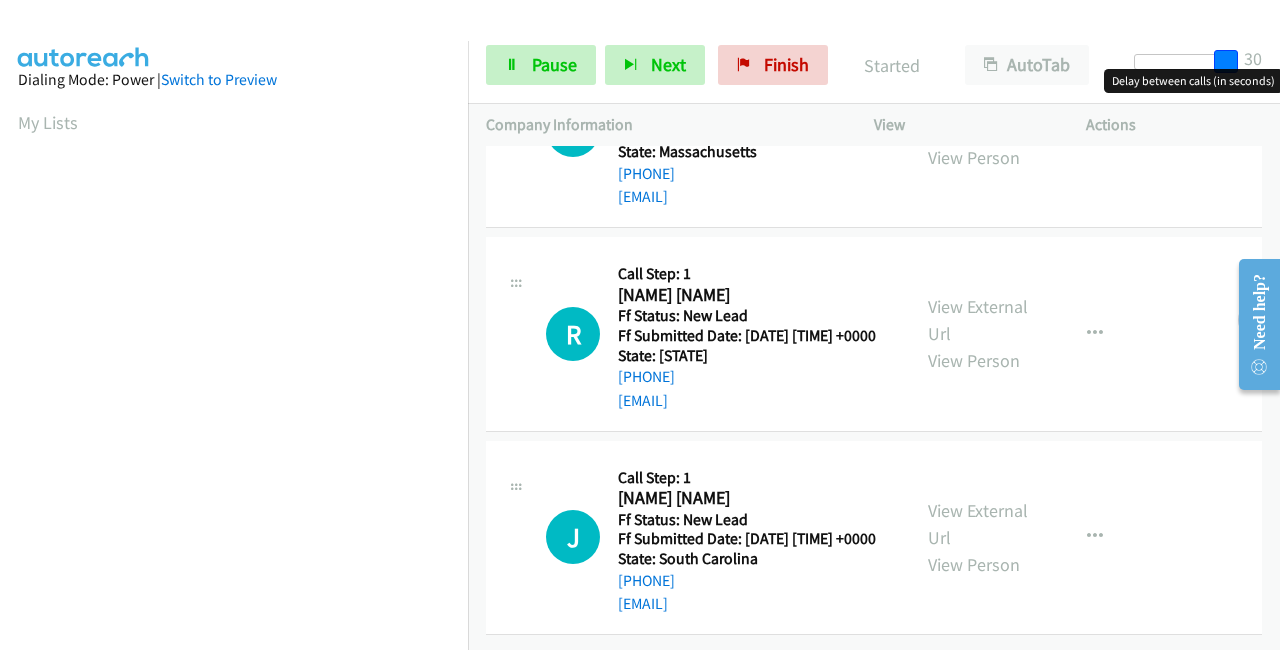 drag, startPoint x: 1159, startPoint y: 59, endPoint x: 1279, endPoint y: 68, distance: 120.33703 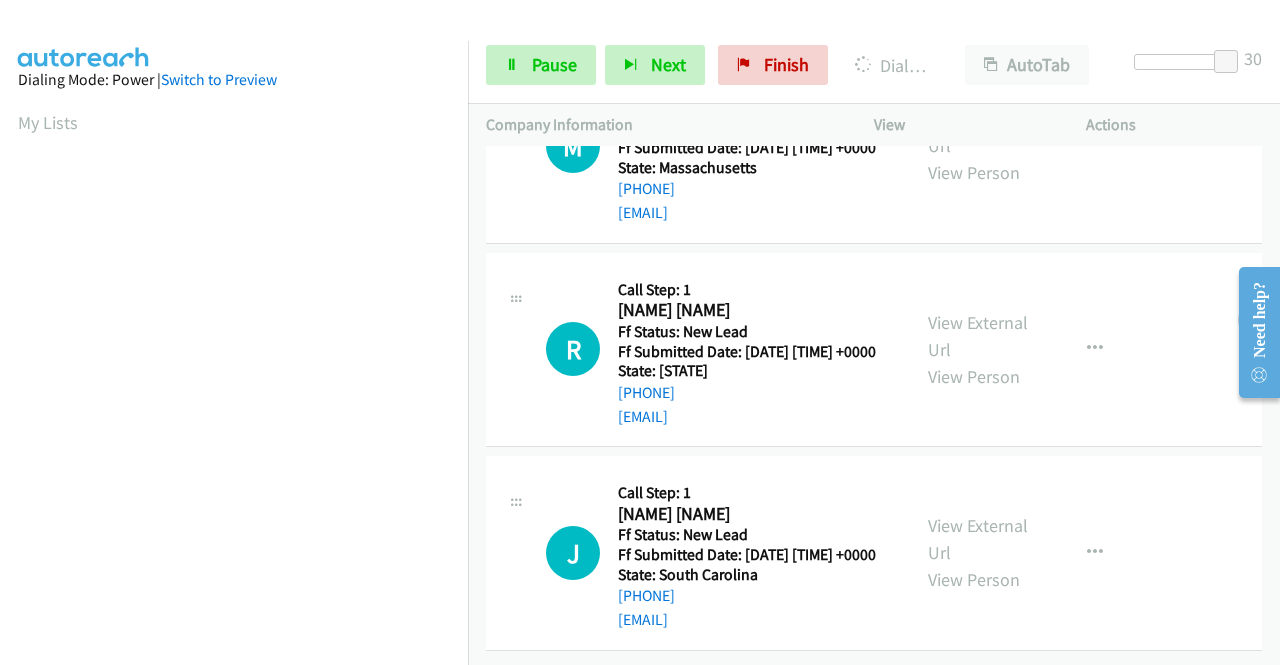 scroll, scrollTop: 456, scrollLeft: 0, axis: vertical 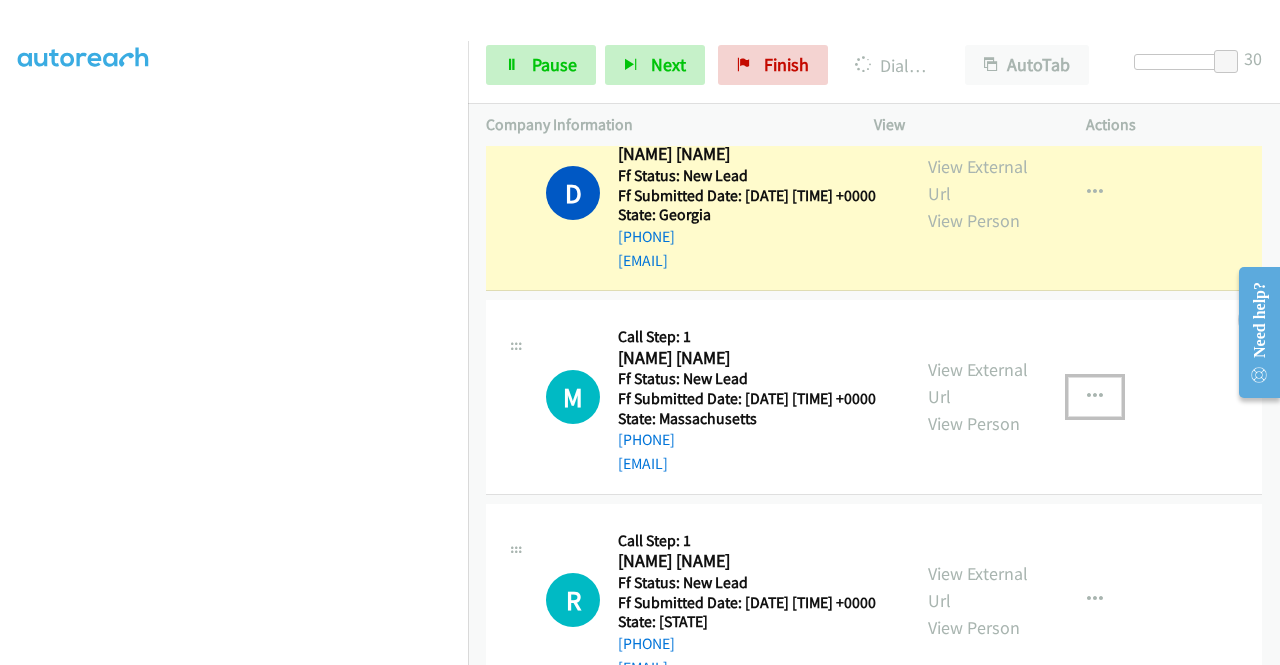 click at bounding box center (1095, 397) 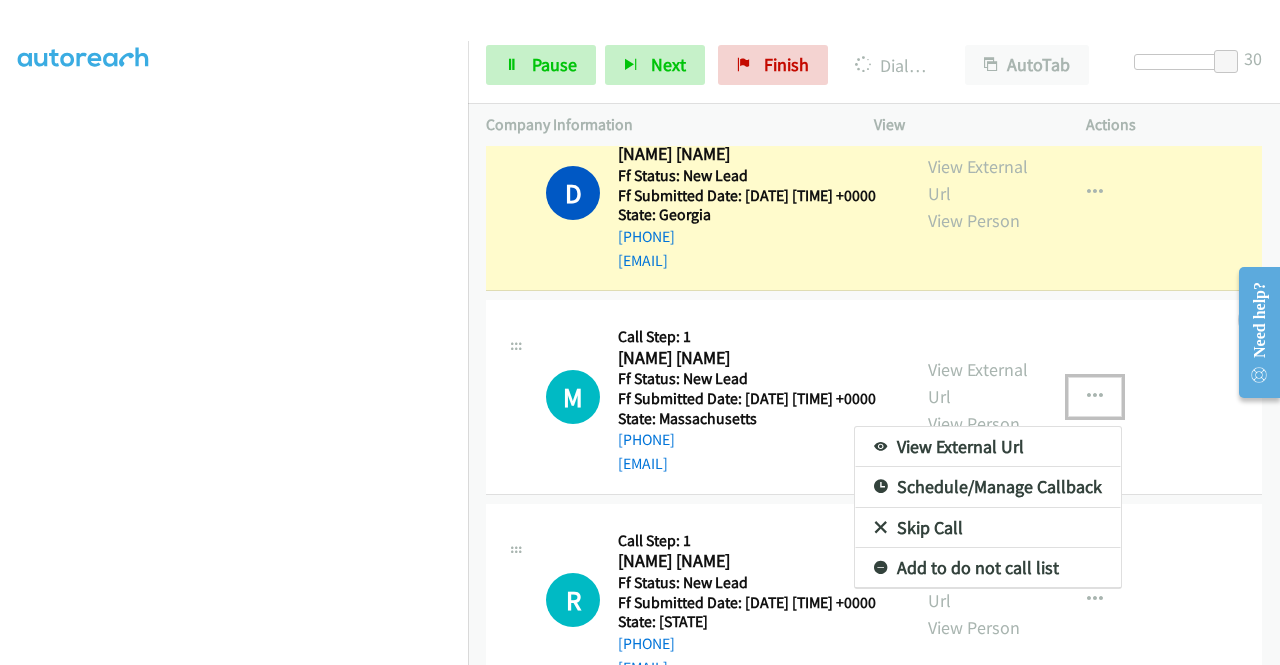 click on "Skip Call" at bounding box center (988, 528) 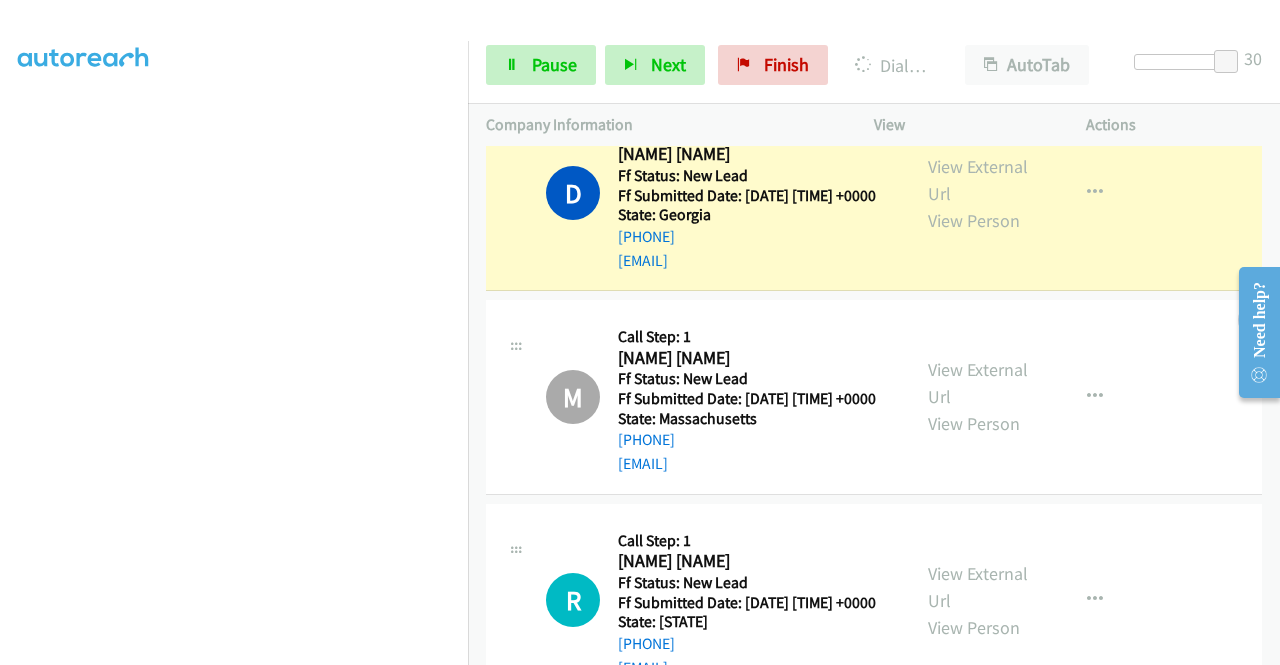 scroll, scrollTop: 456, scrollLeft: 0, axis: vertical 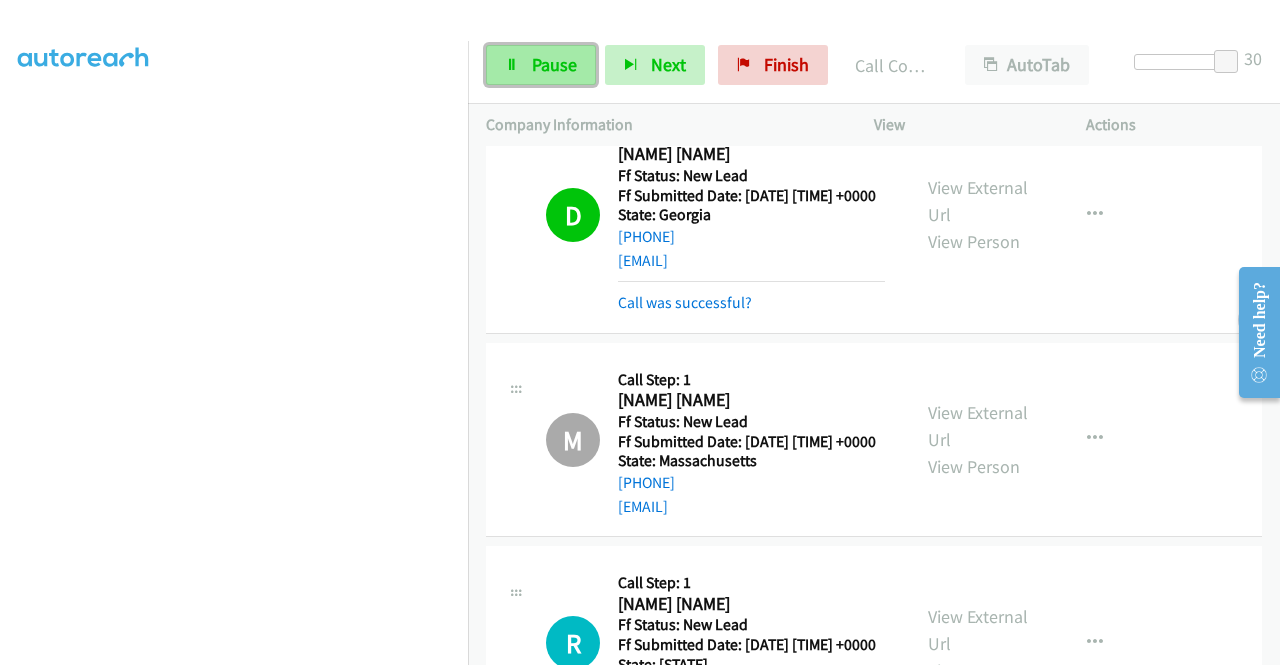 click on "Pause" at bounding box center [554, 64] 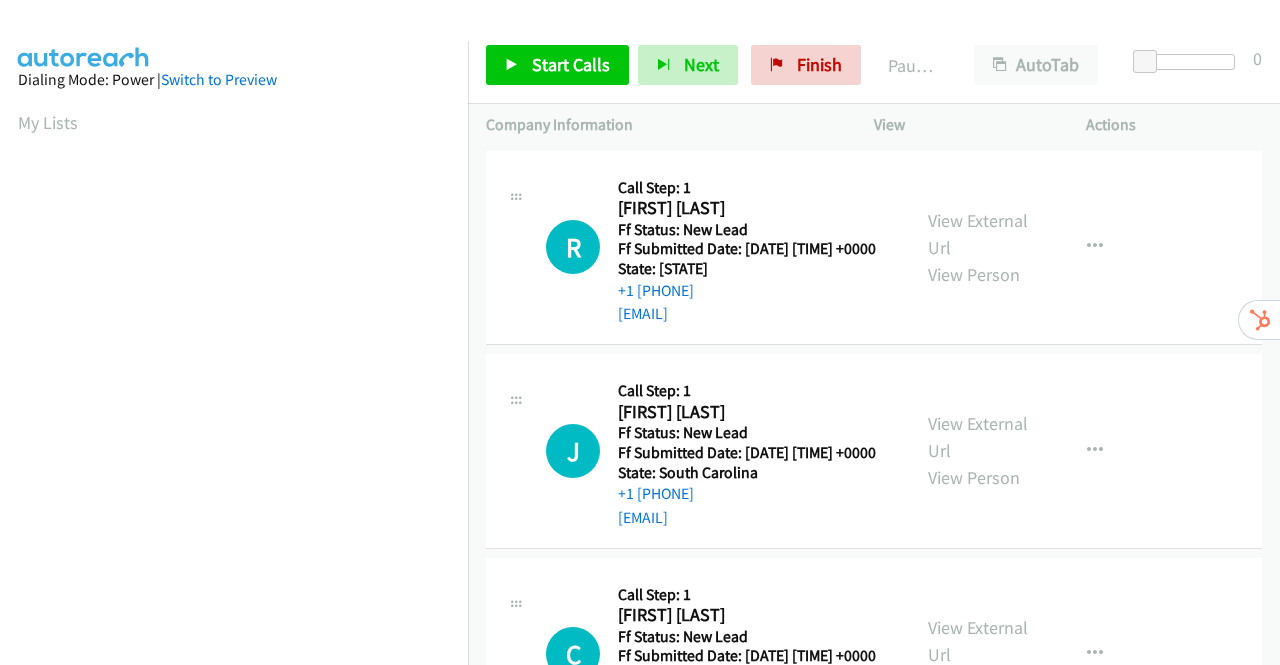scroll, scrollTop: 0, scrollLeft: 0, axis: both 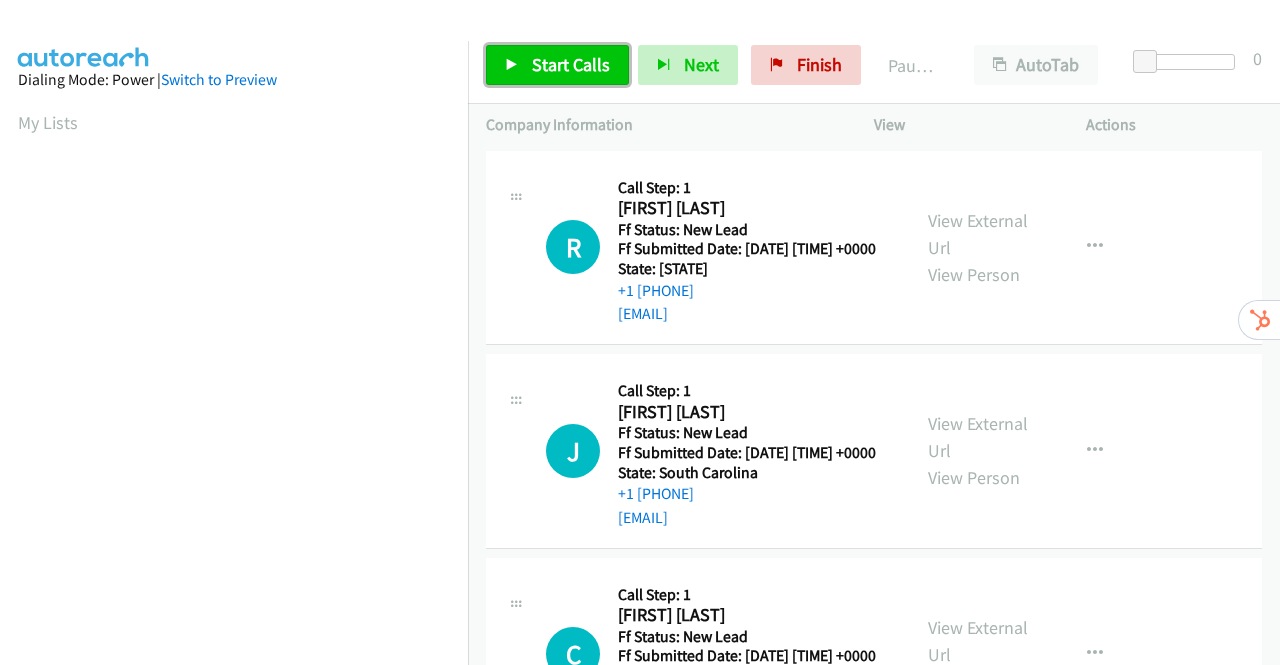 click on "Start Calls" at bounding box center (571, 64) 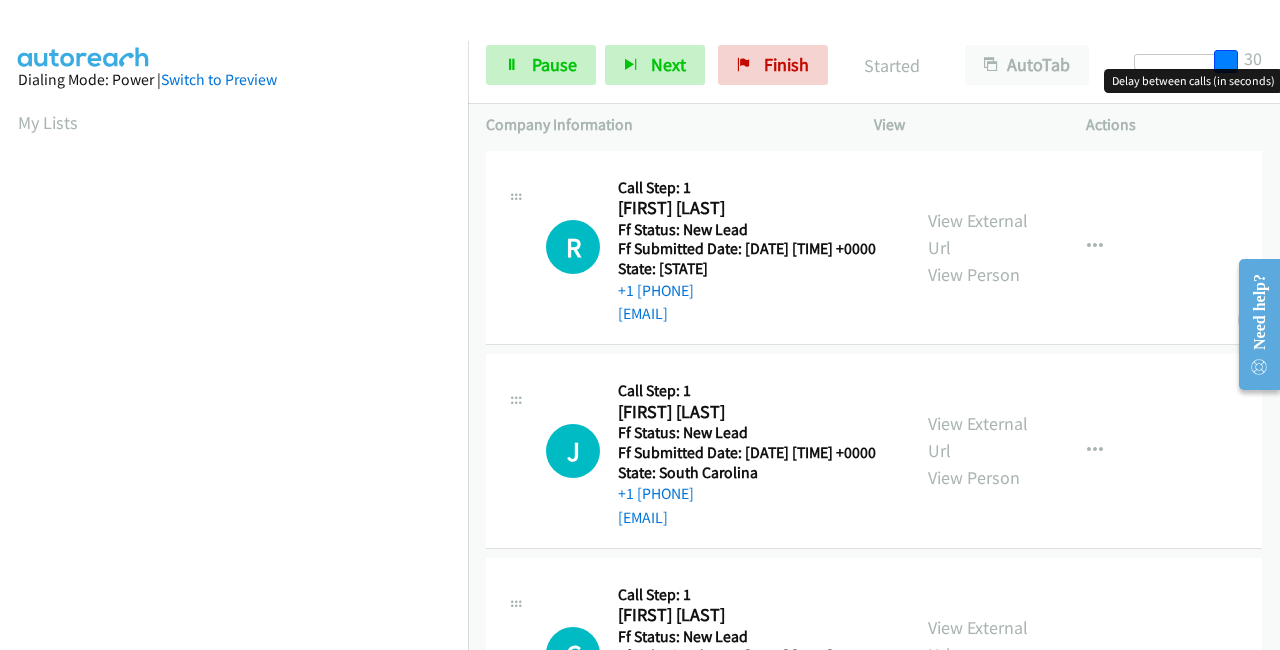 drag, startPoint x: 1142, startPoint y: 65, endPoint x: 1279, endPoint y: 77, distance: 137.52454 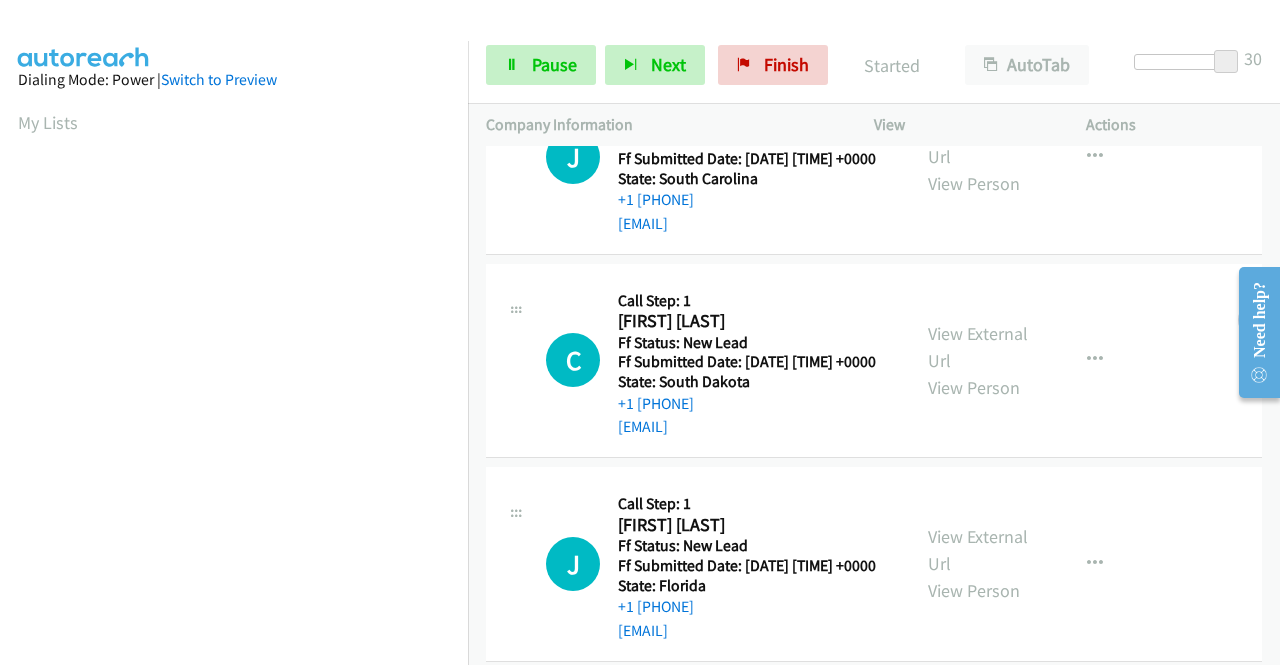 scroll, scrollTop: 300, scrollLeft: 0, axis: vertical 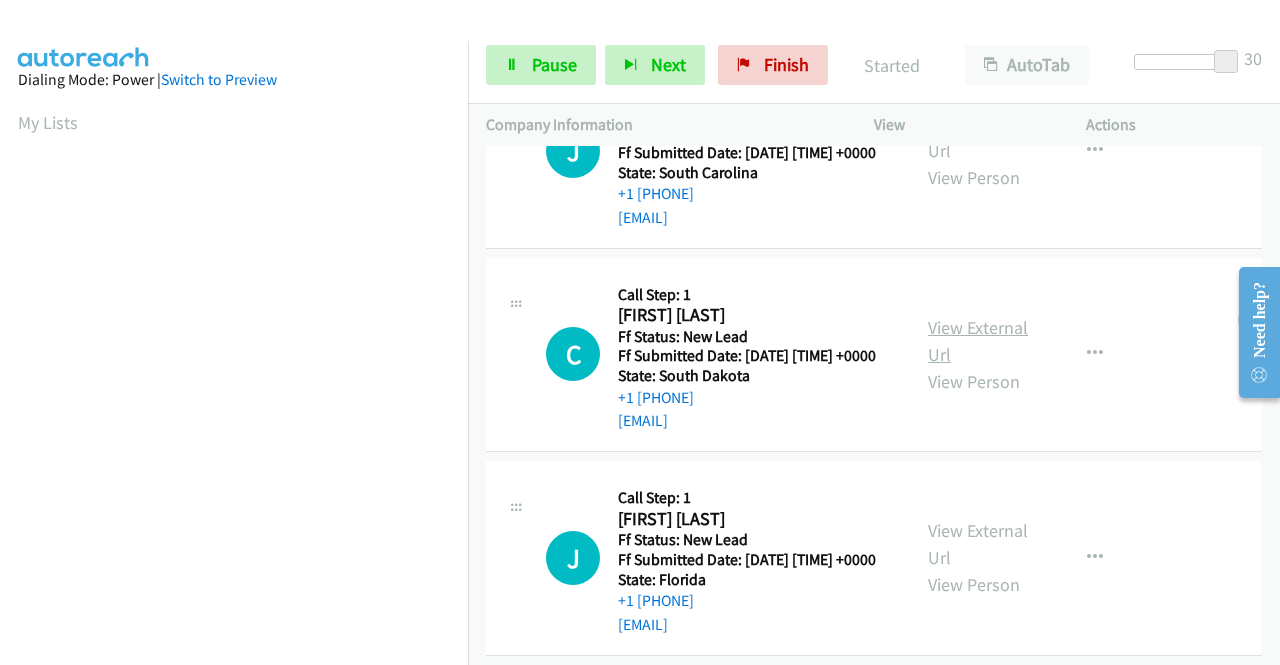 click on "View External Url" at bounding box center [978, 341] 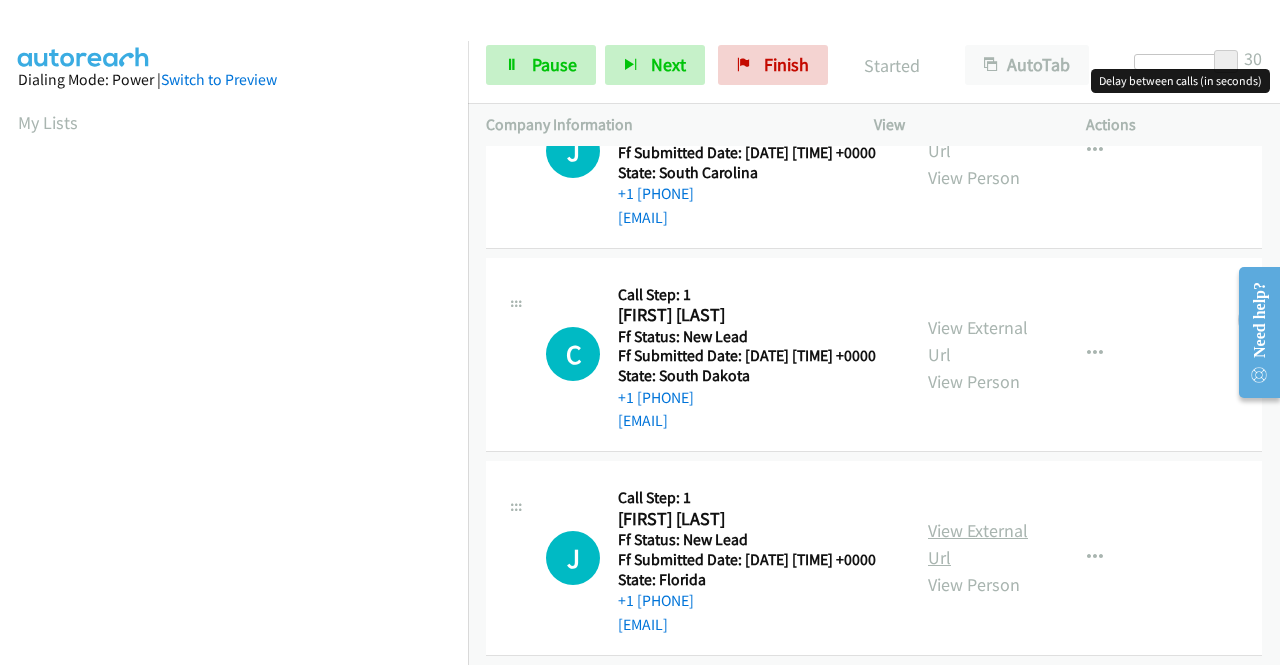 click on "View External Url" at bounding box center (978, 544) 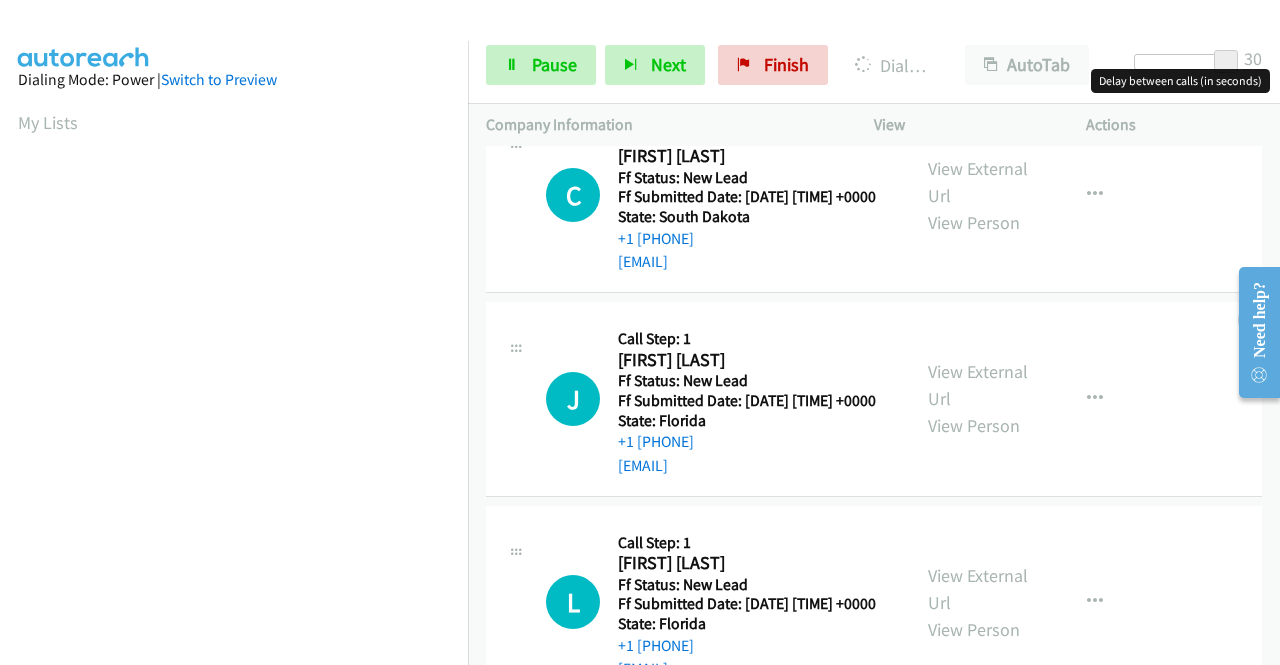scroll, scrollTop: 600, scrollLeft: 0, axis: vertical 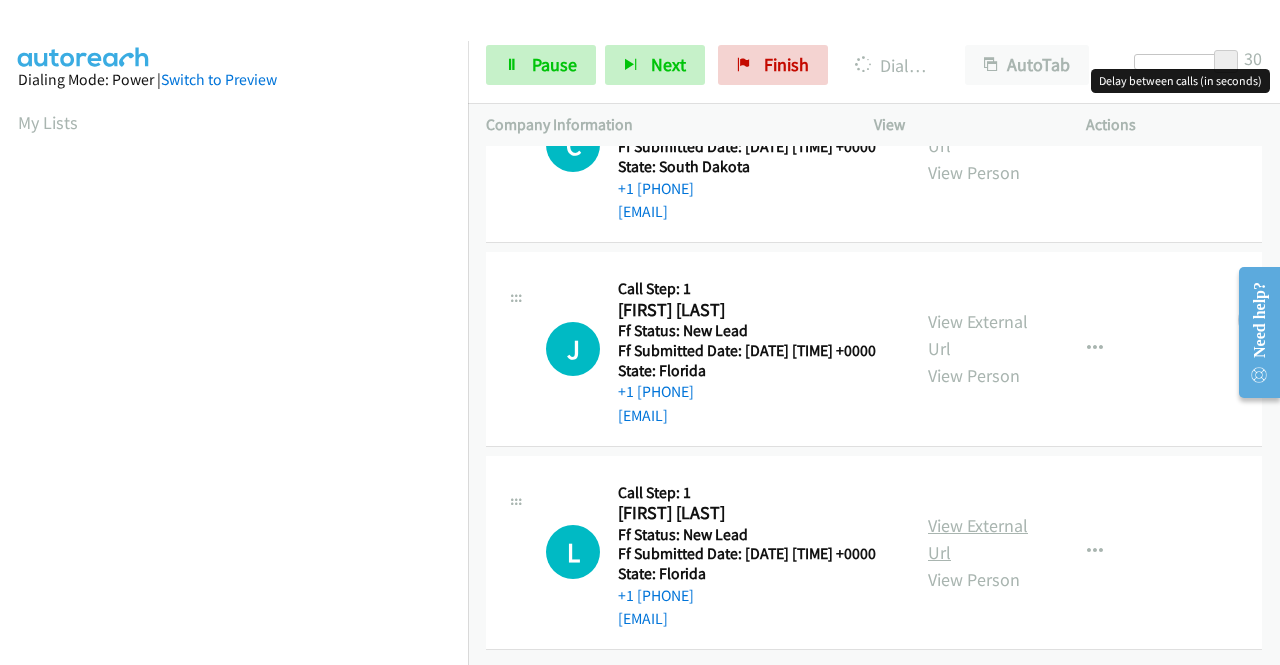 click on "View External Url" at bounding box center [978, 539] 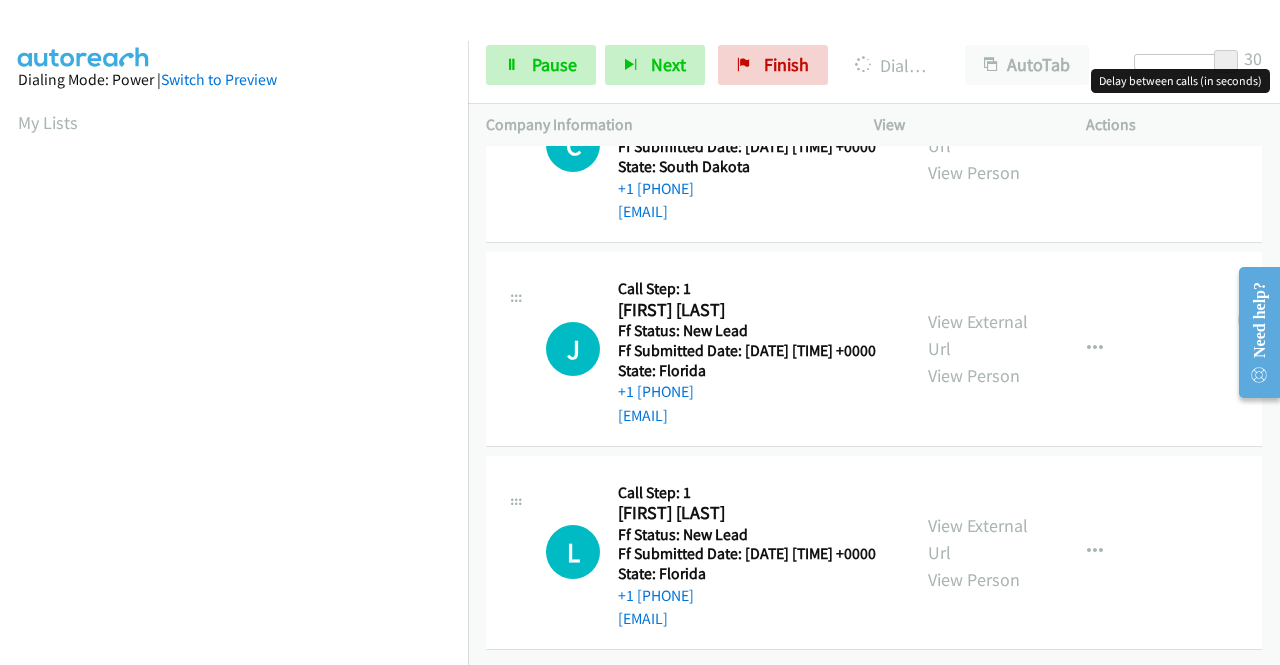 scroll, scrollTop: 620, scrollLeft: 0, axis: vertical 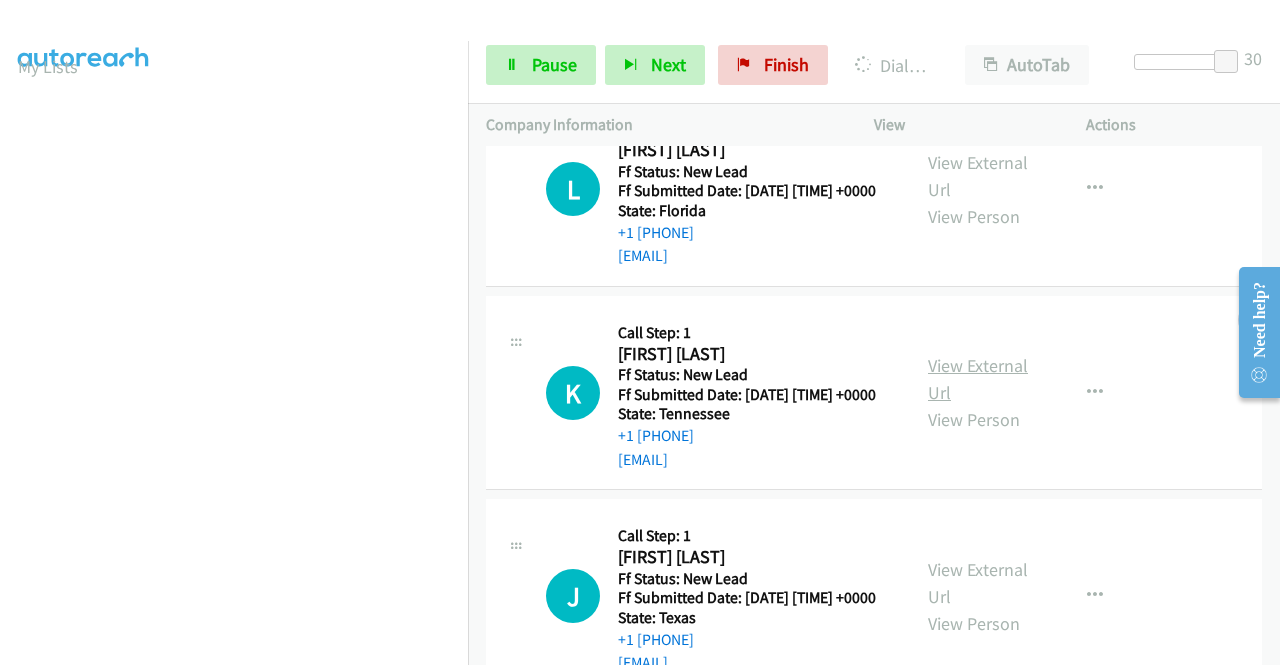 click on "View External Url" at bounding box center (978, 379) 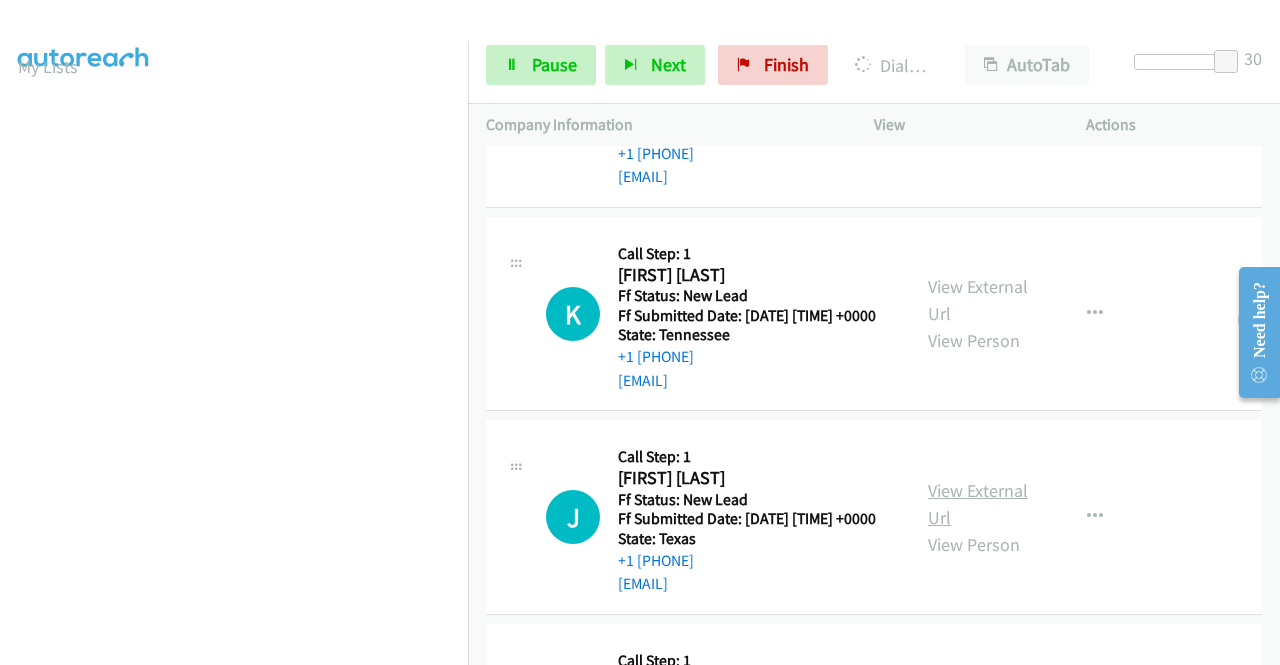 scroll, scrollTop: 1200, scrollLeft: 0, axis: vertical 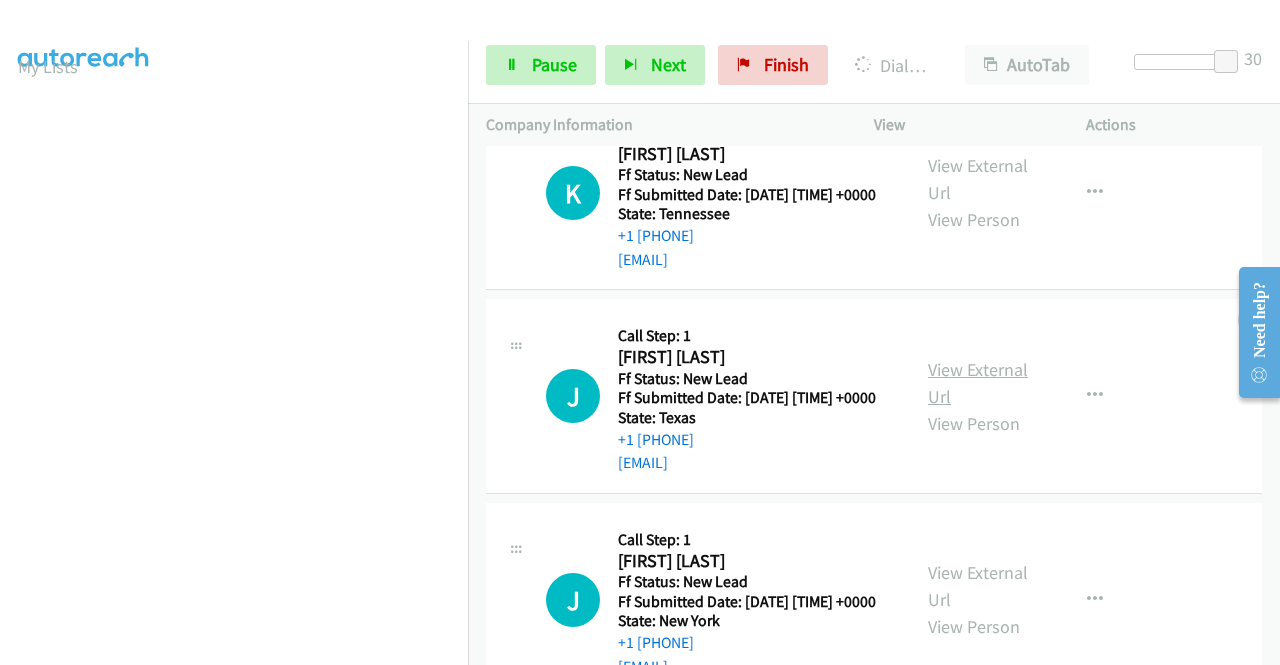 click on "View External Url" at bounding box center [978, 383] 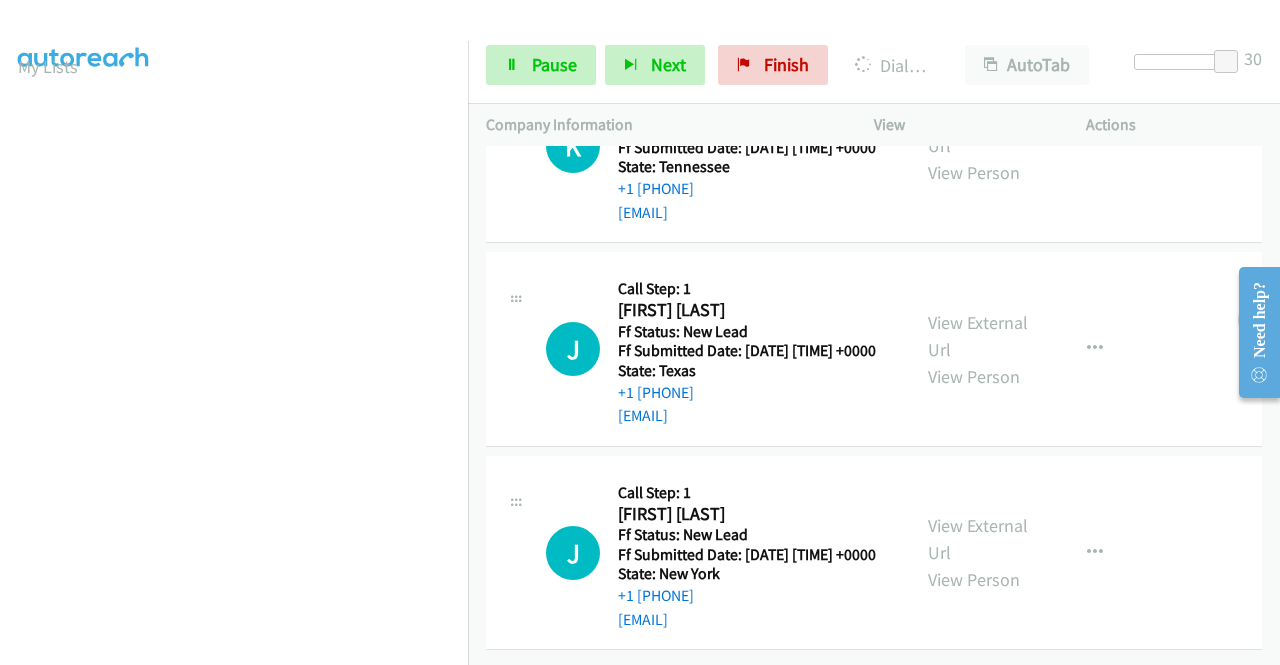 scroll, scrollTop: 1400, scrollLeft: 0, axis: vertical 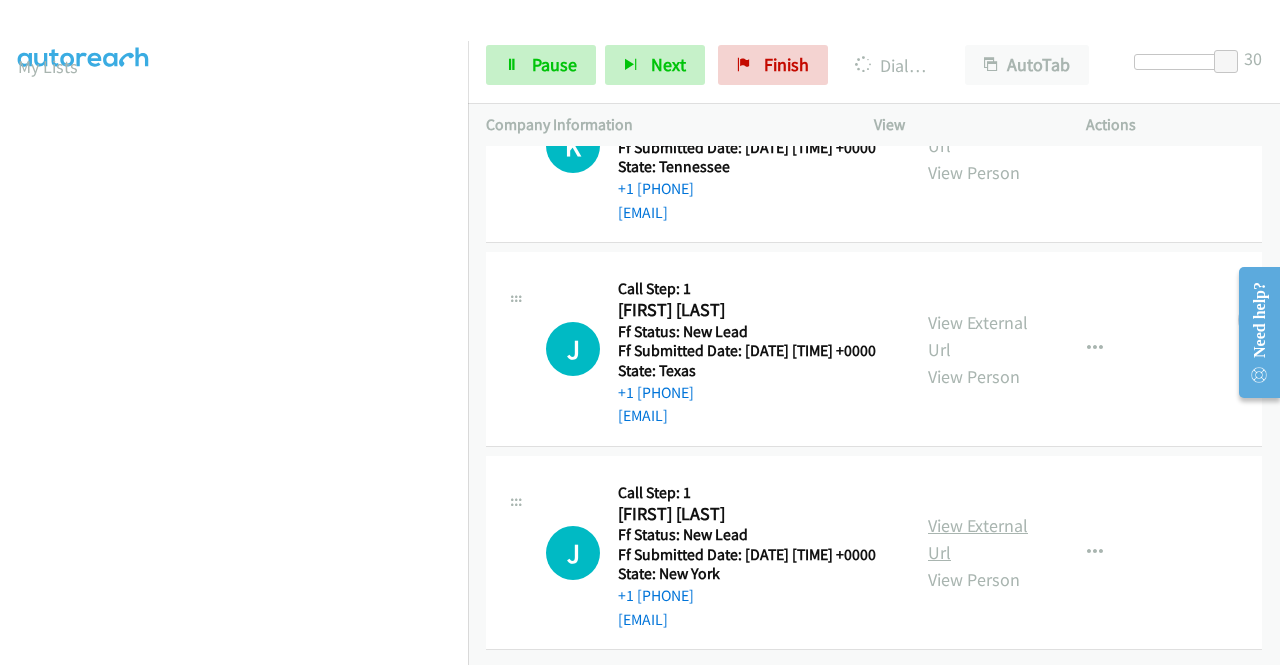 click on "View External Url" at bounding box center [978, 539] 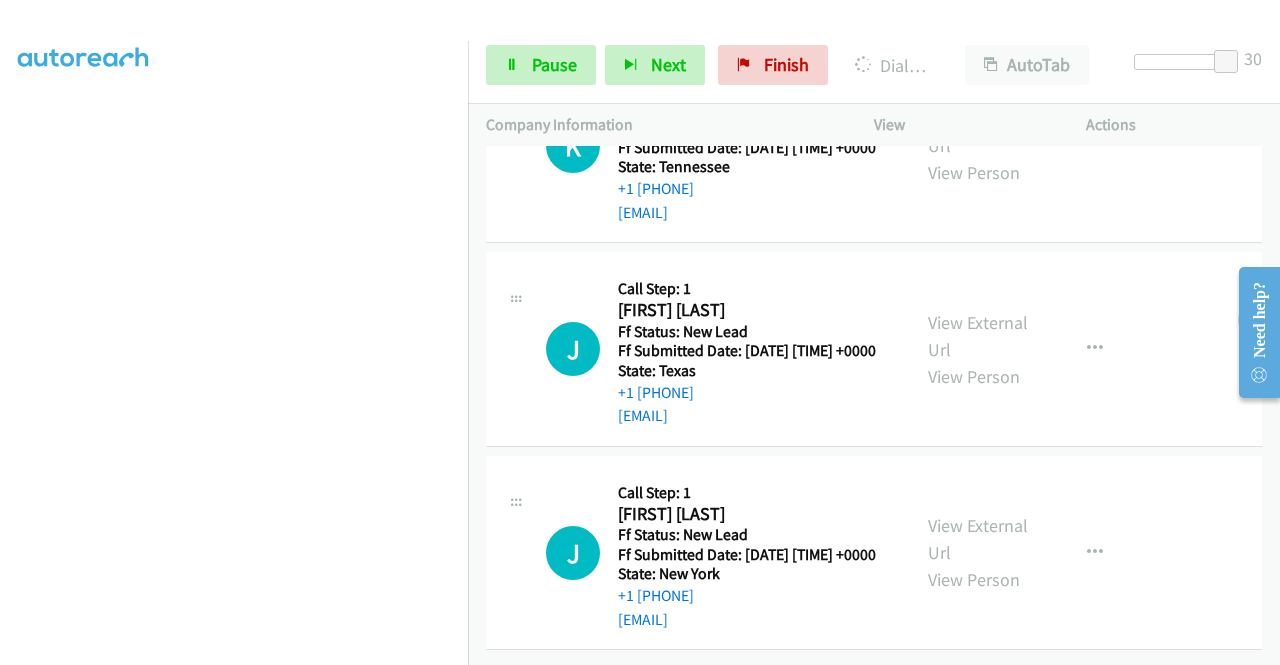 scroll, scrollTop: 456, scrollLeft: 0, axis: vertical 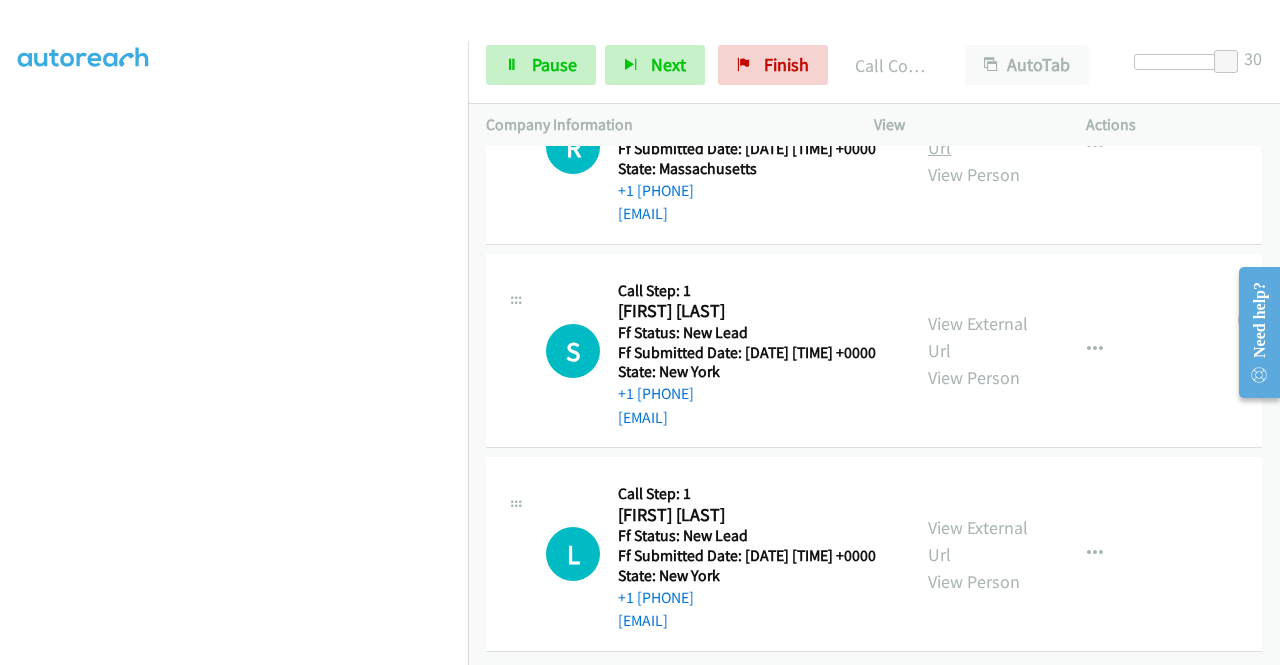 click on "View External Url" at bounding box center (978, 134) 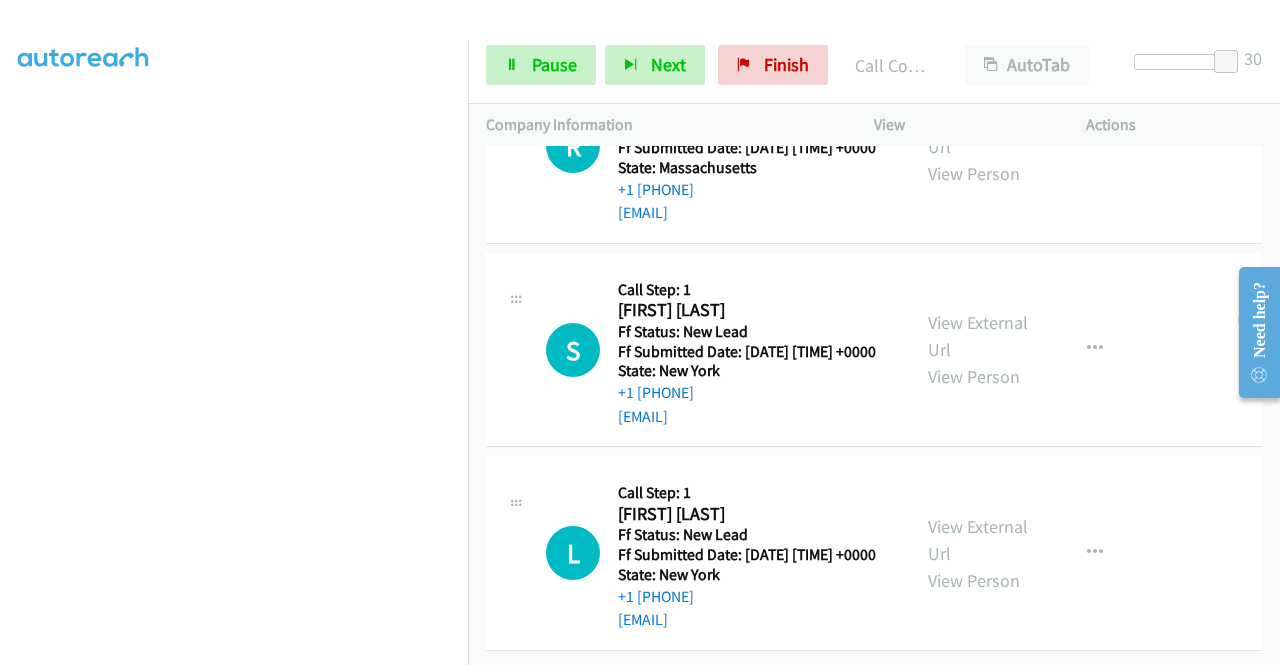 scroll, scrollTop: 2184, scrollLeft: 0, axis: vertical 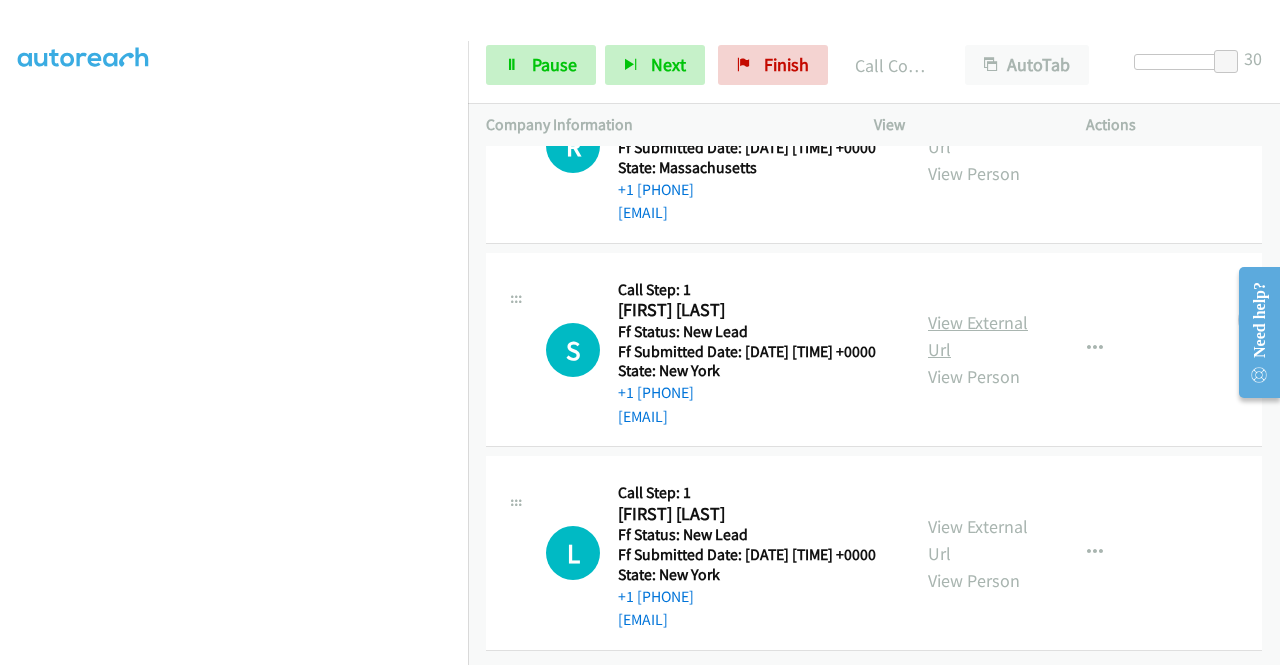 click on "View External Url" at bounding box center (978, 336) 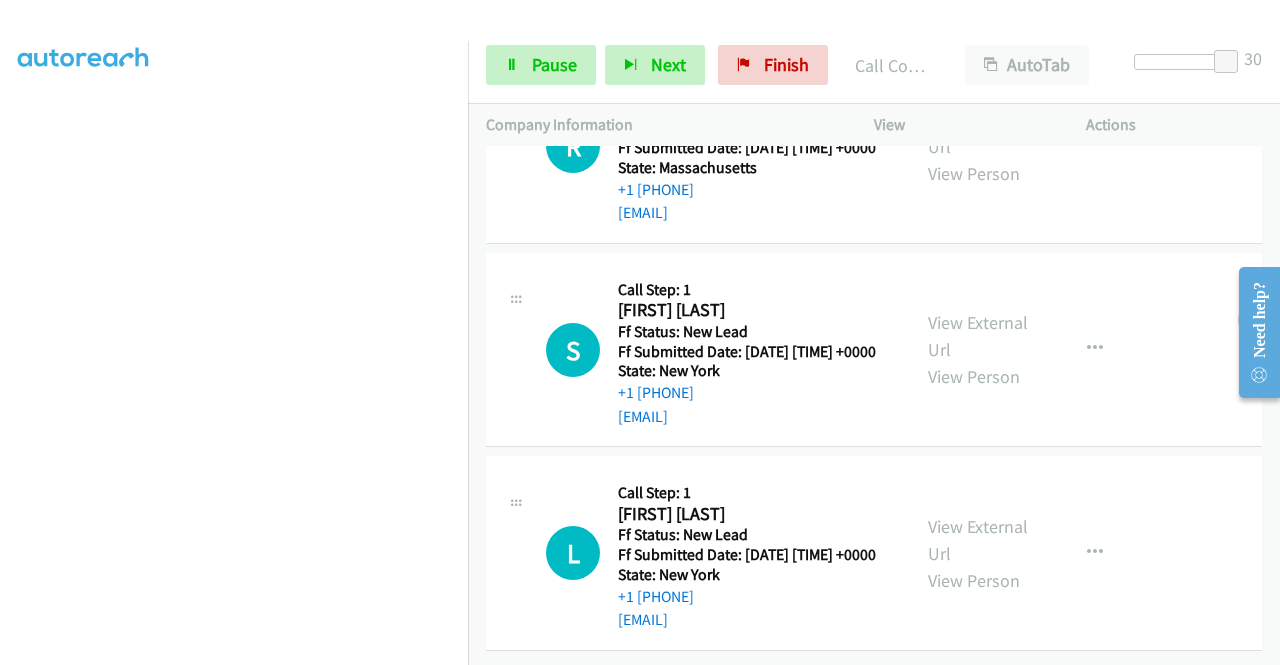 scroll, scrollTop: 2211, scrollLeft: 0, axis: vertical 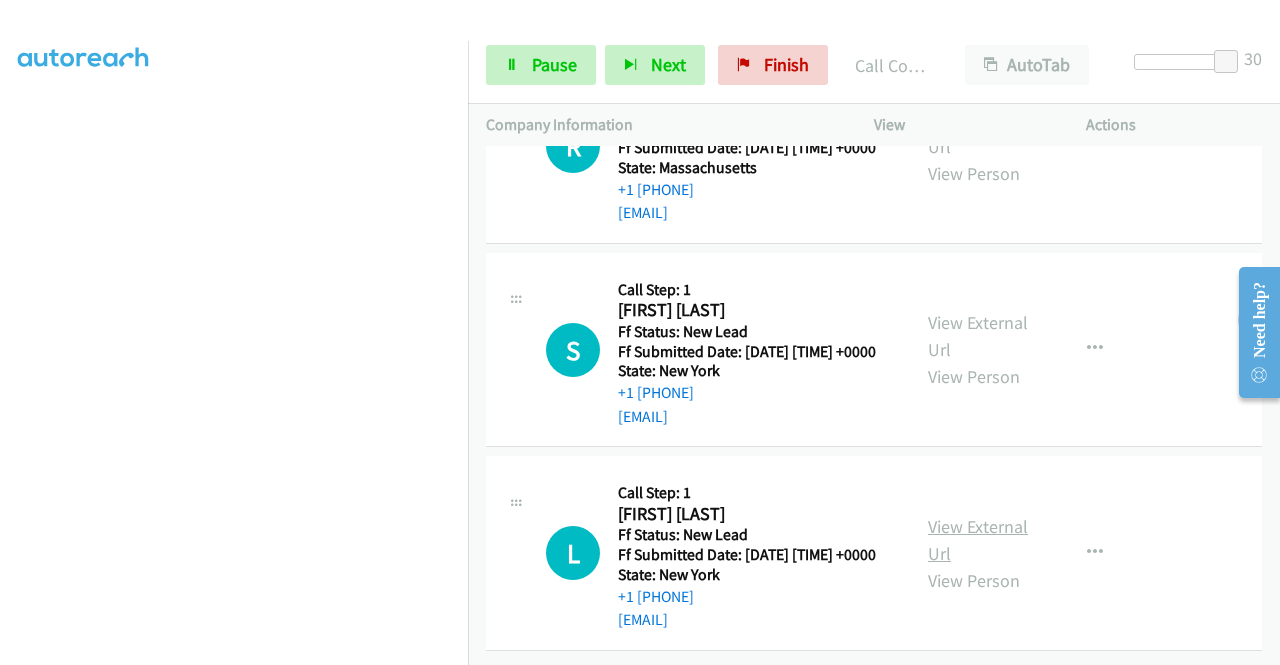 click on "View External Url" at bounding box center [978, 540] 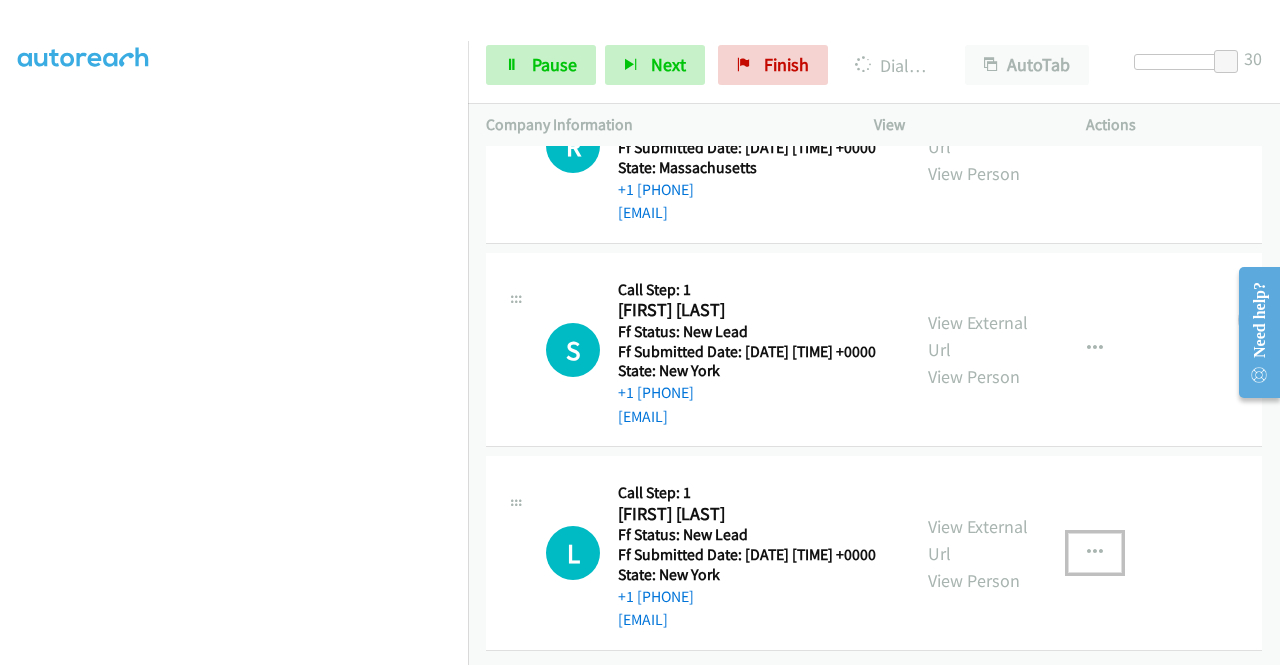 click at bounding box center [1095, 553] 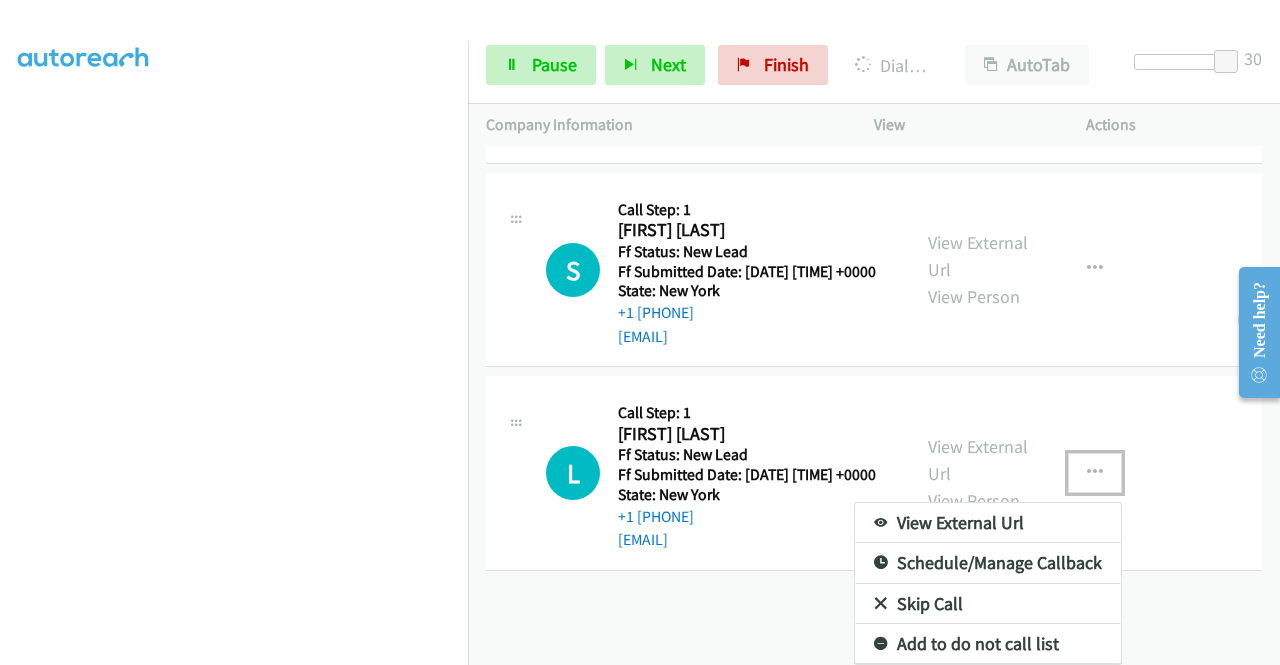 click on "Skip Call" at bounding box center [988, 604] 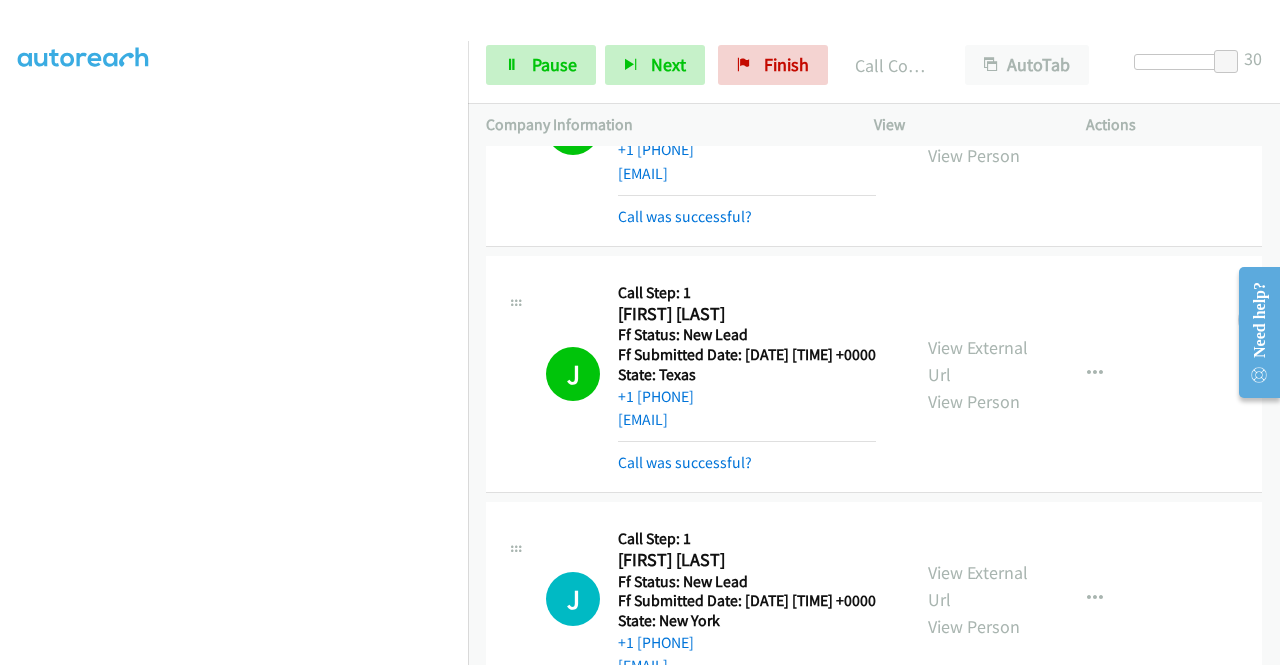scroll, scrollTop: 1253, scrollLeft: 0, axis: vertical 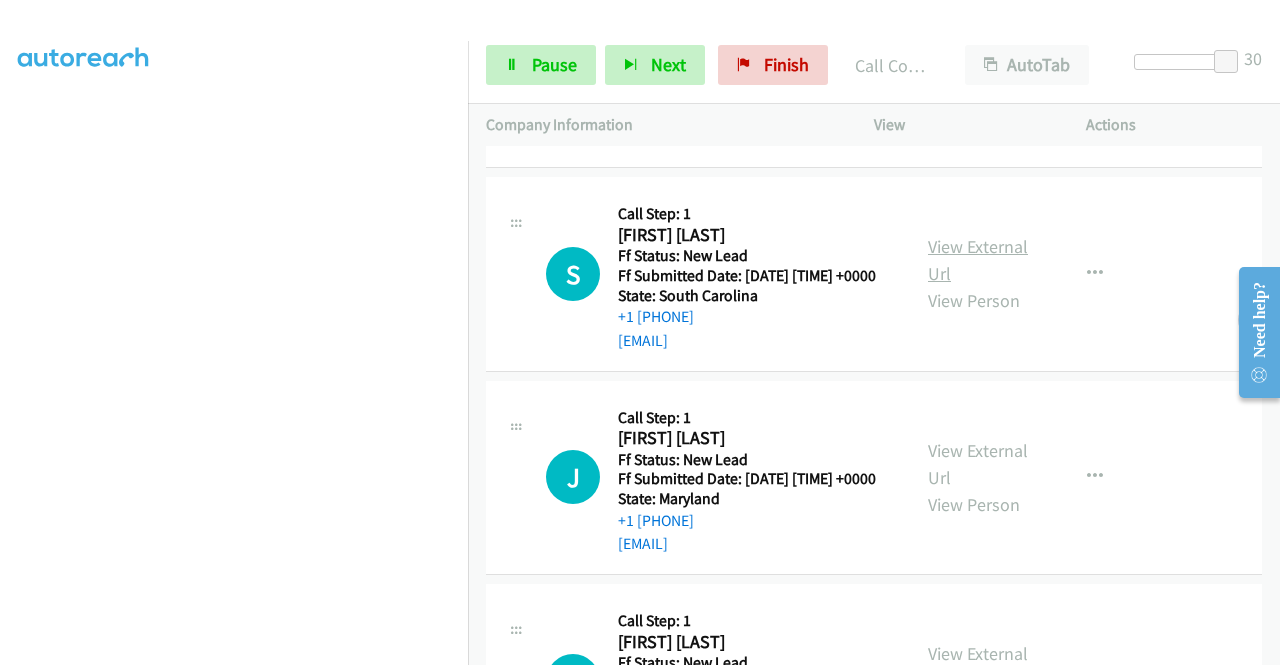 click on "View External Url" at bounding box center [978, 260] 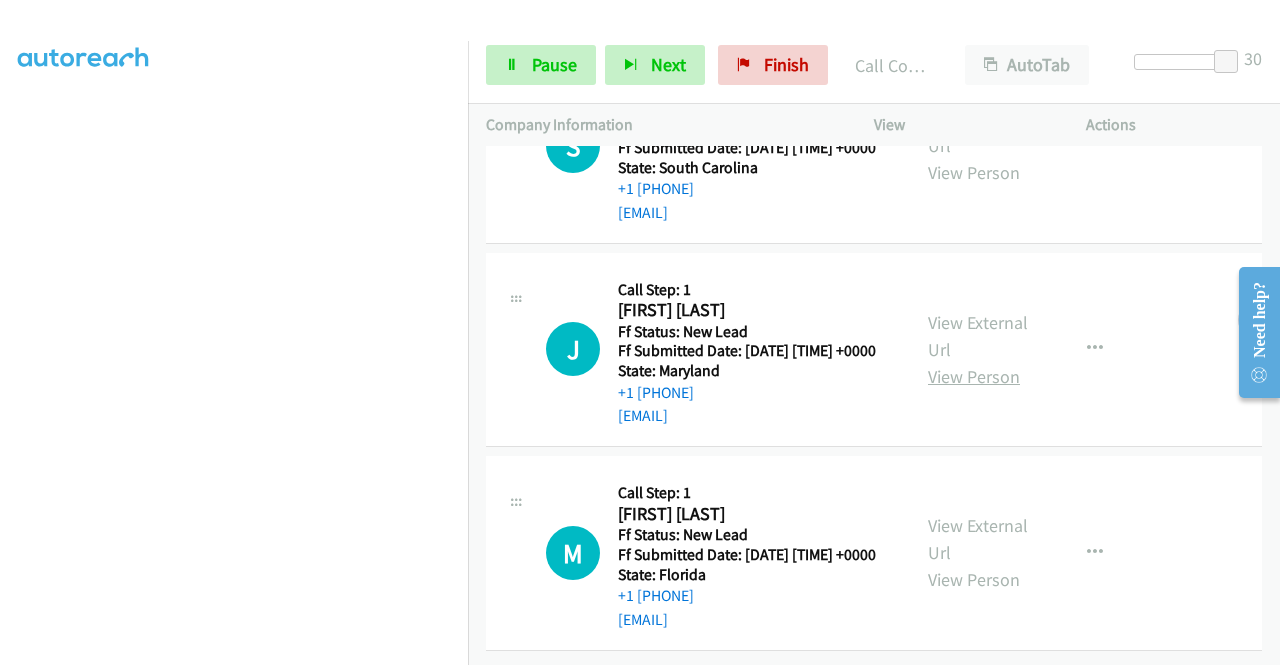 scroll, scrollTop: 2953, scrollLeft: 0, axis: vertical 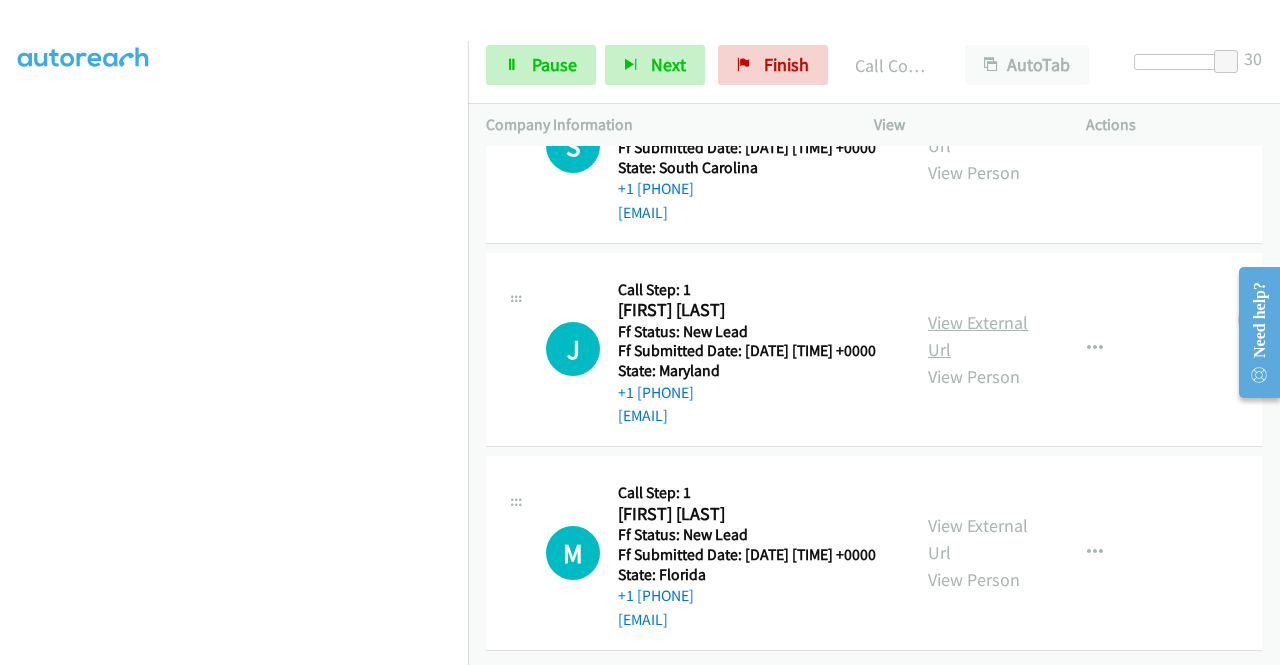 click on "View External Url" at bounding box center [978, 336] 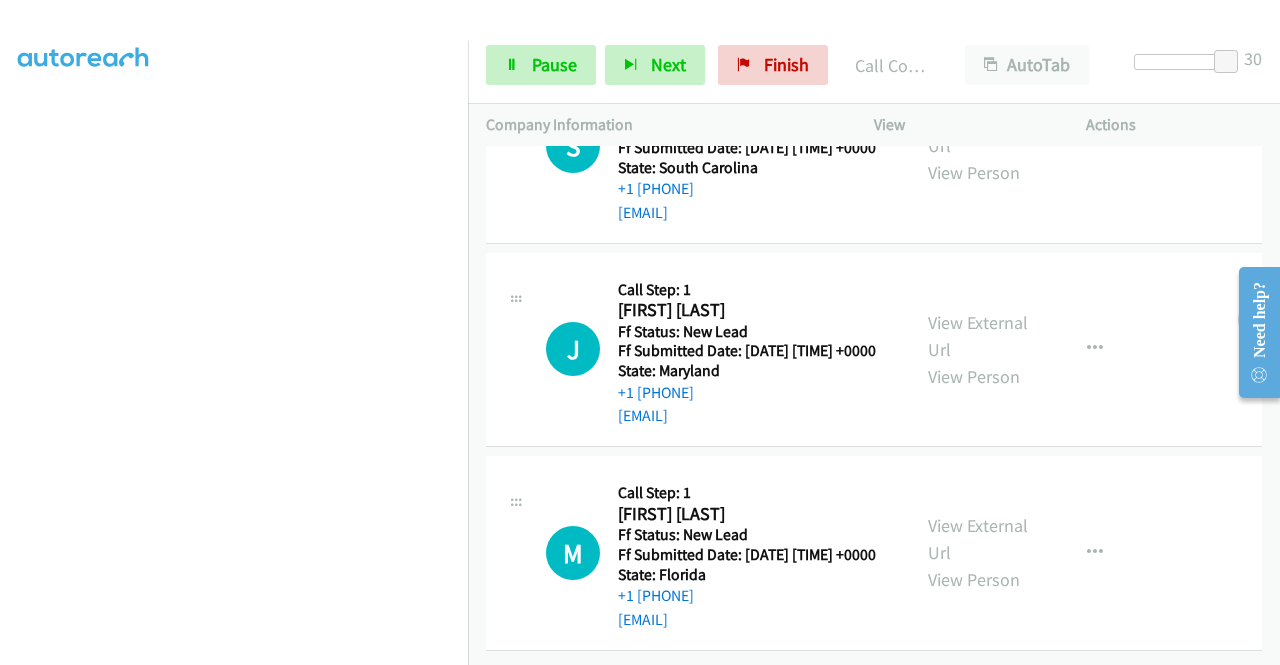 scroll, scrollTop: 2964, scrollLeft: 0, axis: vertical 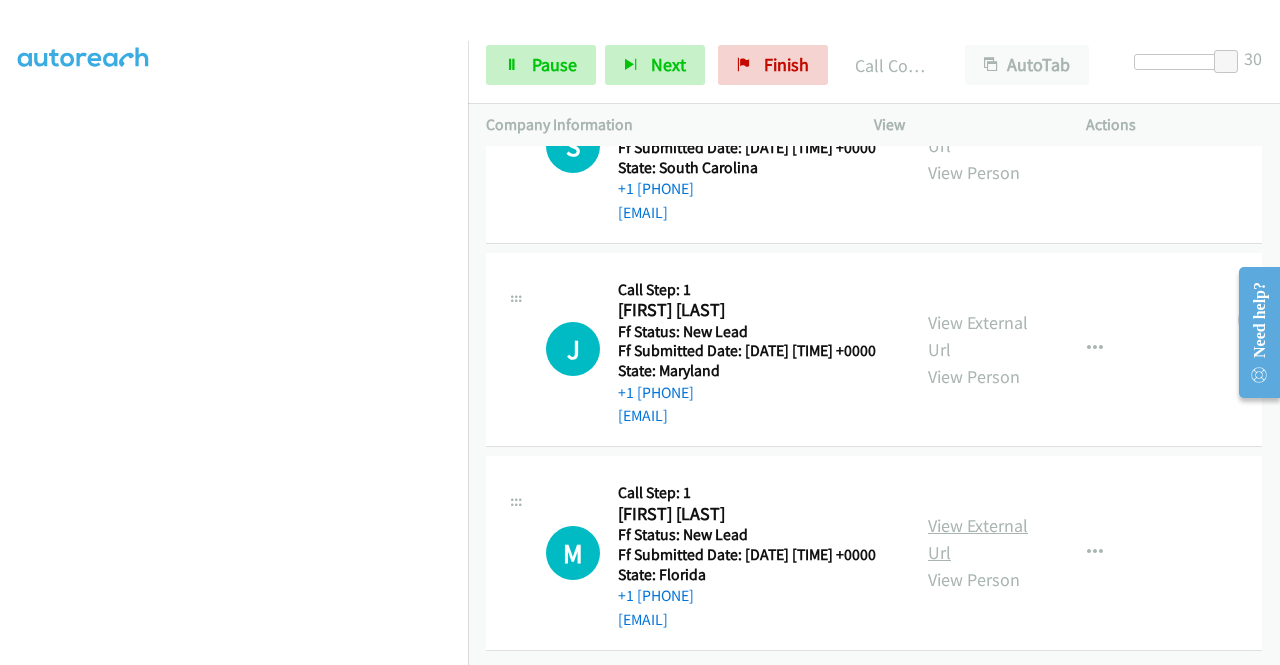 click on "View External Url" at bounding box center (978, 539) 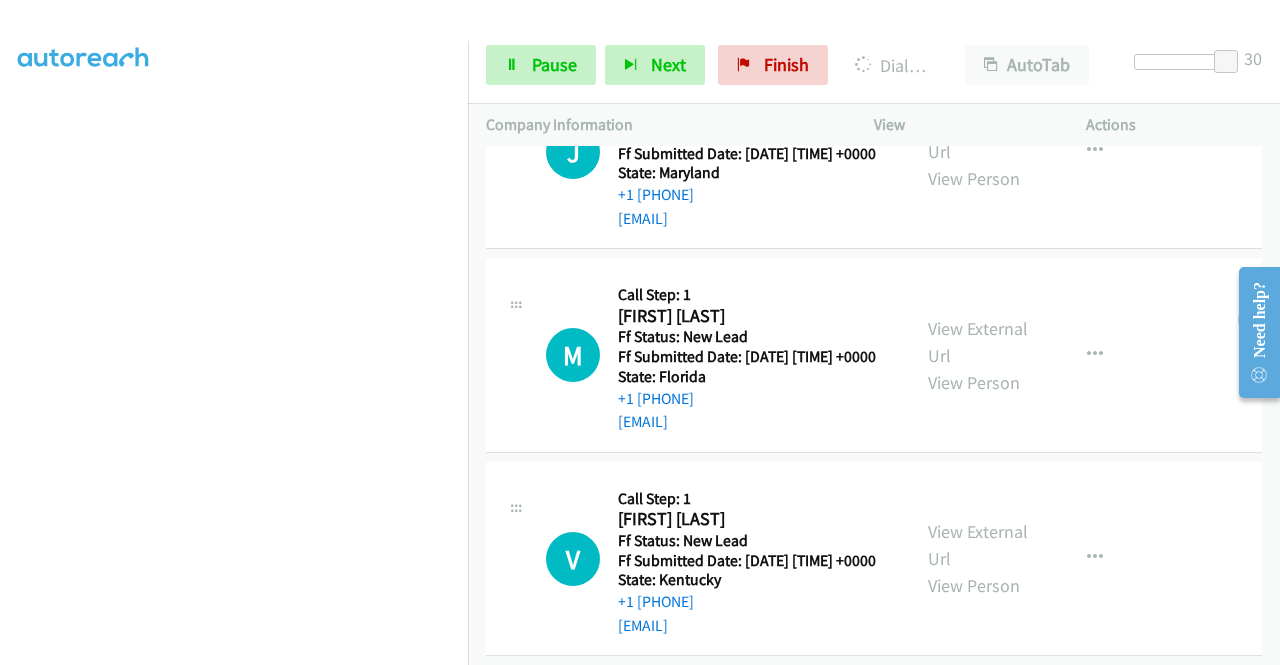 scroll, scrollTop: 2864, scrollLeft: 0, axis: vertical 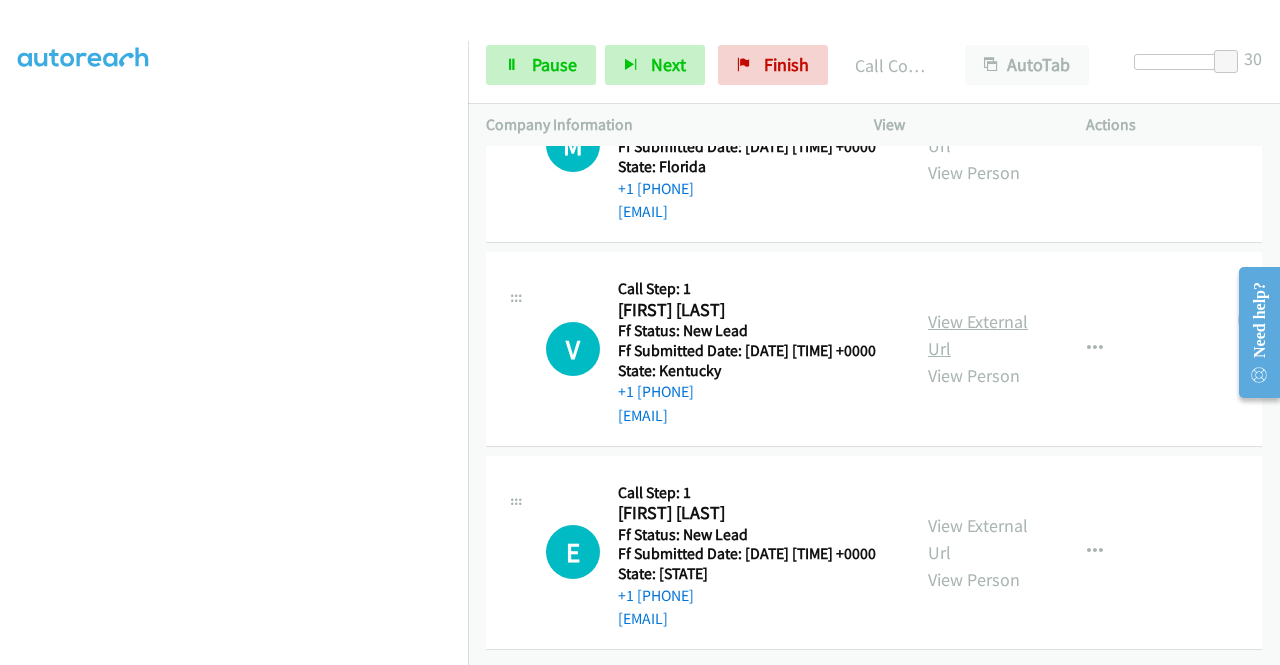 click on "View External Url" at bounding box center (978, 335) 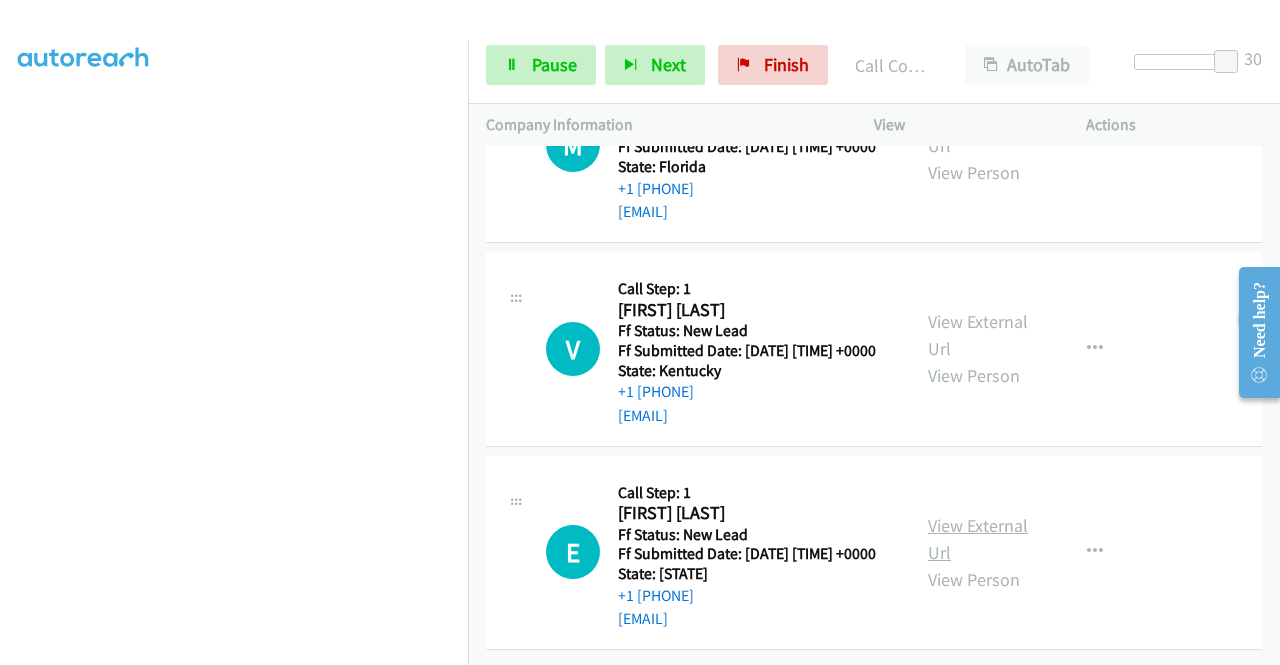 click on "View External Url" at bounding box center (978, 539) 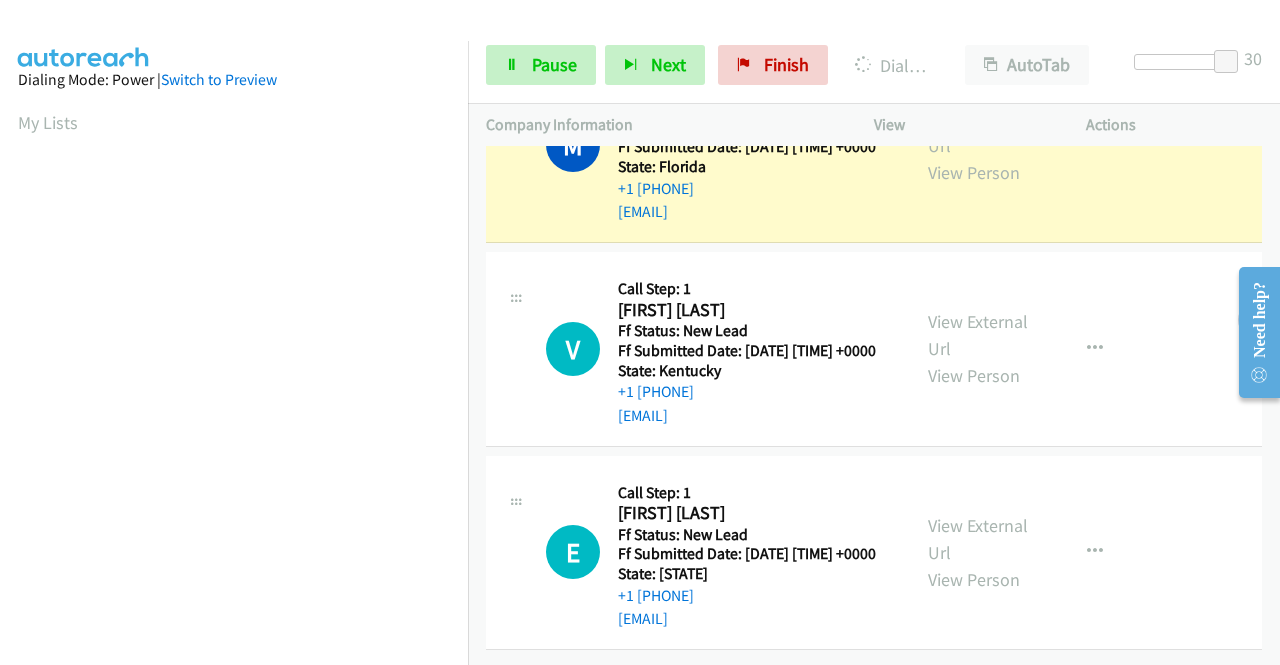 scroll, scrollTop: 456, scrollLeft: 0, axis: vertical 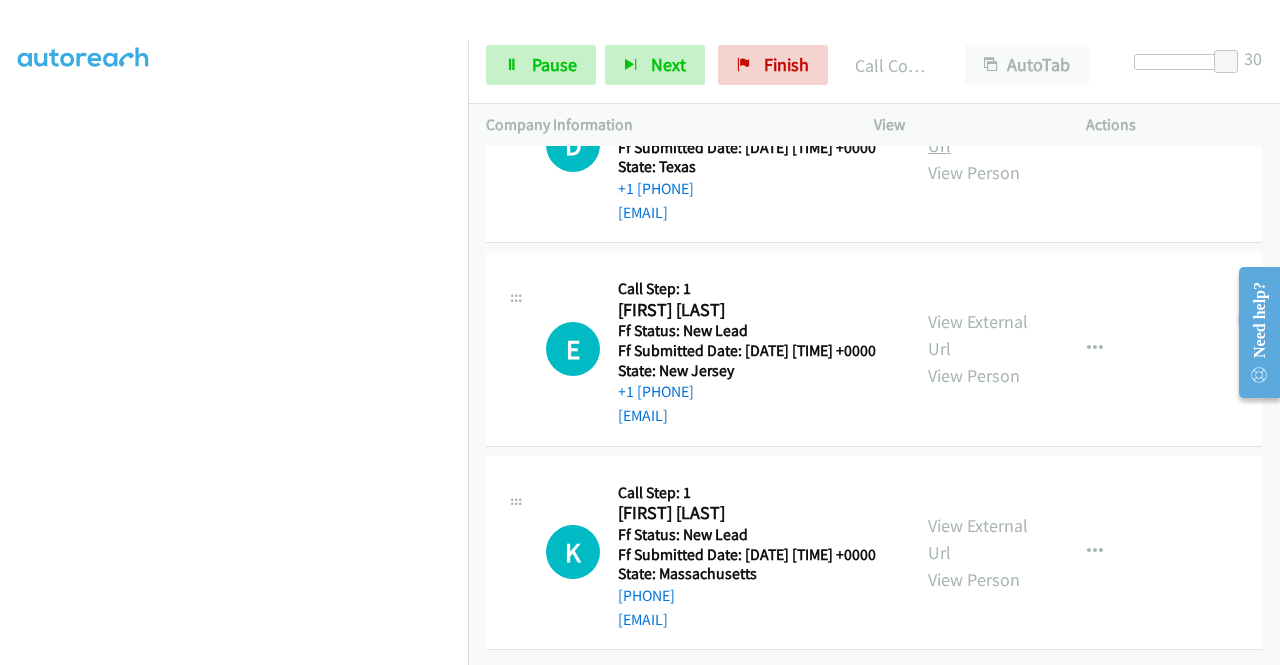 click on "View External Url" at bounding box center [978, 132] 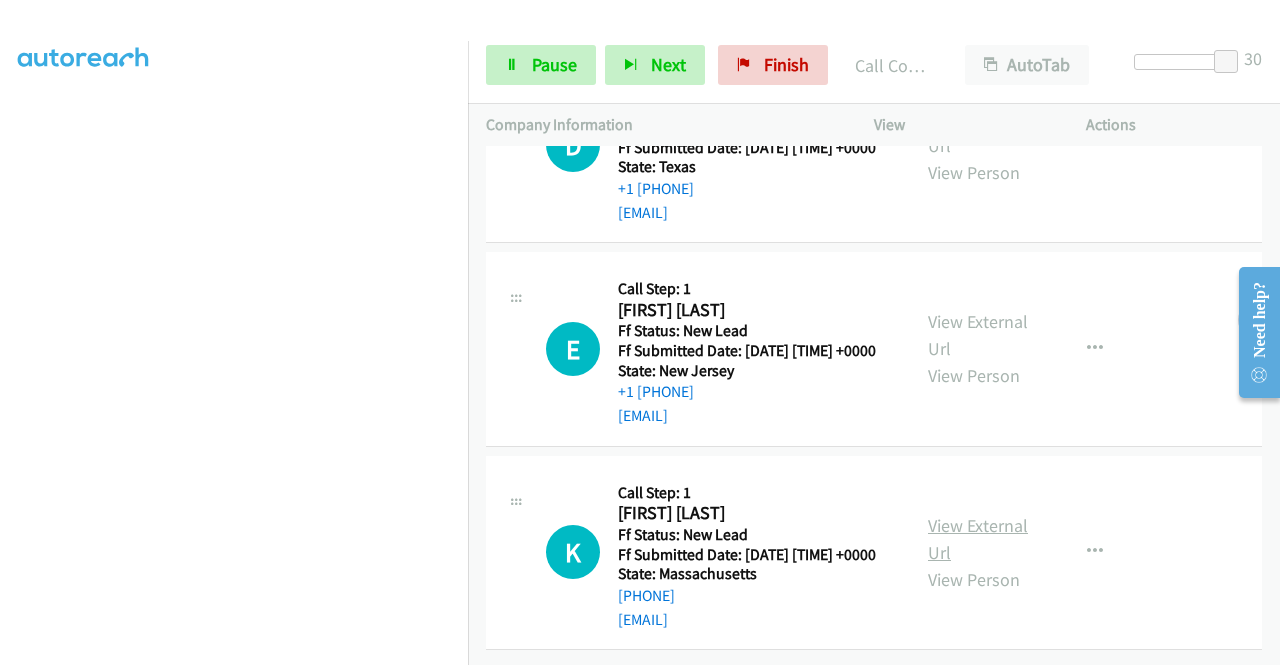 scroll, scrollTop: 4279, scrollLeft: 0, axis: vertical 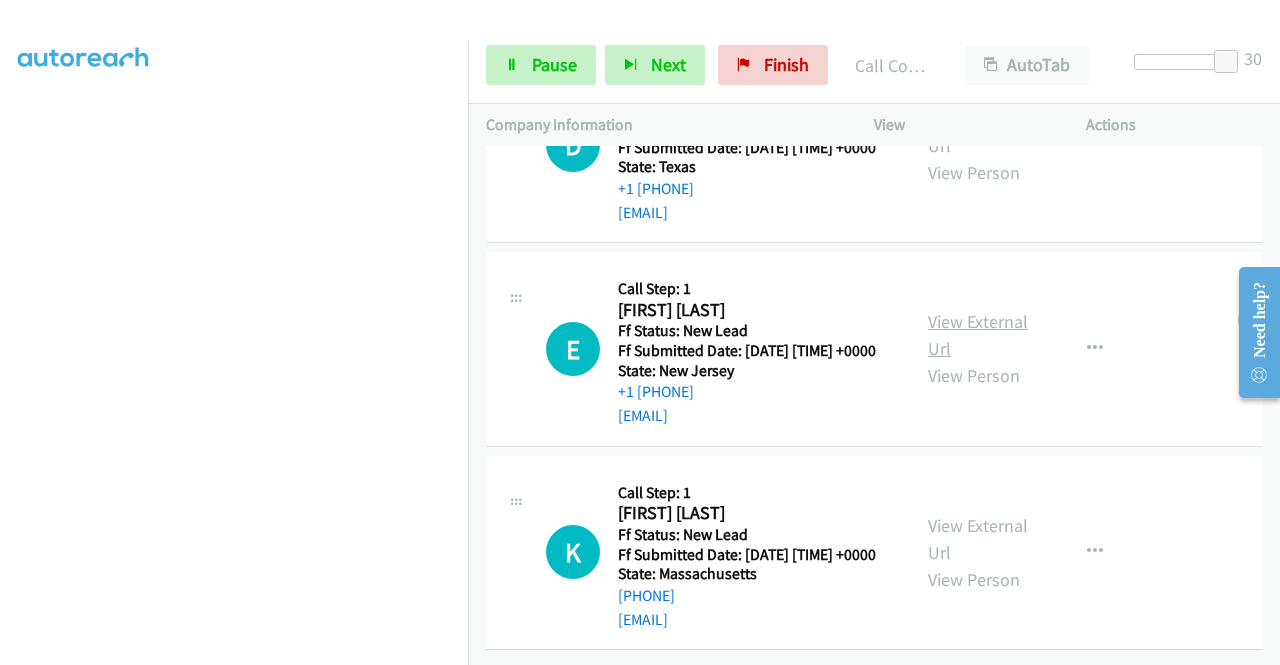 click on "View External Url" at bounding box center (978, 335) 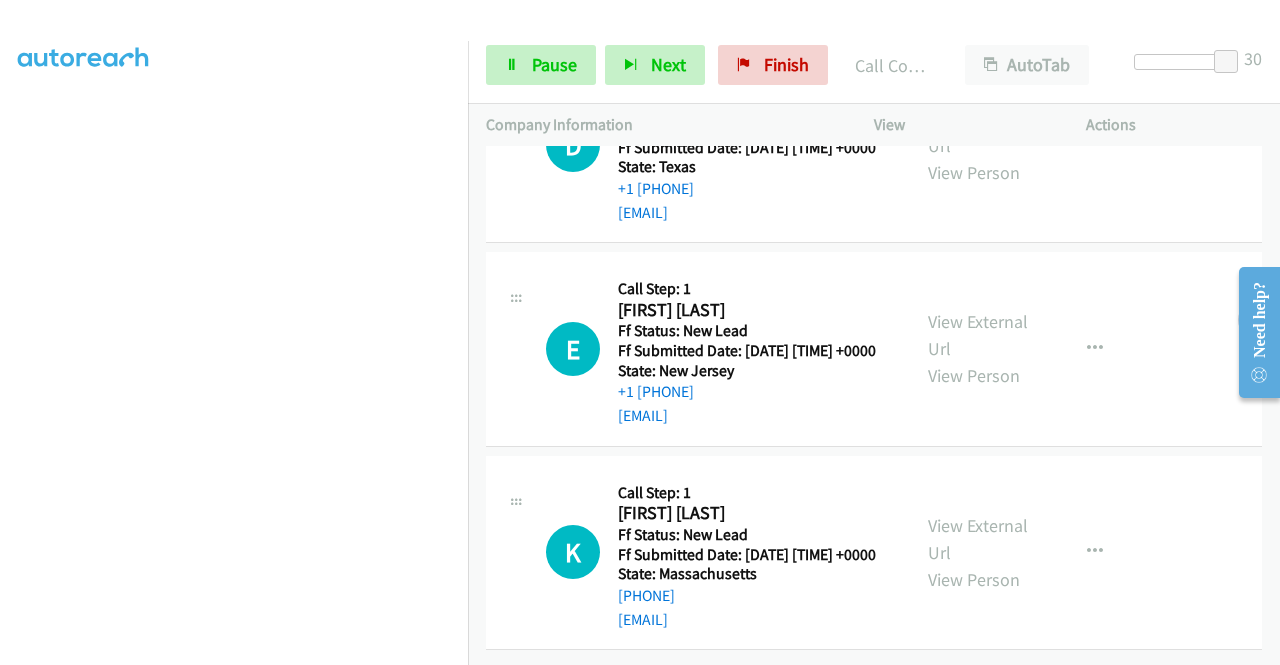 scroll, scrollTop: 4290, scrollLeft: 0, axis: vertical 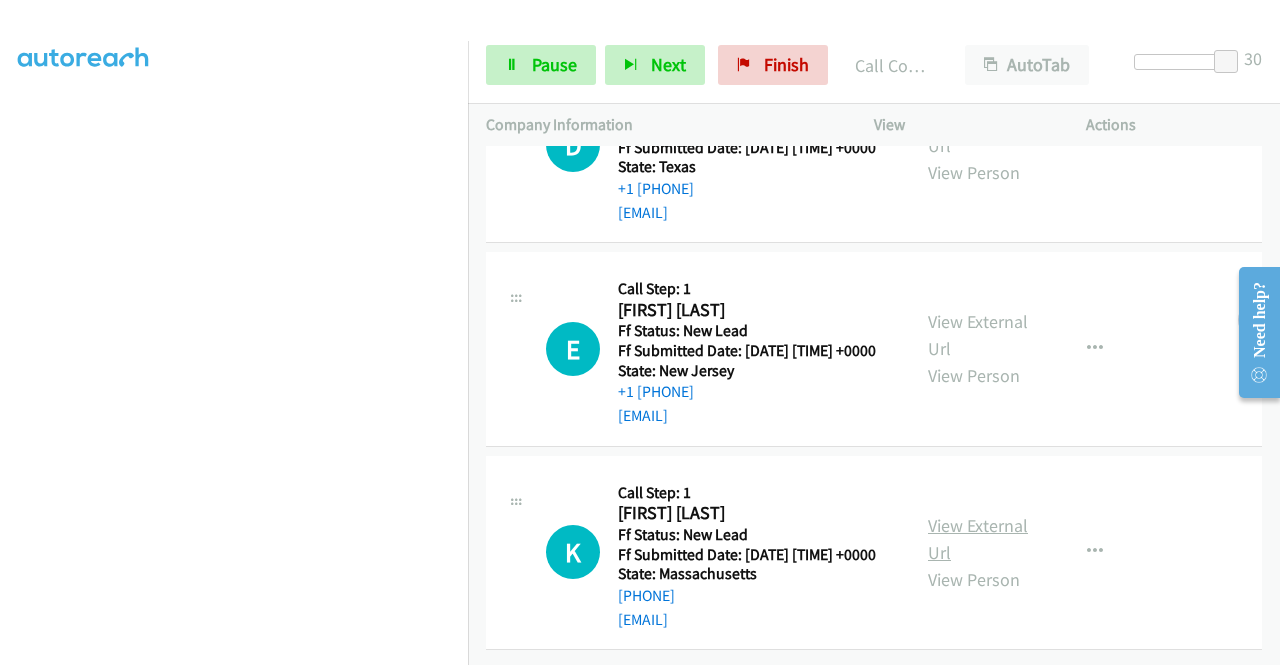 click on "View External Url" at bounding box center [978, 539] 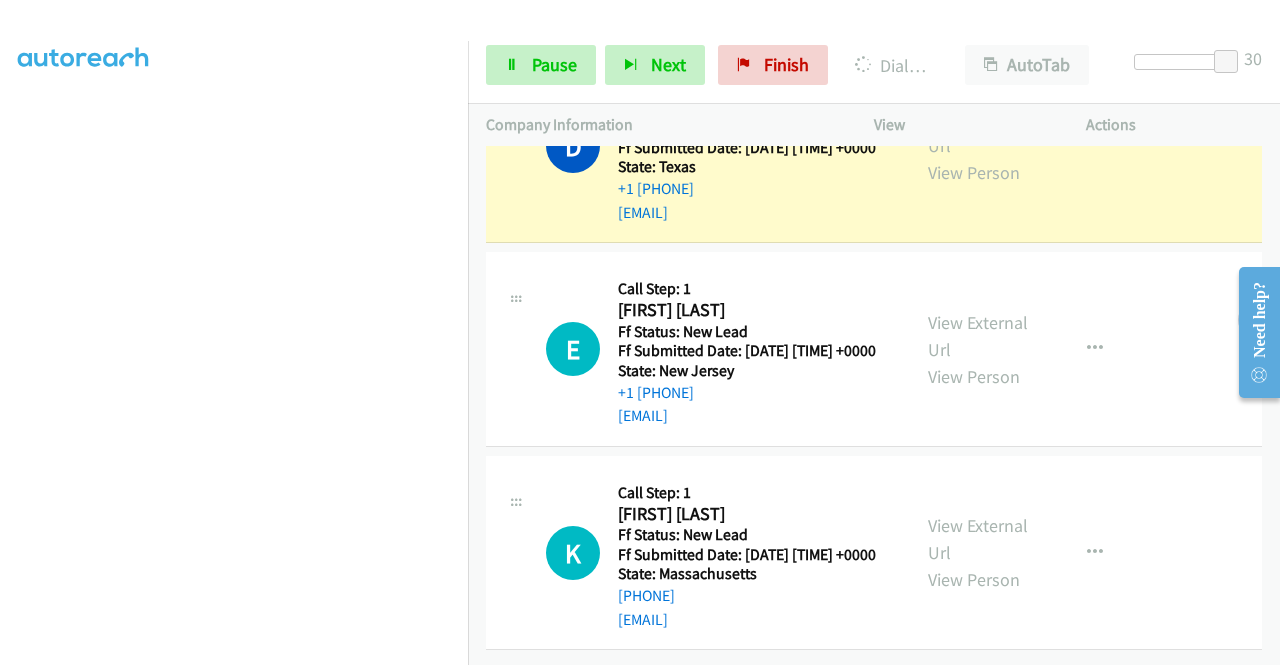 scroll, scrollTop: 4374, scrollLeft: 0, axis: vertical 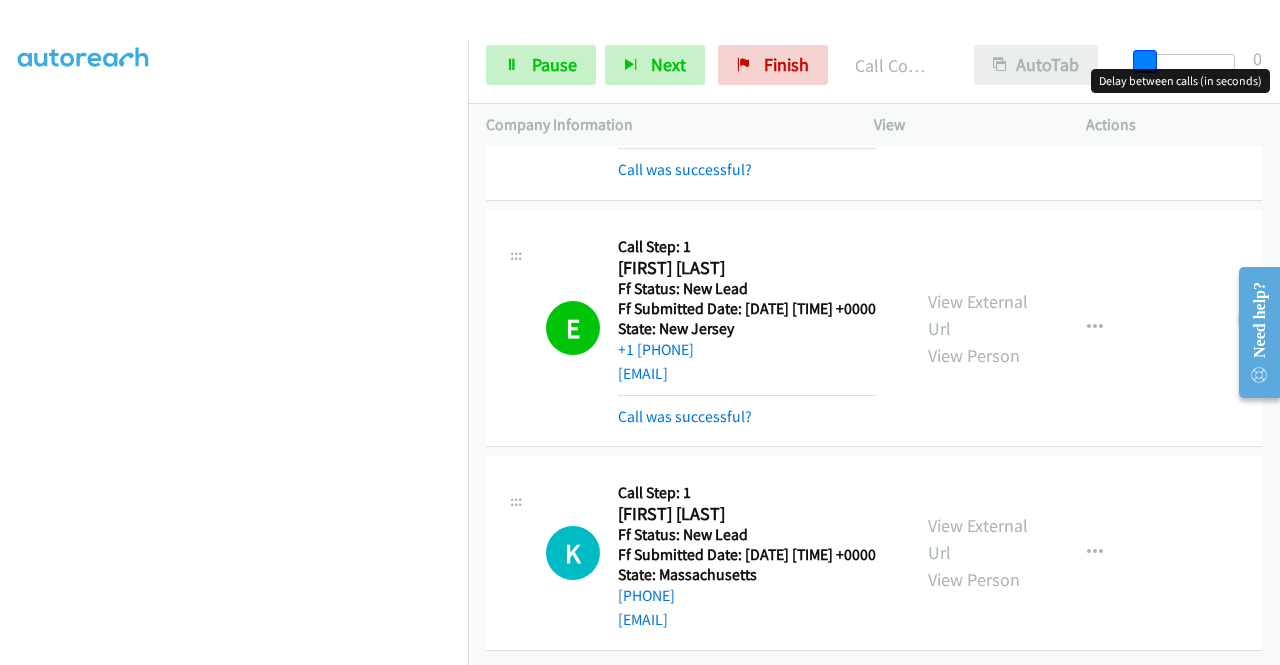 drag, startPoint x: 1228, startPoint y: 57, endPoint x: 1068, endPoint y: 74, distance: 160.90059 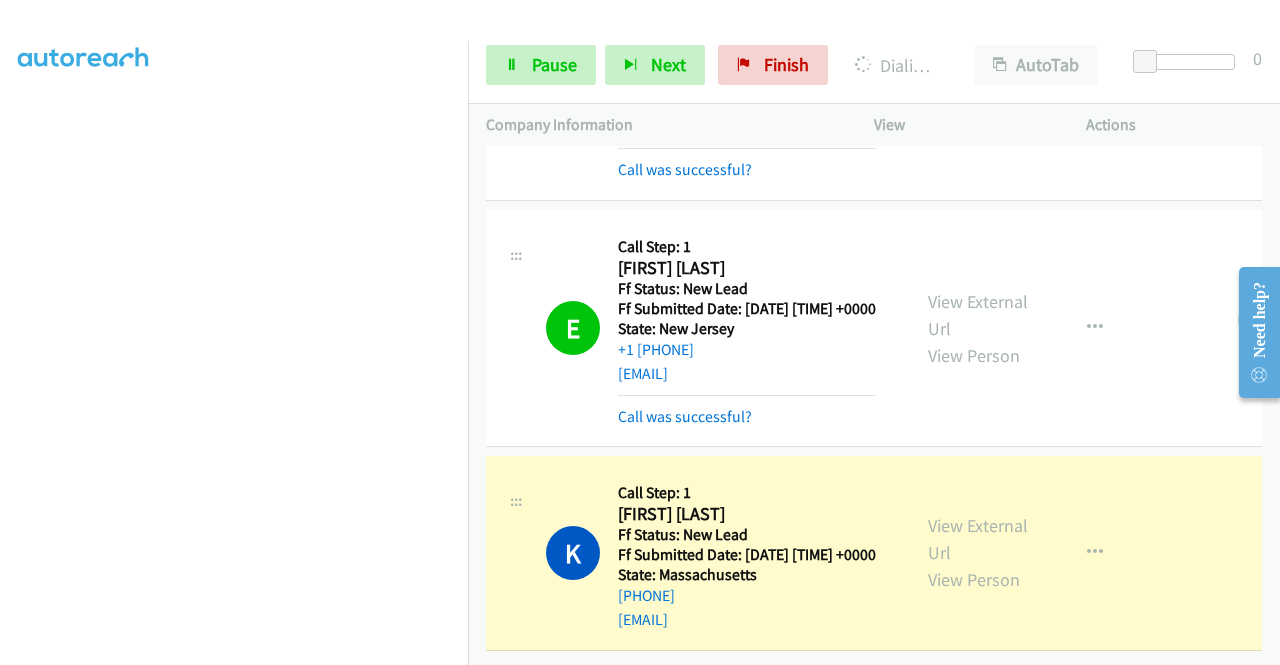 scroll, scrollTop: 0, scrollLeft: 0, axis: both 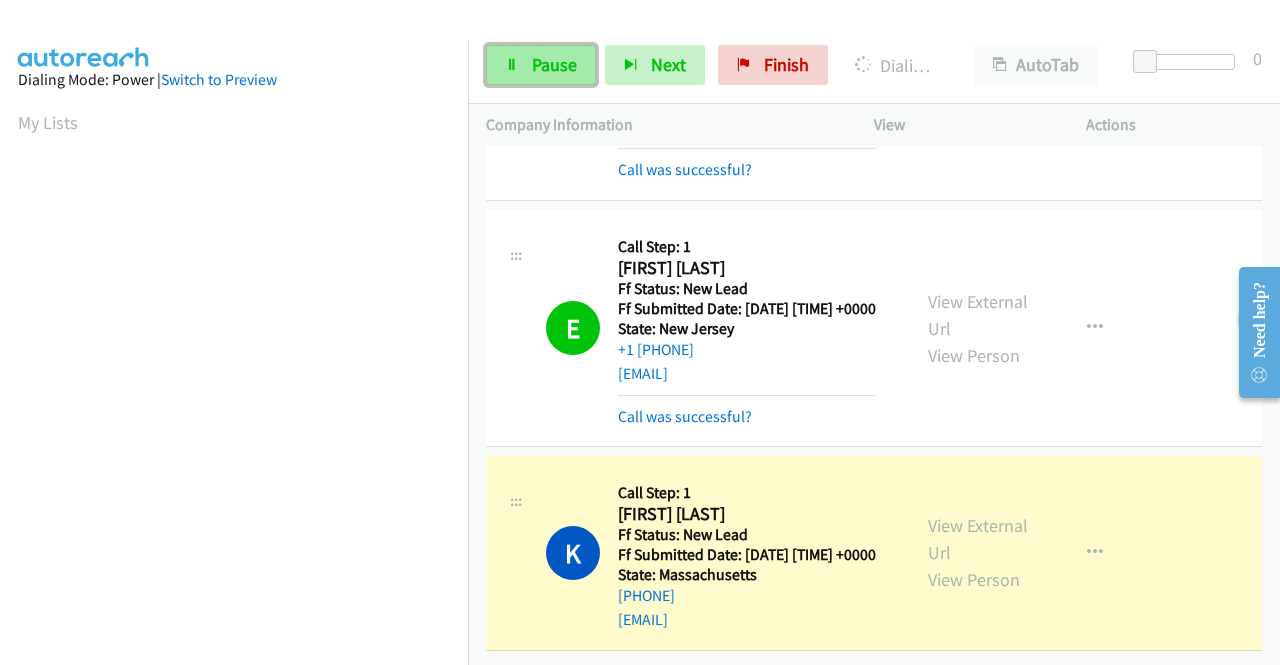 click on "Pause" at bounding box center (554, 64) 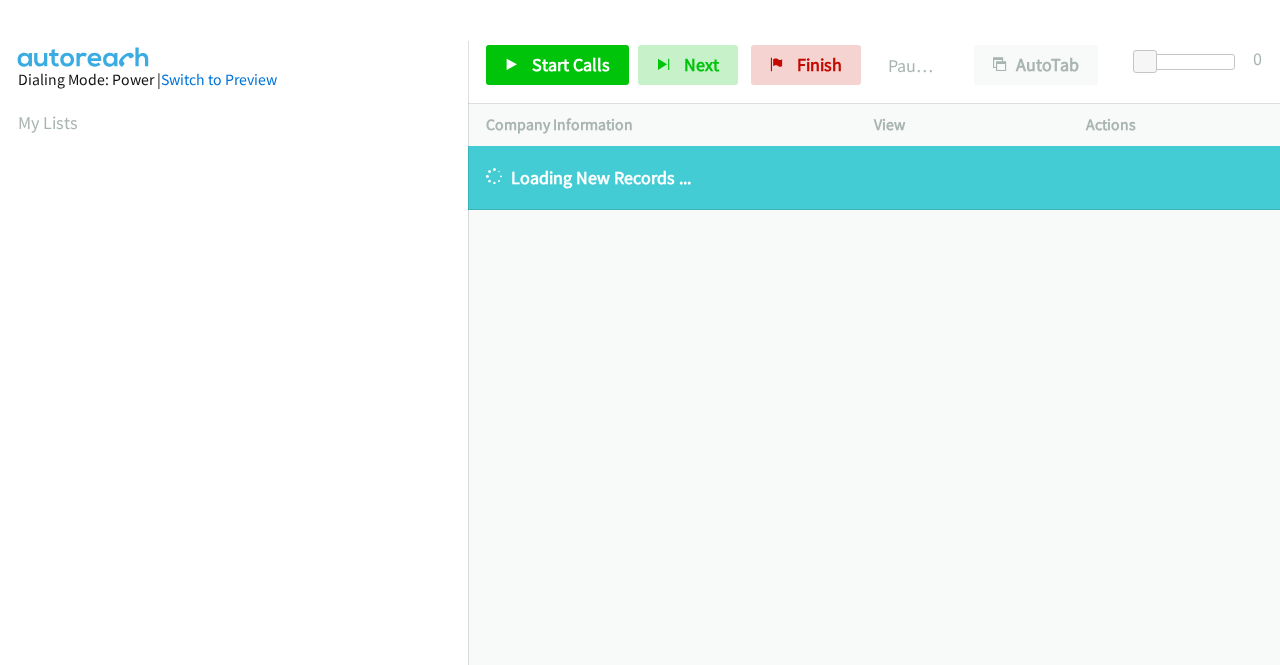 scroll, scrollTop: 0, scrollLeft: 0, axis: both 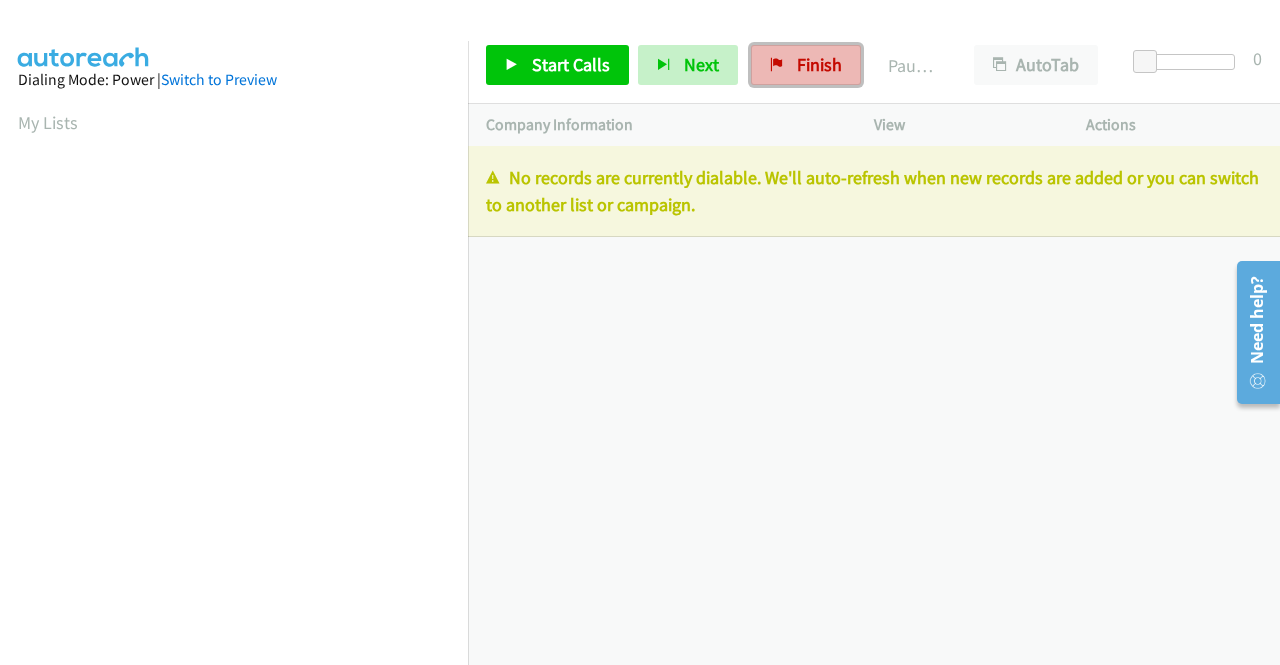 click on "Finish" at bounding box center [819, 64] 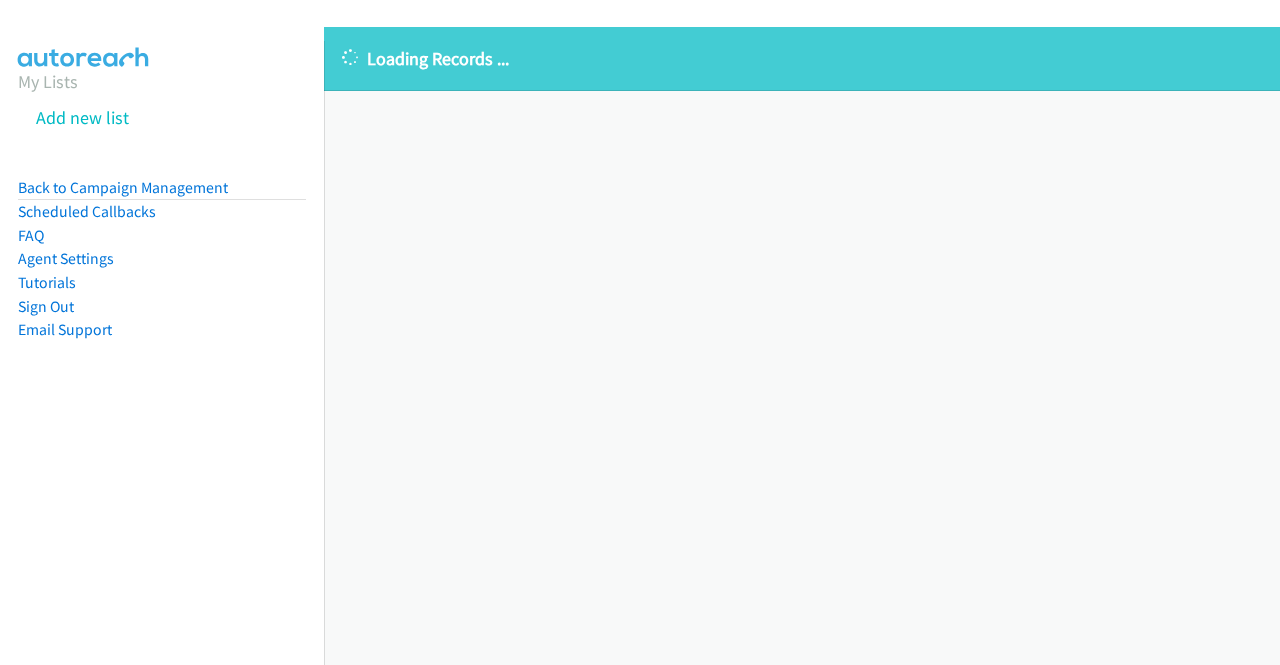 scroll, scrollTop: 0, scrollLeft: 0, axis: both 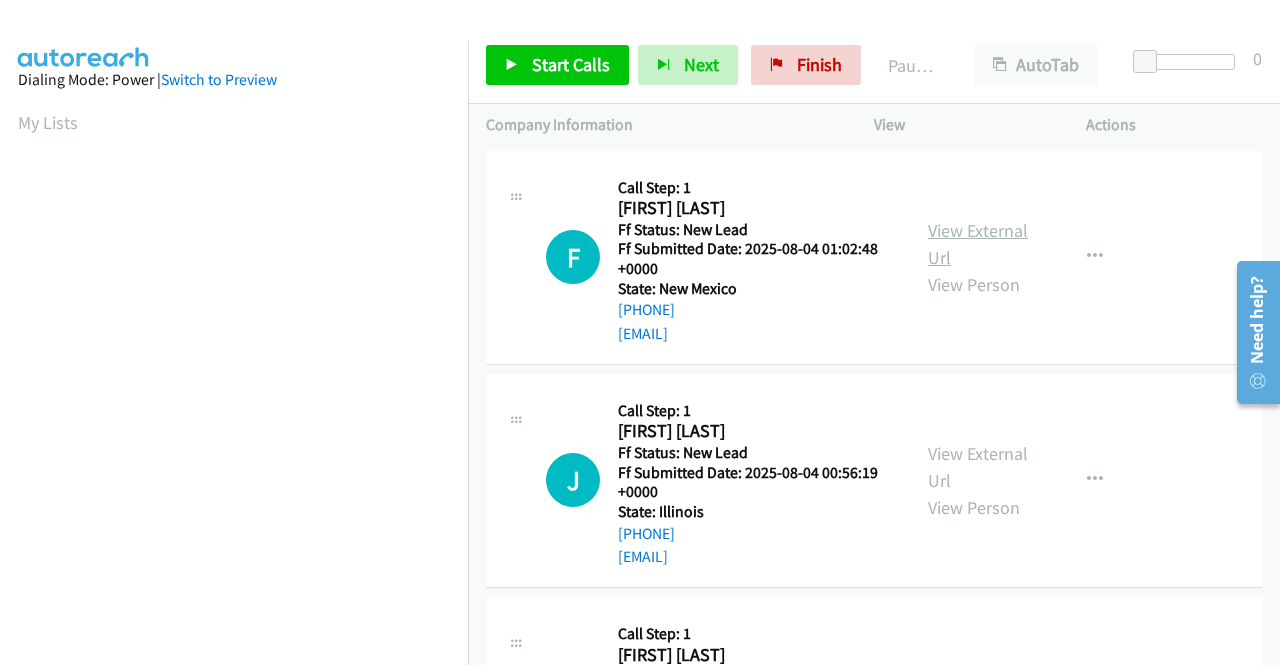 click on "View External Url" at bounding box center [978, 244] 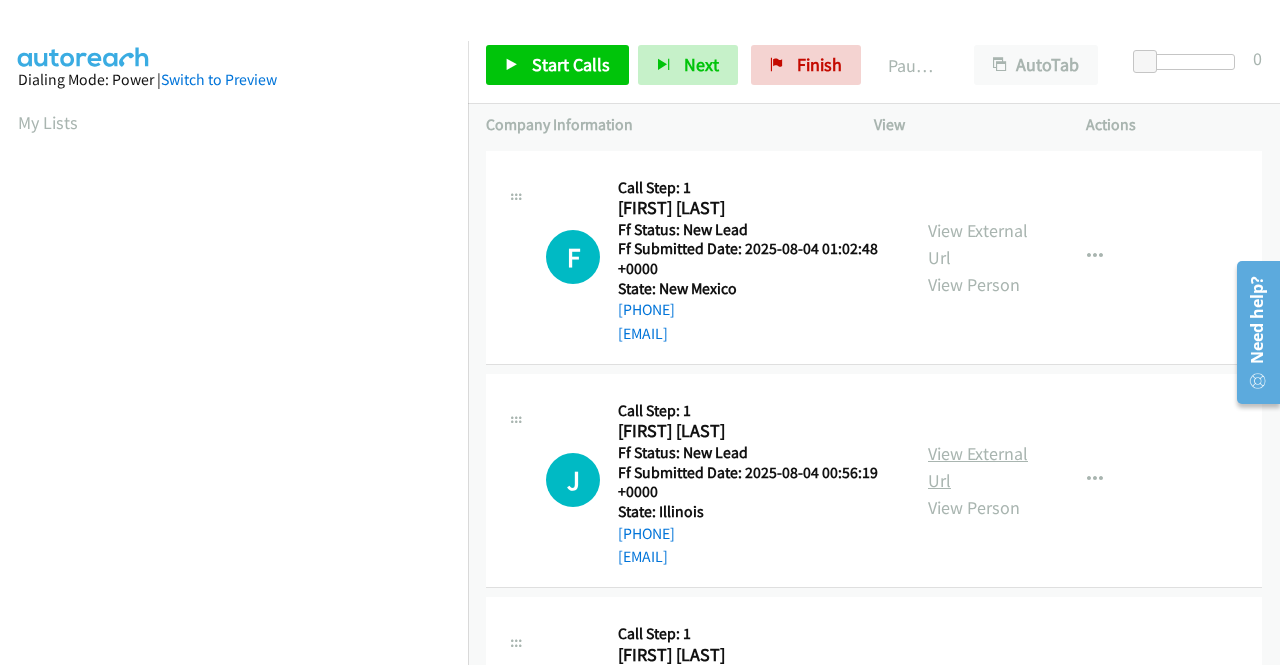 click on "View External Url" at bounding box center (978, 467) 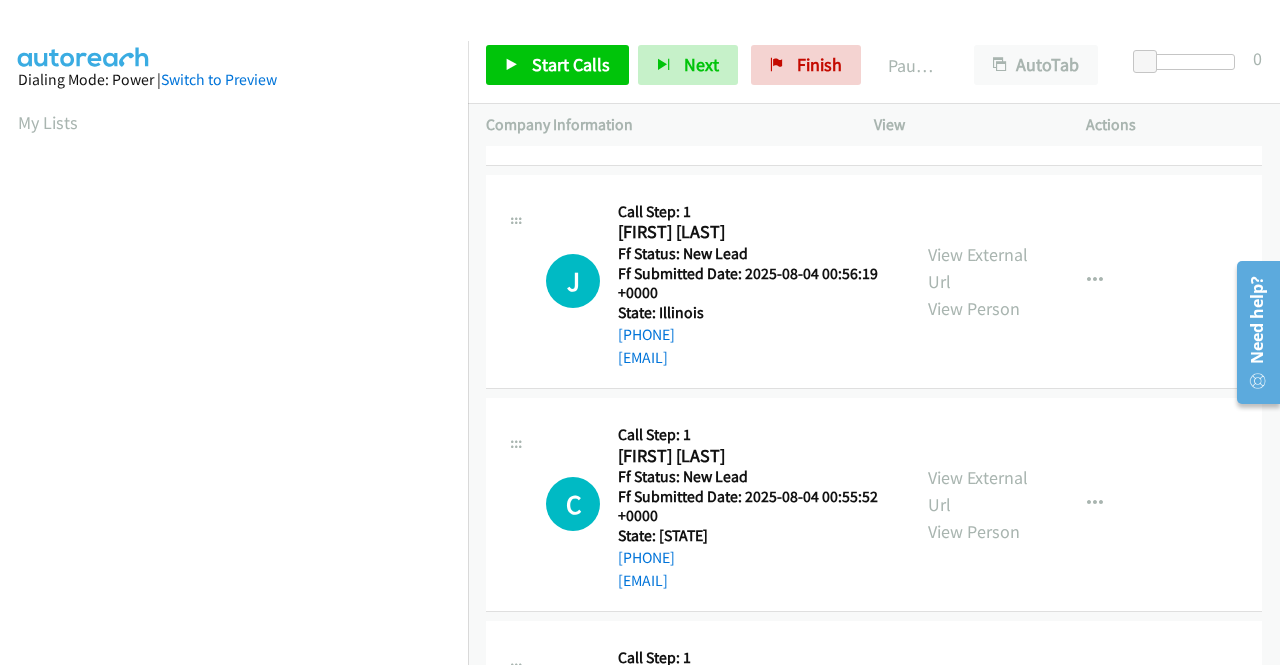 scroll, scrollTop: 200, scrollLeft: 0, axis: vertical 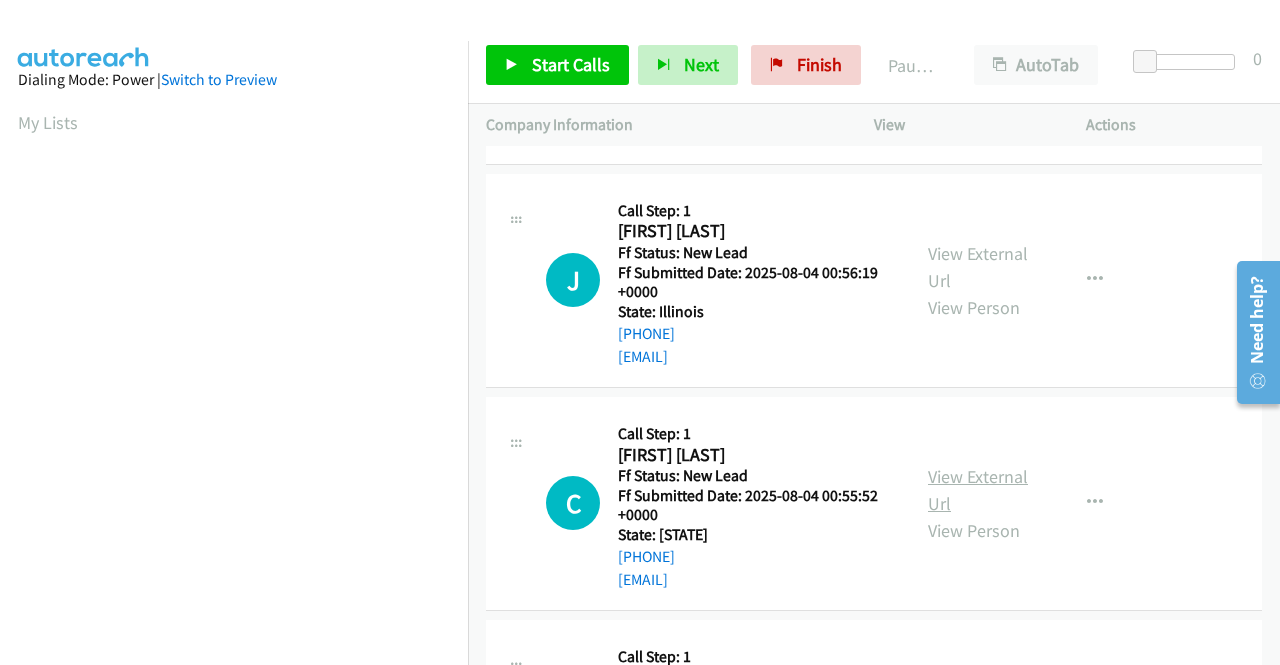 click on "View External Url" at bounding box center [978, 490] 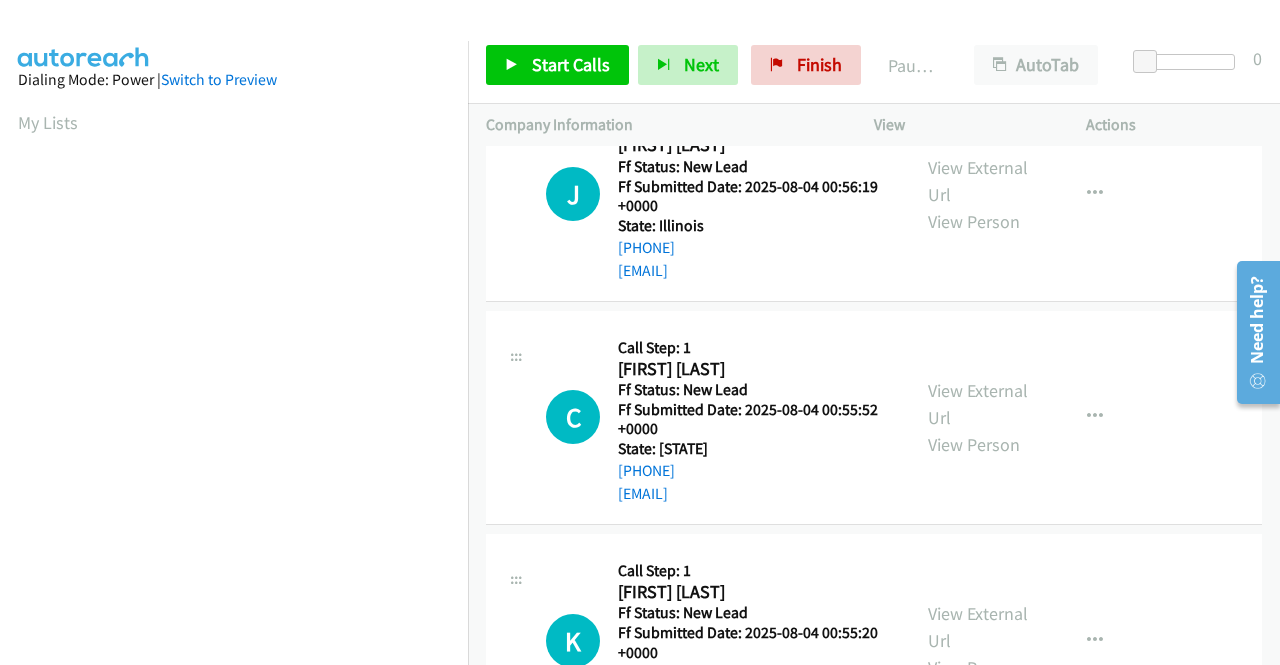 scroll, scrollTop: 400, scrollLeft: 0, axis: vertical 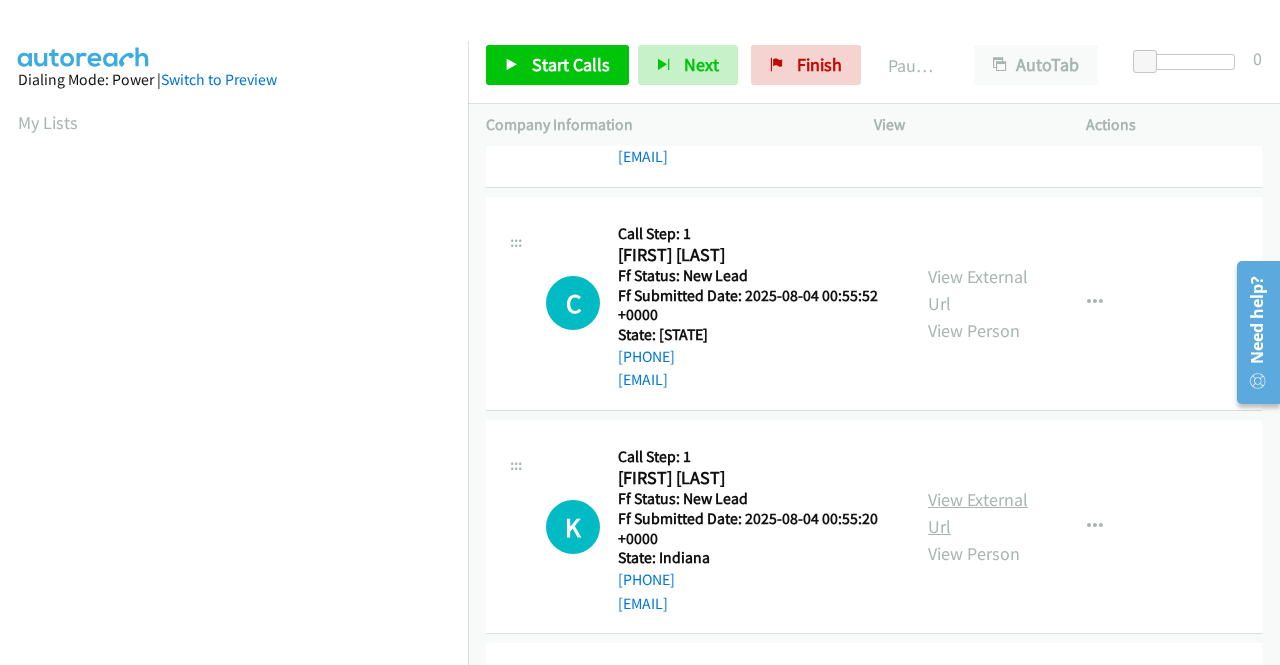click on "View External Url" at bounding box center [978, 513] 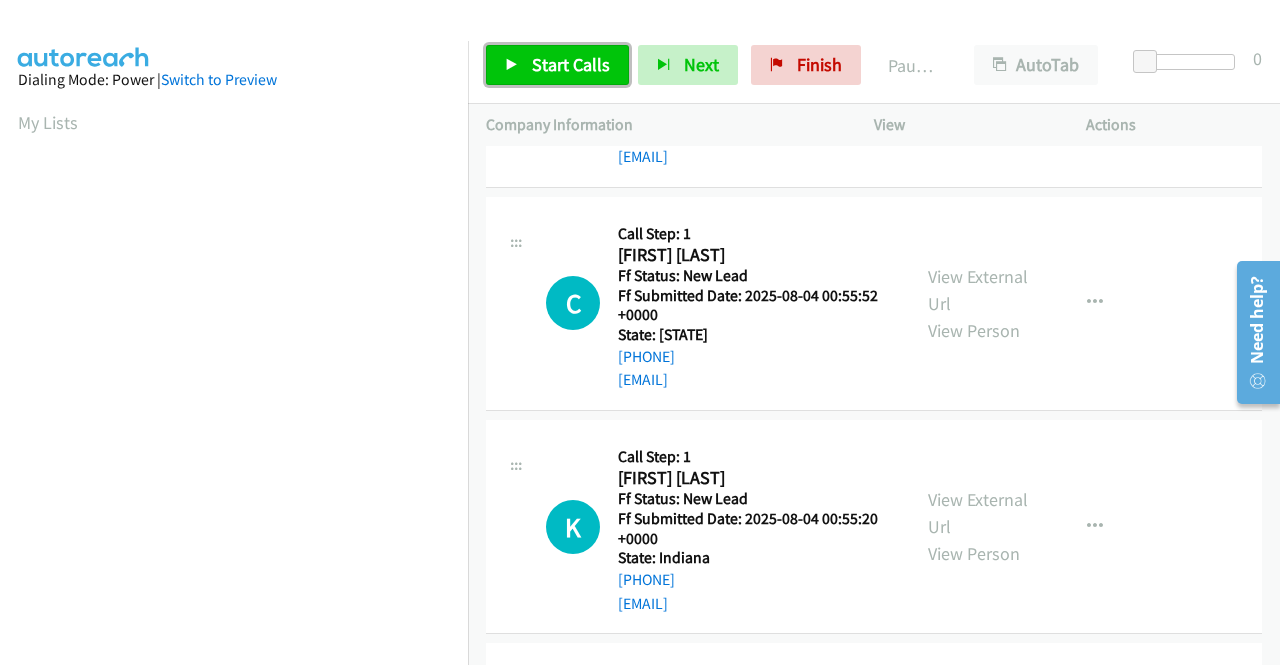 click on "Start Calls" at bounding box center [571, 64] 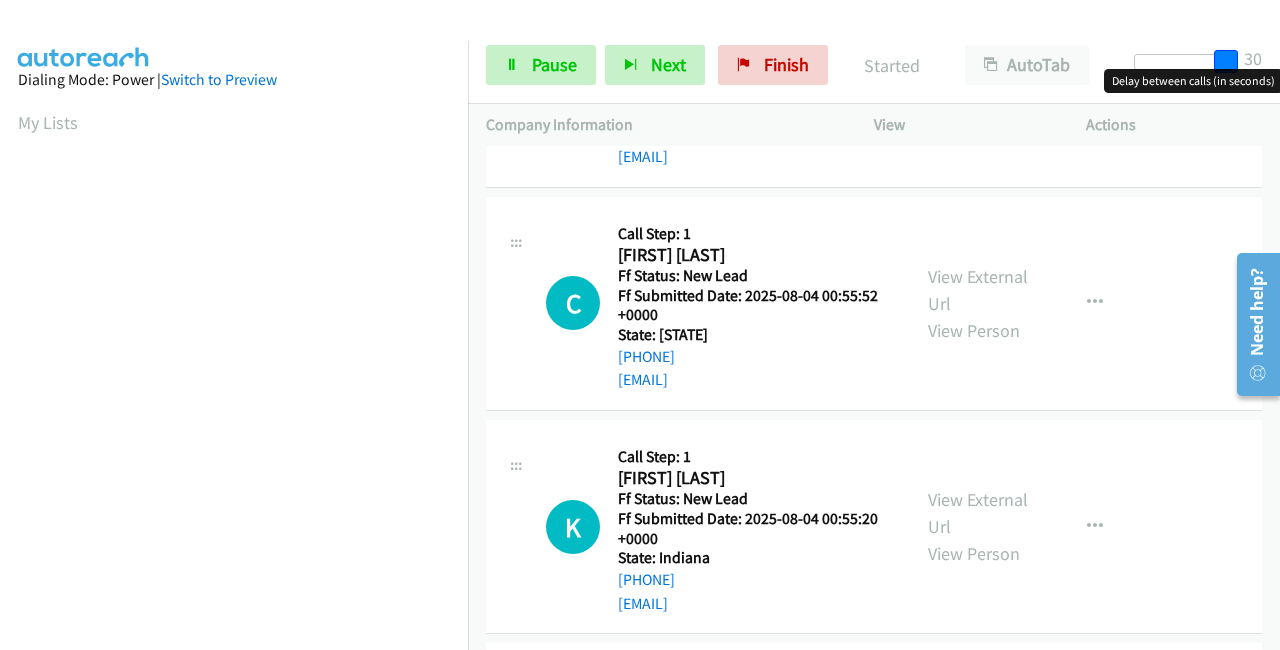drag, startPoint x: 1148, startPoint y: 61, endPoint x: 1279, endPoint y: 59, distance: 131.01526 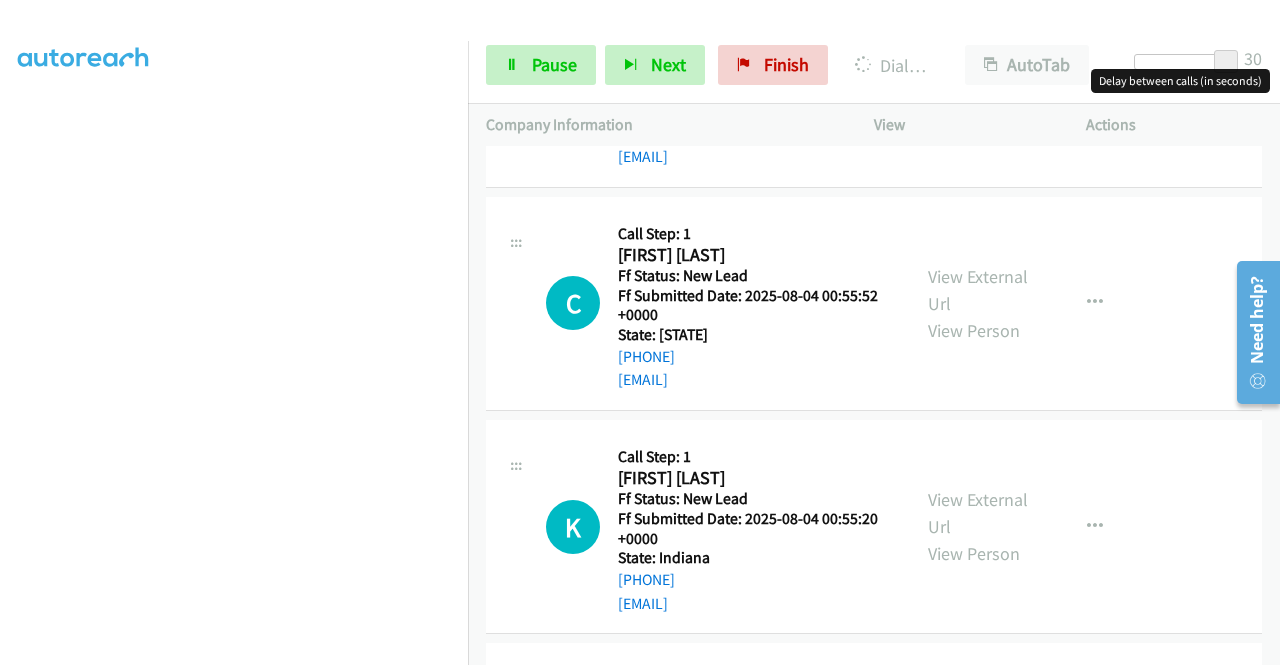 scroll, scrollTop: 456, scrollLeft: 0, axis: vertical 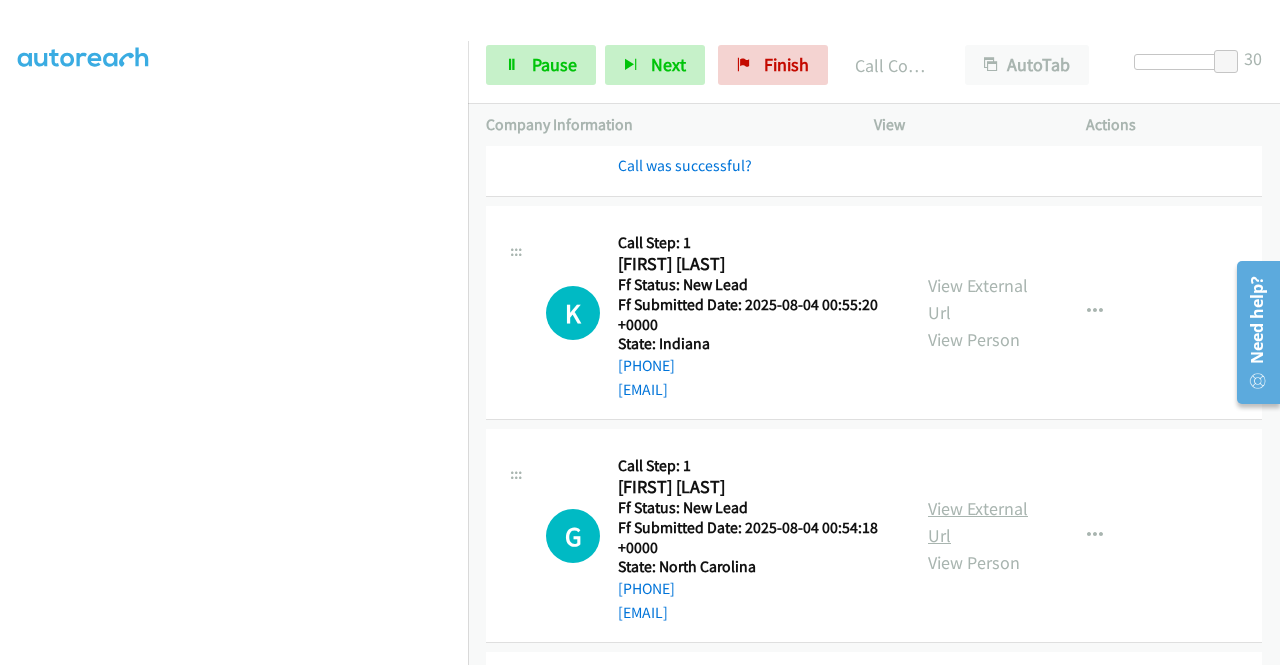 click on "View External Url" at bounding box center (978, 522) 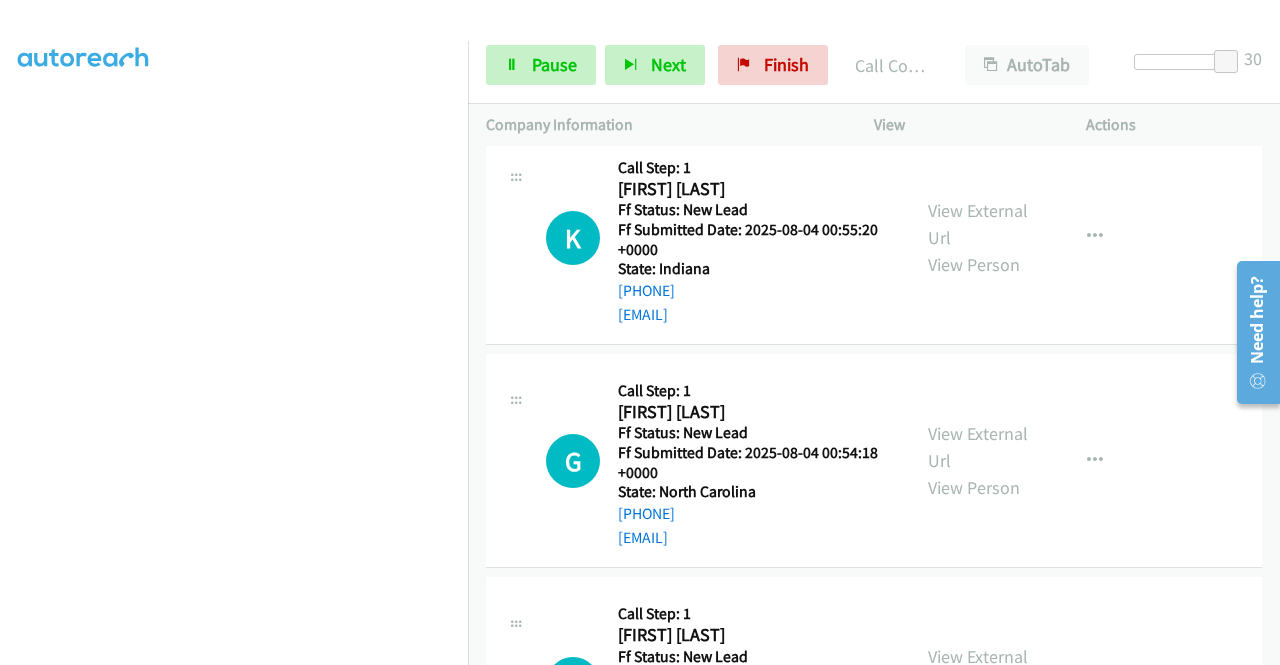 scroll, scrollTop: 942, scrollLeft: 0, axis: vertical 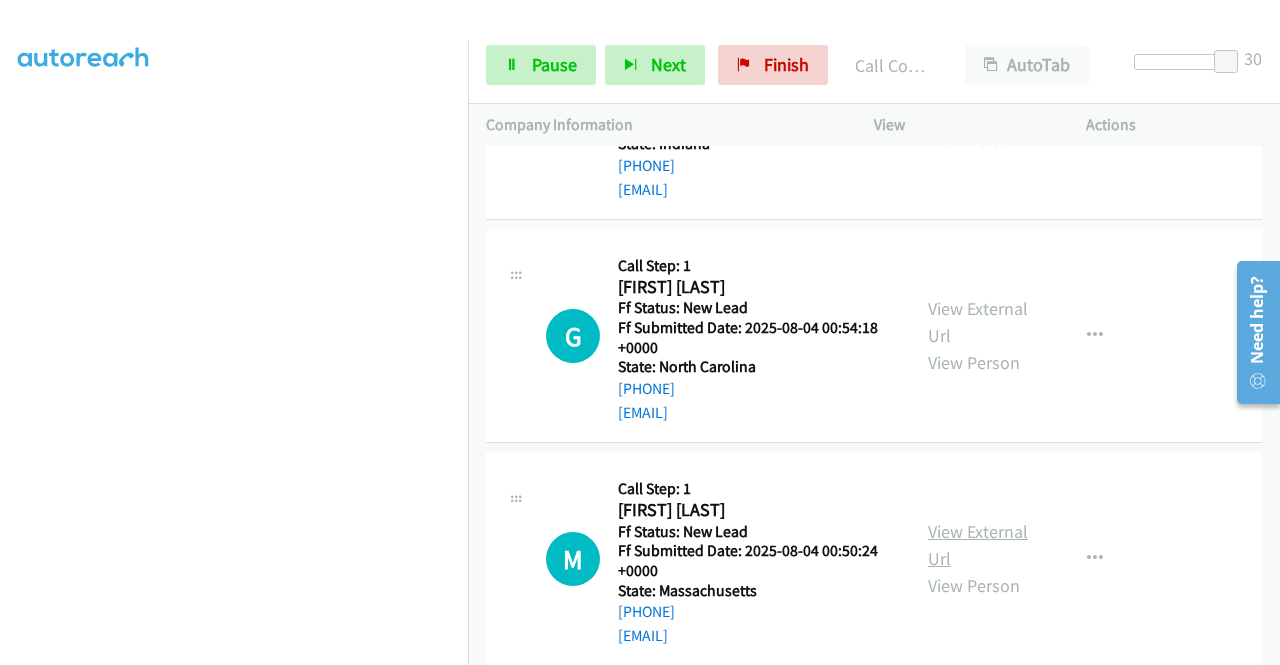 click on "View External Url" at bounding box center [978, 545] 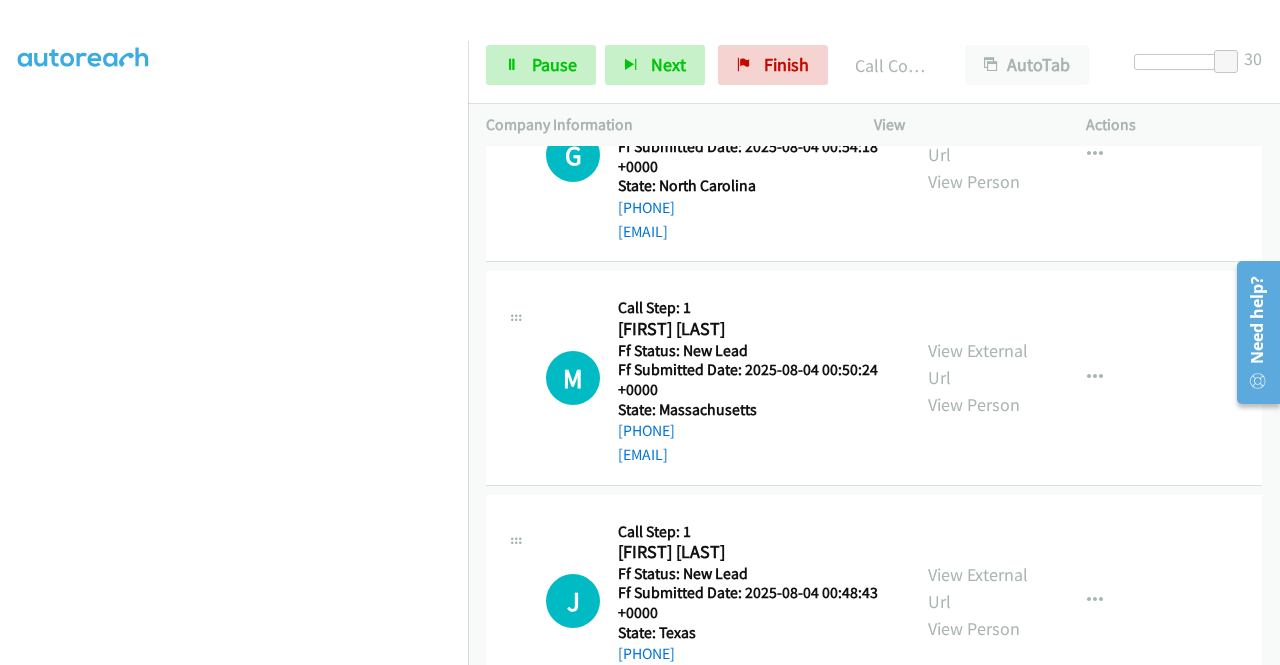 scroll, scrollTop: 1142, scrollLeft: 0, axis: vertical 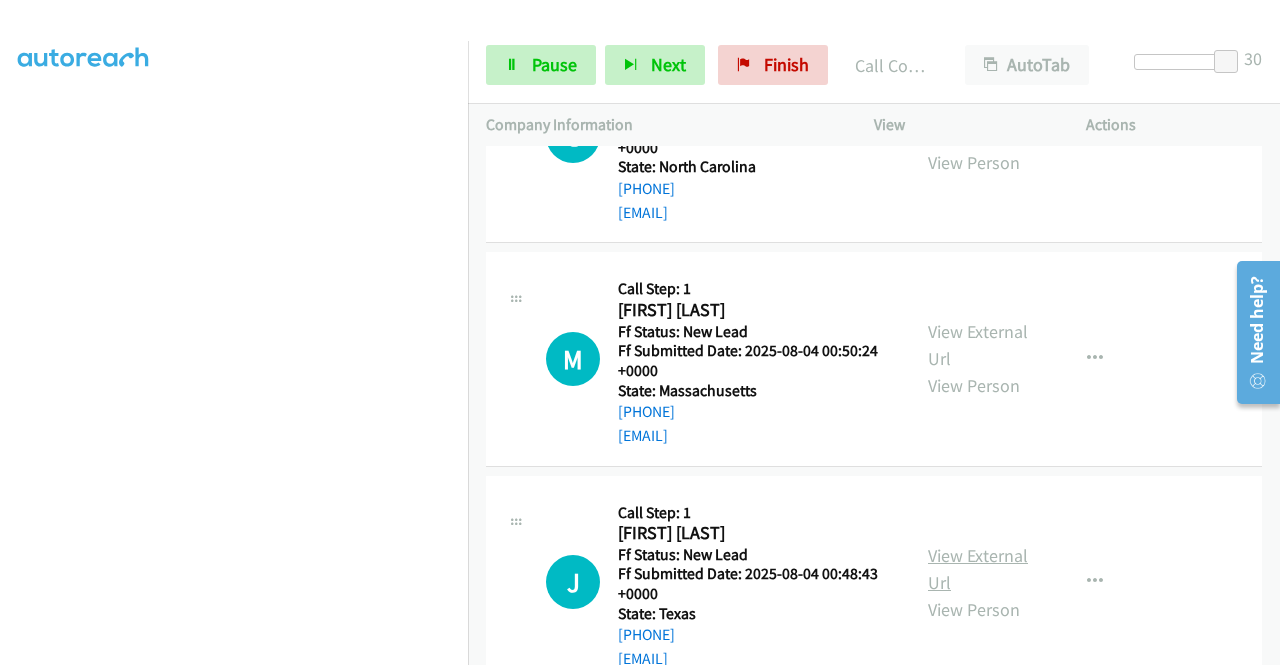 click on "View External Url" at bounding box center [978, 569] 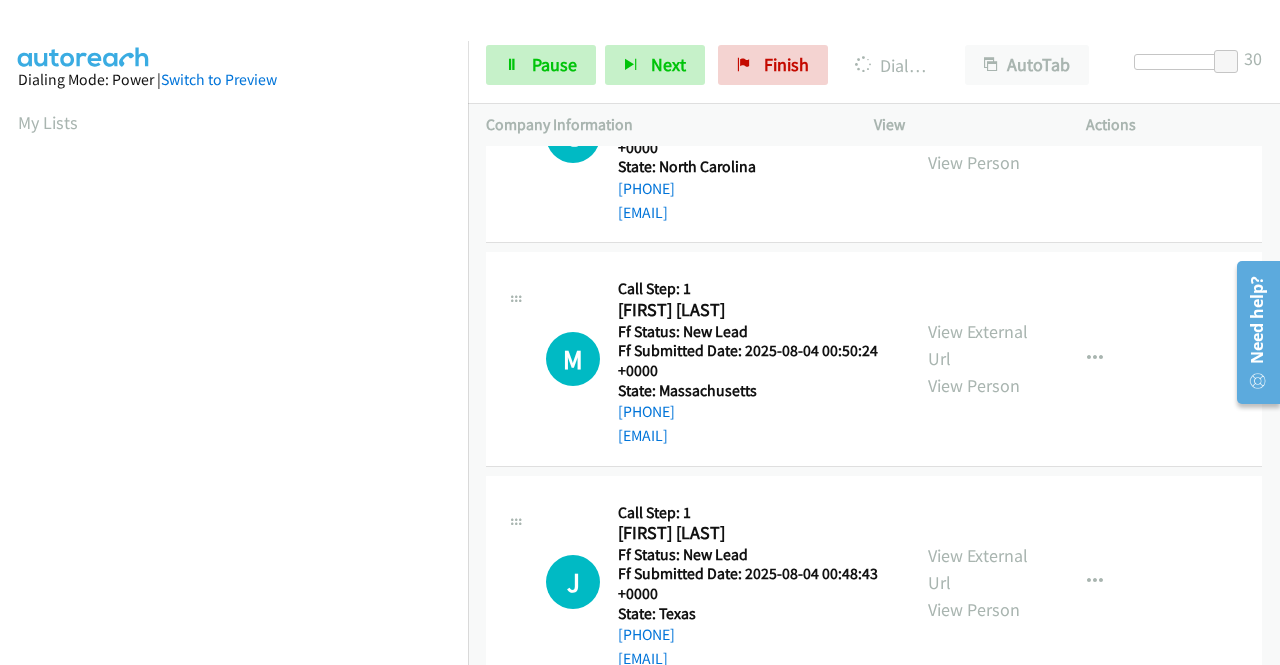 scroll, scrollTop: 456, scrollLeft: 0, axis: vertical 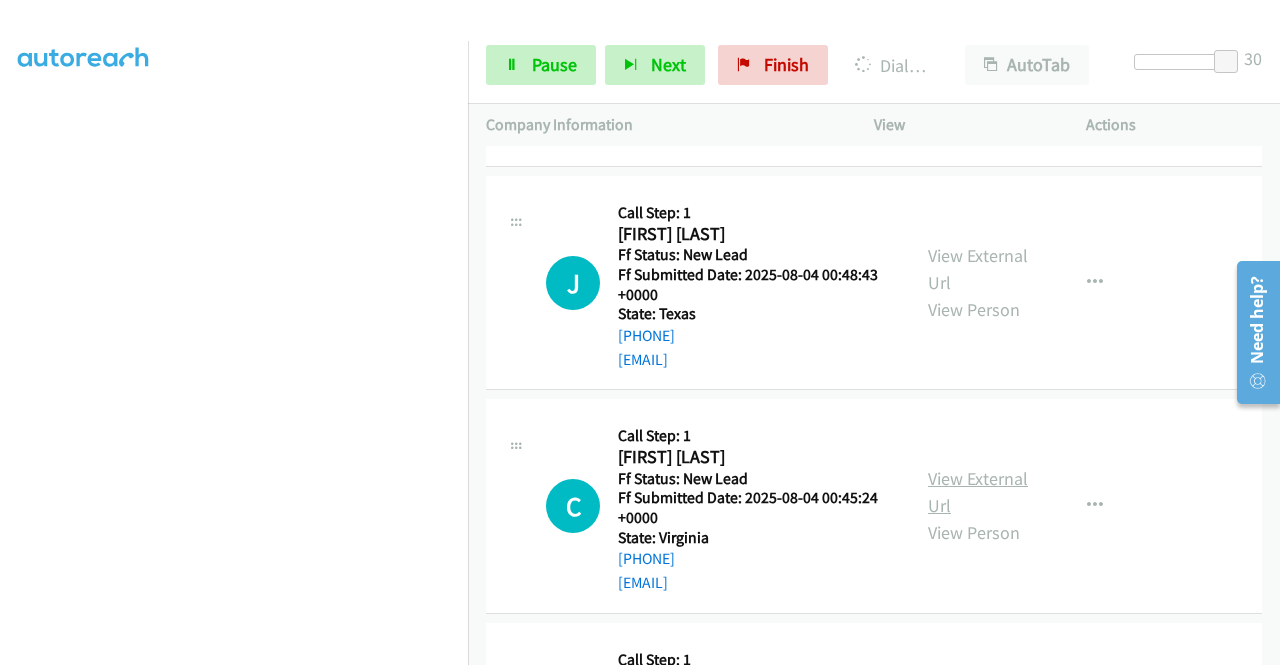 click on "View External Url" at bounding box center [978, 492] 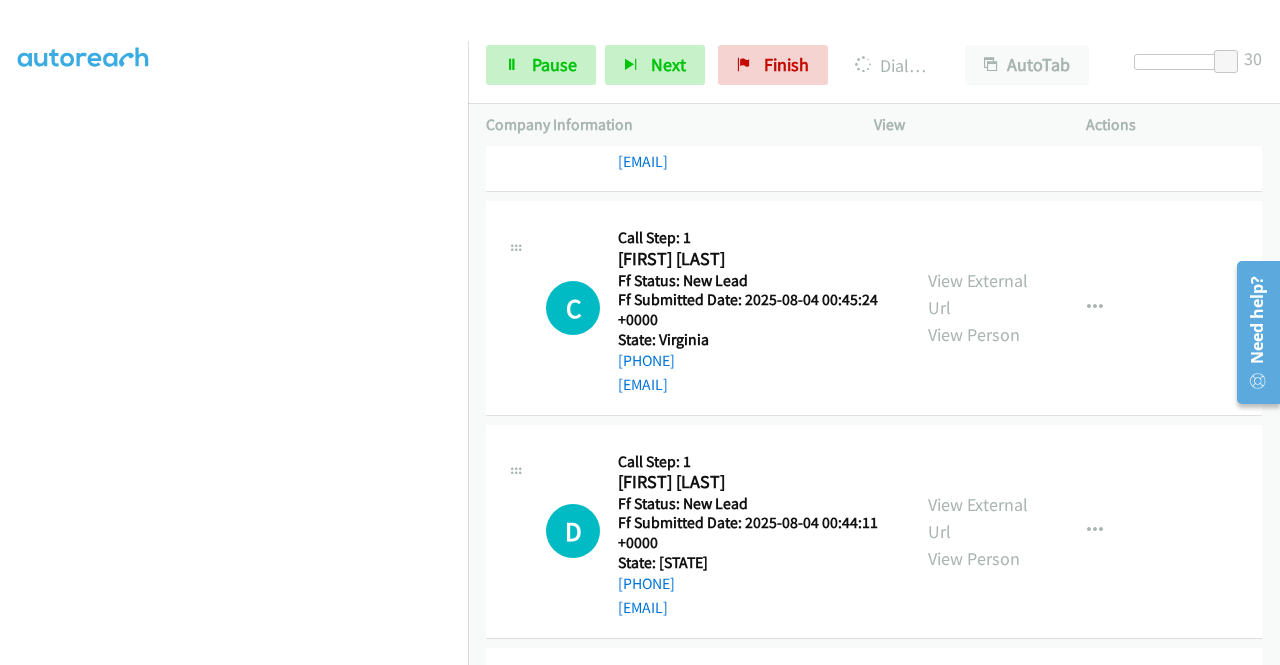 scroll, scrollTop: 1684, scrollLeft: 0, axis: vertical 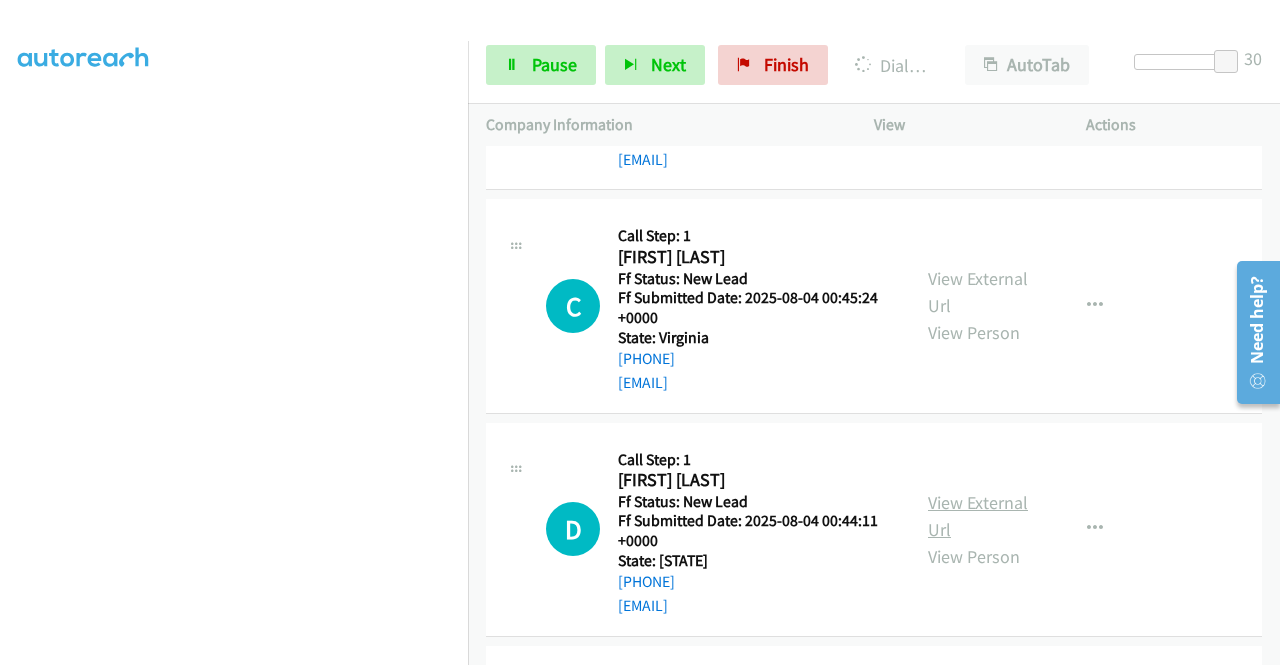 click on "View External Url" at bounding box center [978, 516] 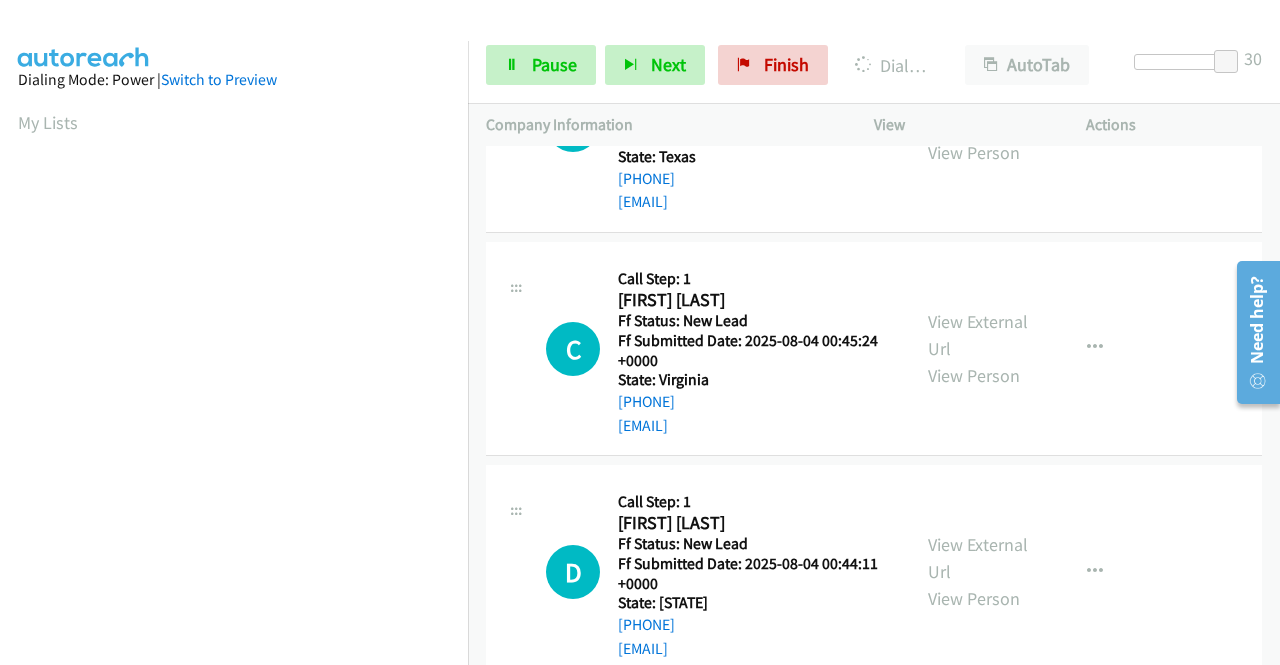 scroll, scrollTop: 456, scrollLeft: 0, axis: vertical 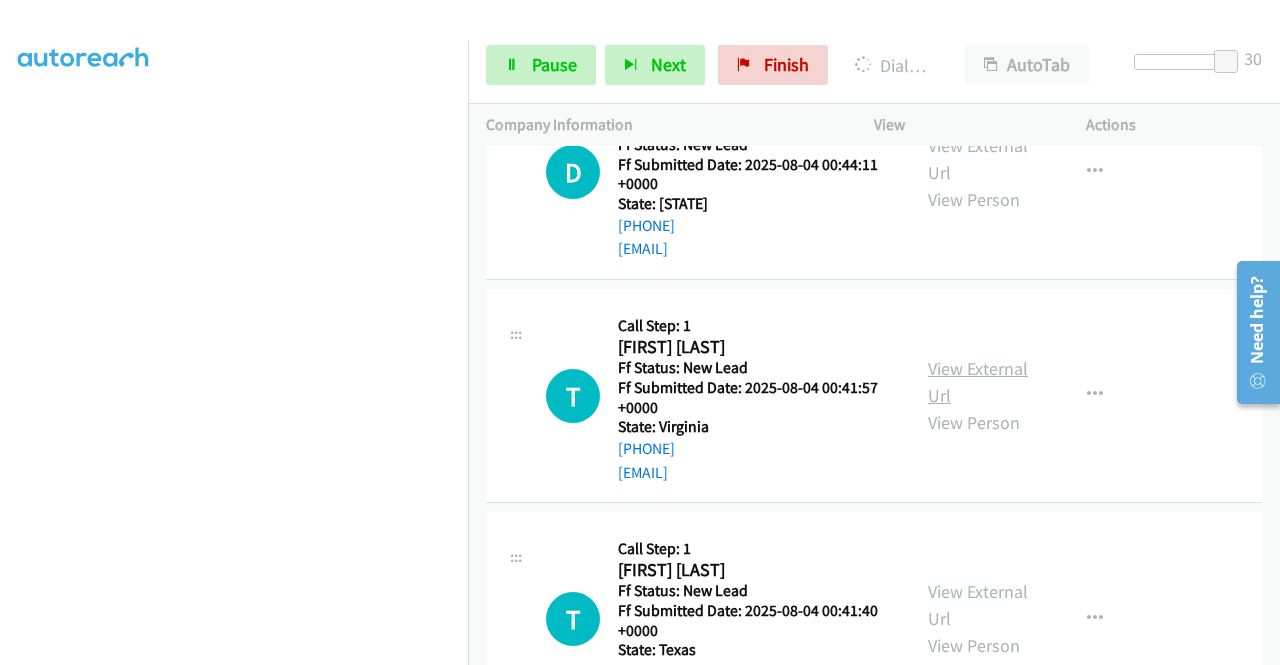 click on "View External Url" at bounding box center (978, 382) 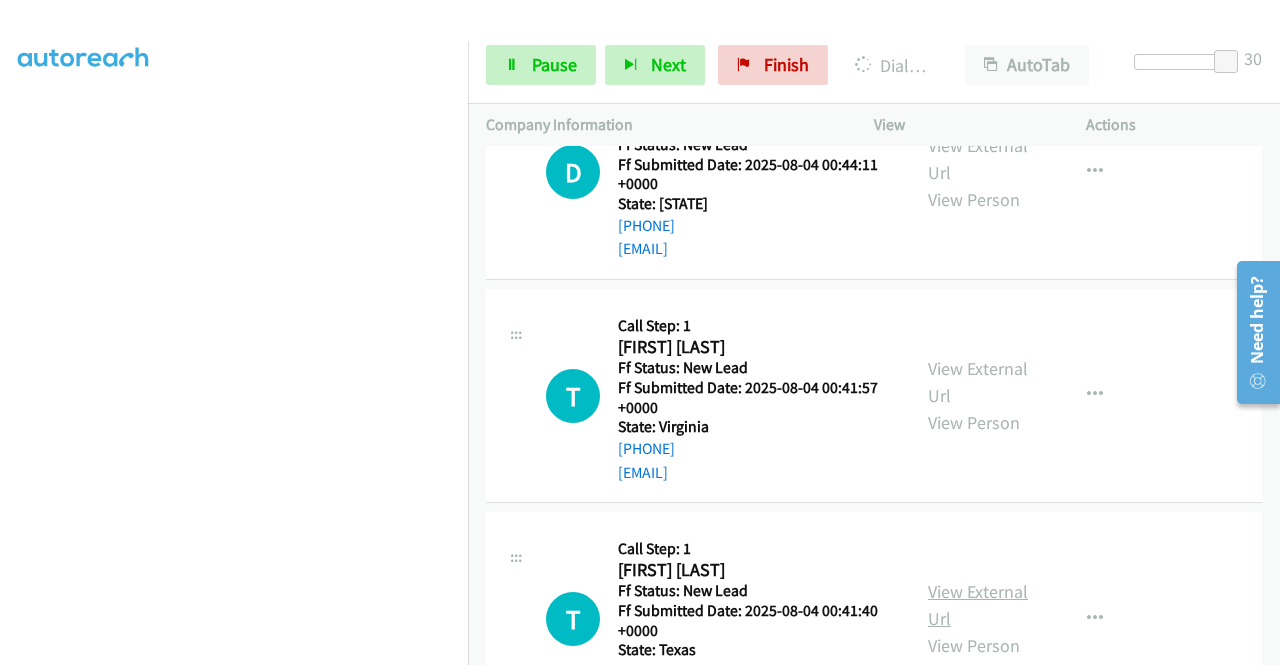 click on "View External Url" at bounding box center (978, 605) 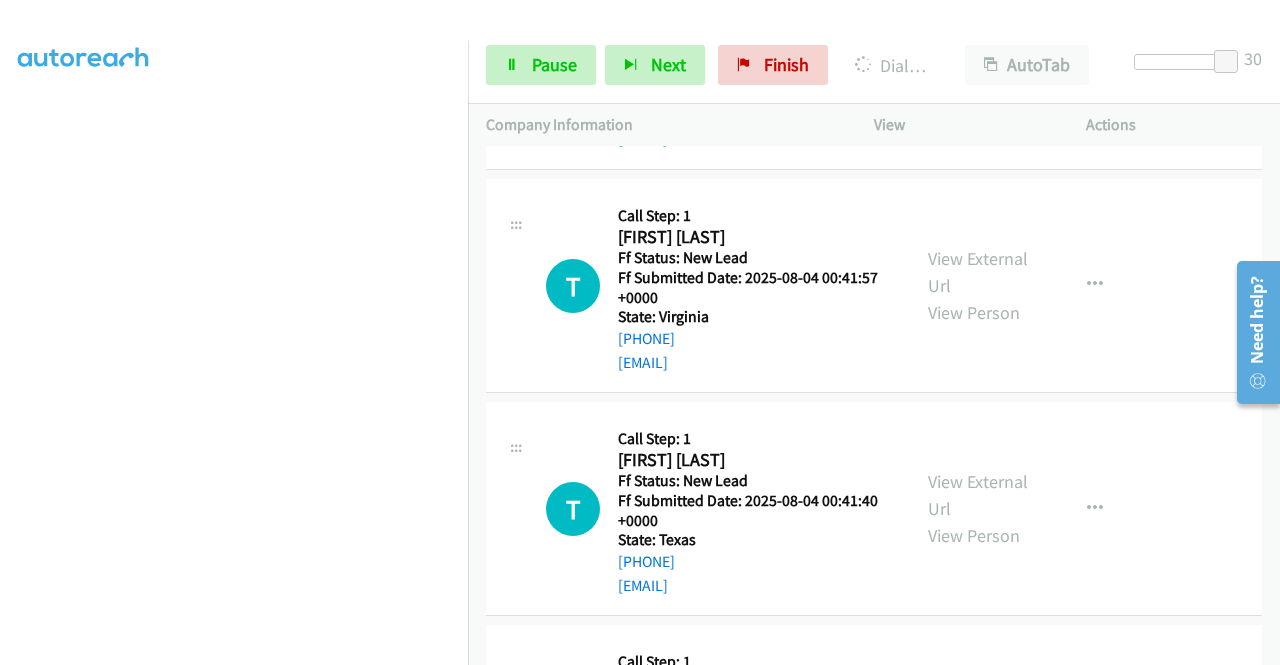 scroll, scrollTop: 2326, scrollLeft: 0, axis: vertical 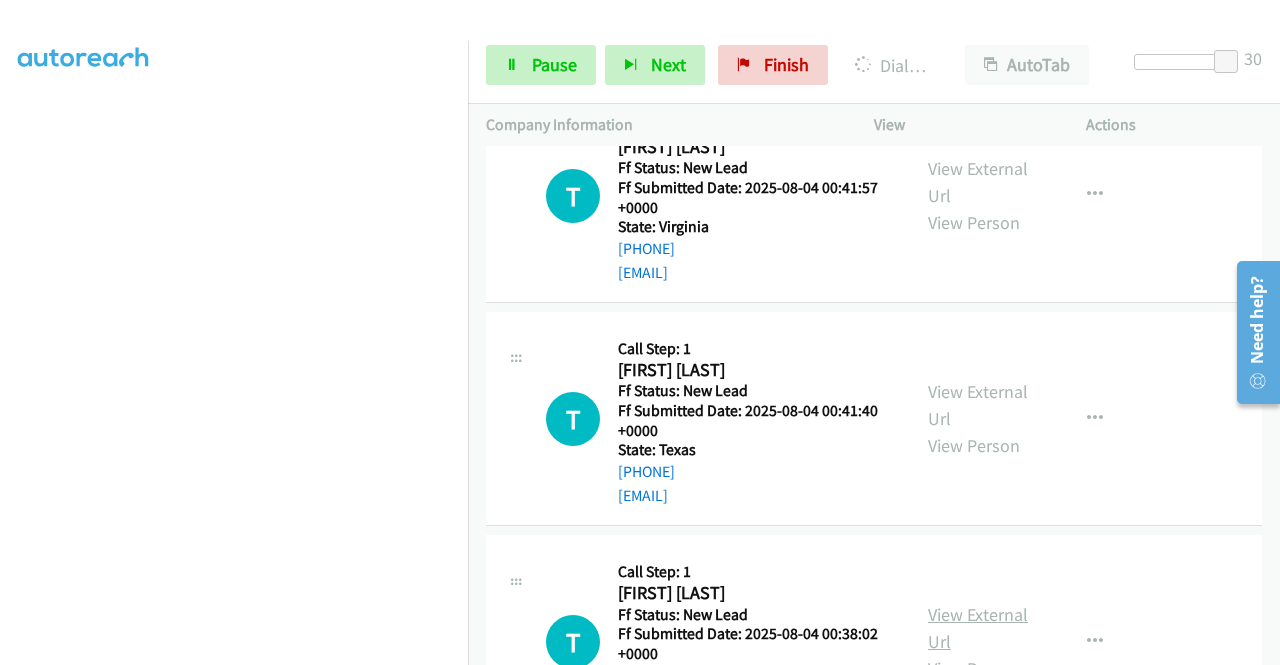 click on "View External Url" at bounding box center (978, 628) 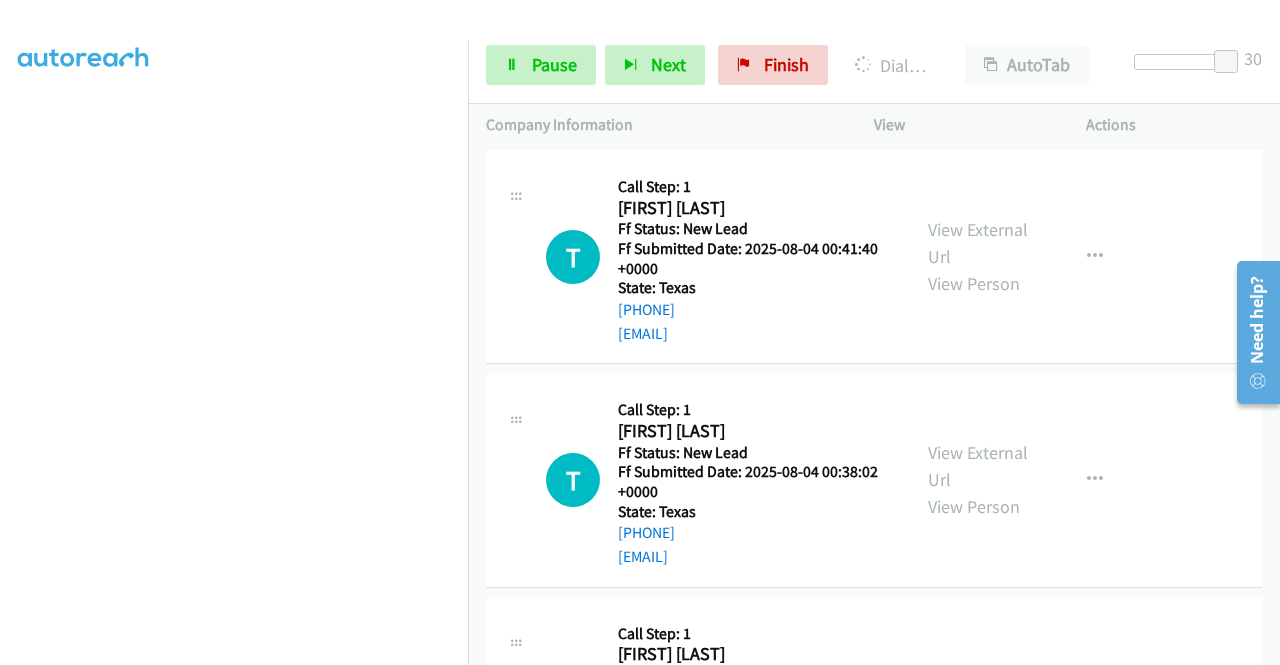 scroll, scrollTop: 2726, scrollLeft: 0, axis: vertical 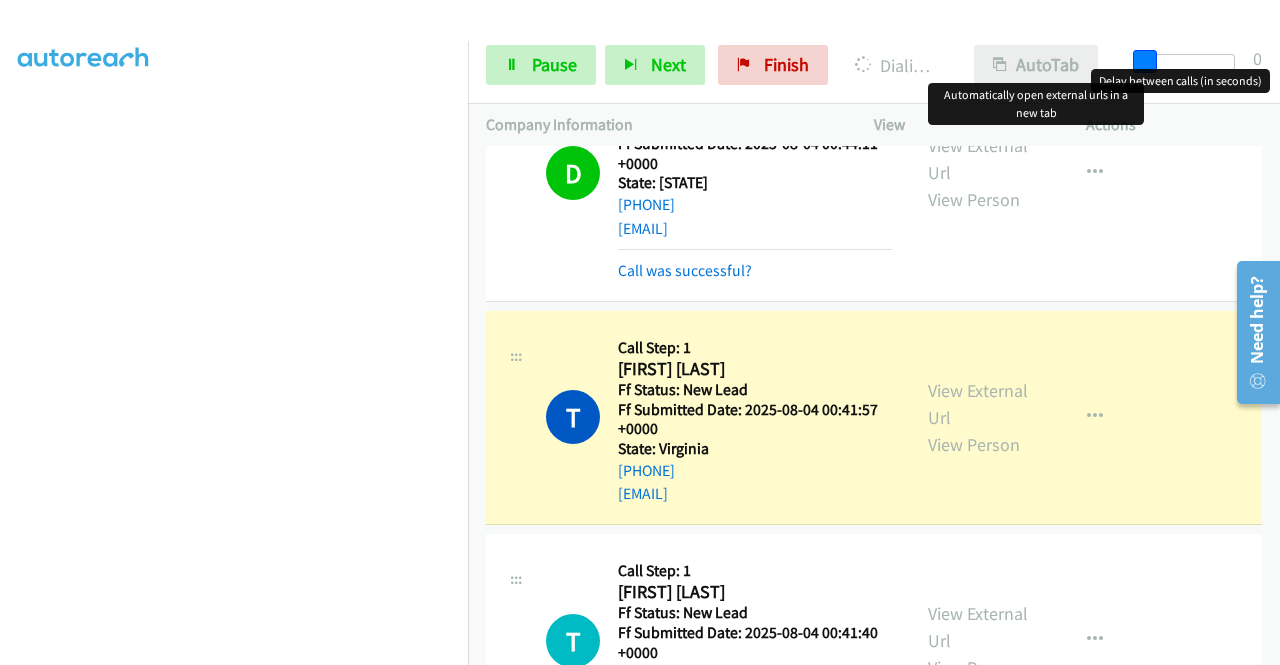 drag, startPoint x: 1221, startPoint y: 61, endPoint x: 1083, endPoint y: 64, distance: 138.03261 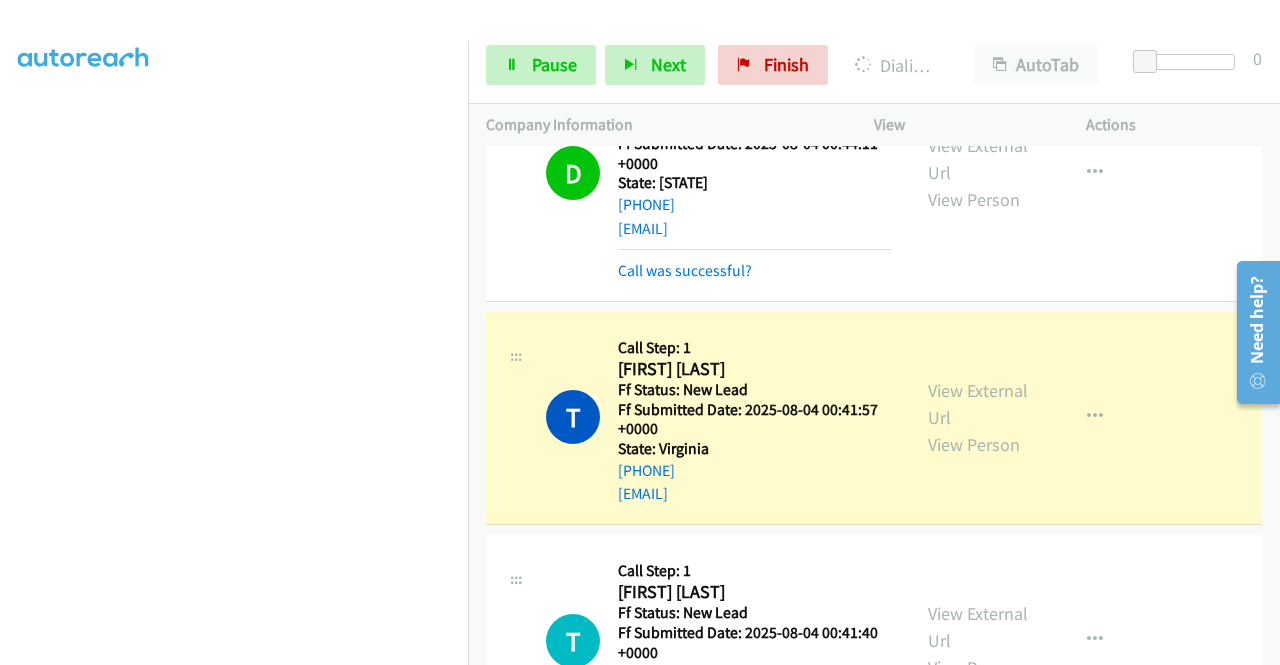 scroll, scrollTop: 456, scrollLeft: 0, axis: vertical 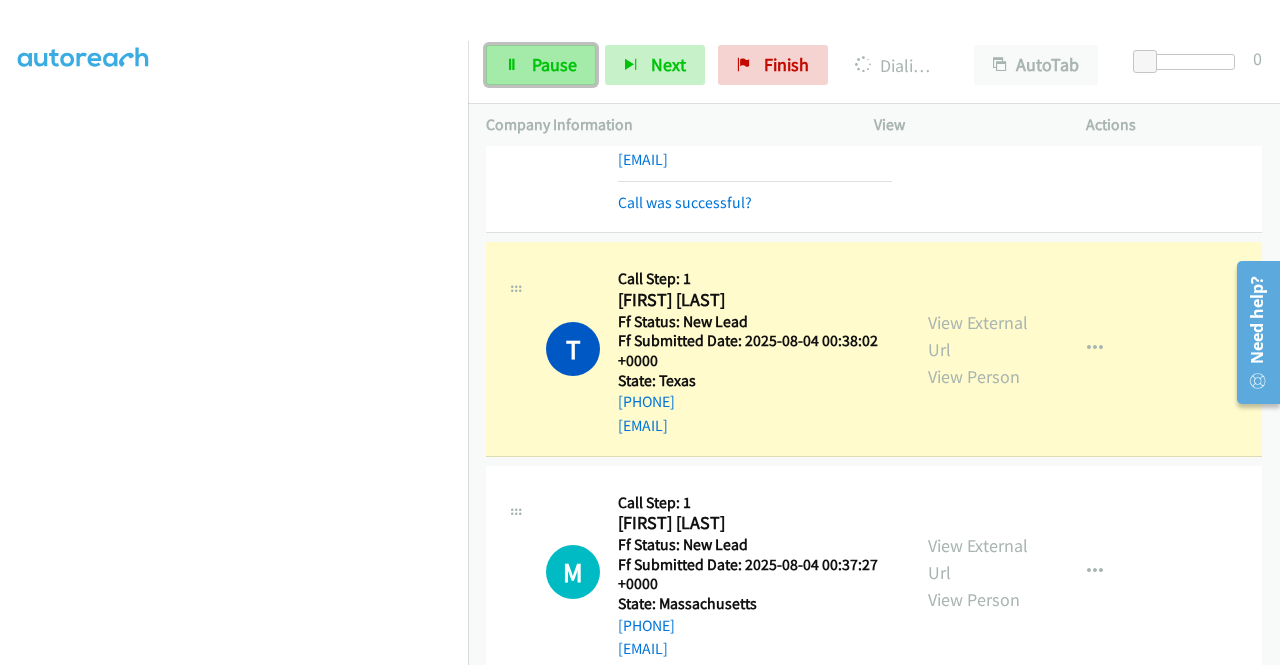 click on "Pause" at bounding box center [554, 64] 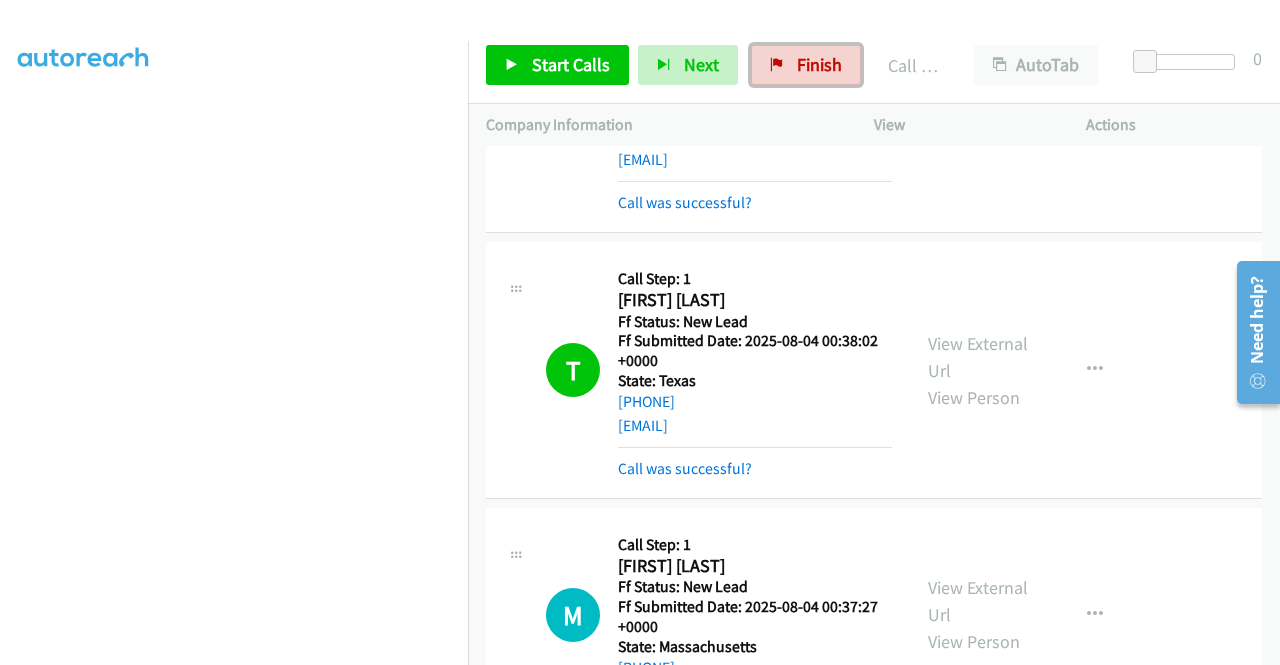click on "Finish" at bounding box center [806, 65] 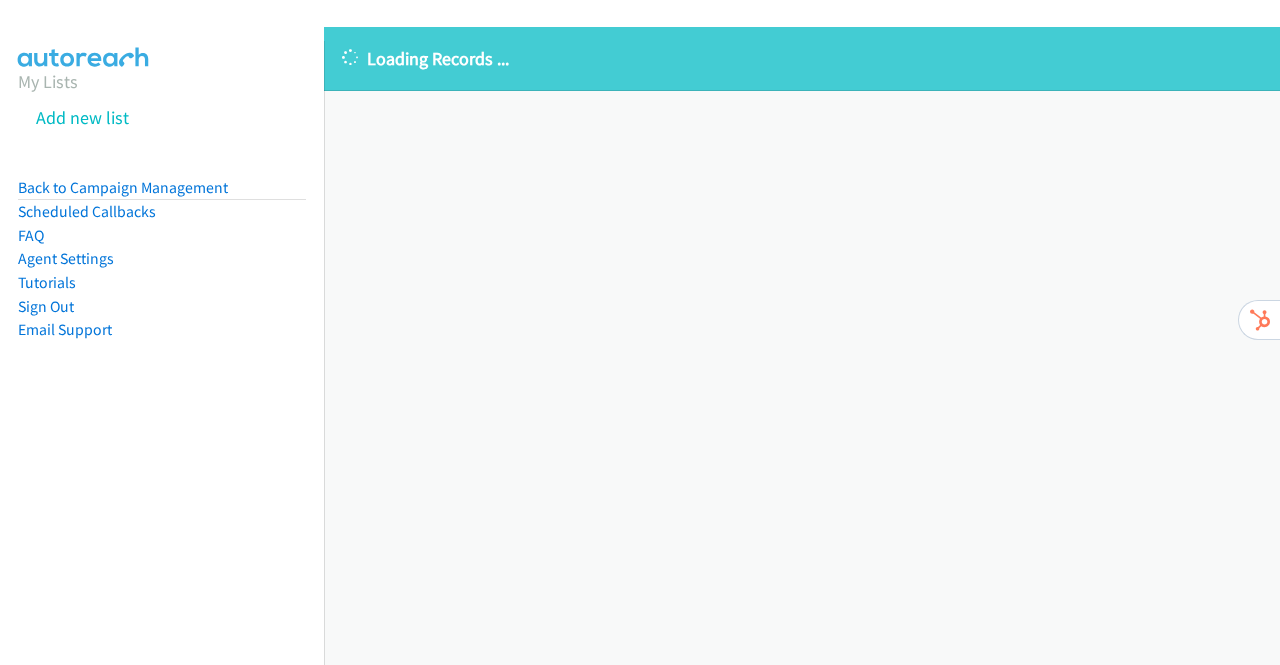 scroll, scrollTop: 0, scrollLeft: 0, axis: both 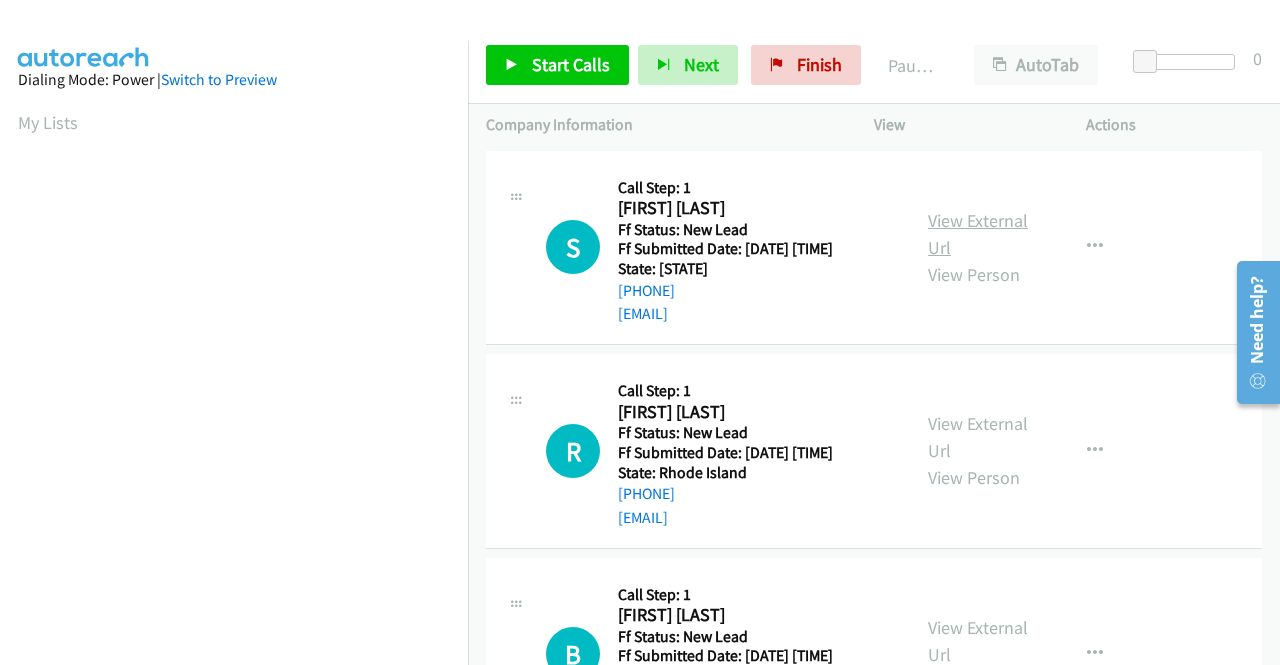 click on "View External Url" at bounding box center [978, 234] 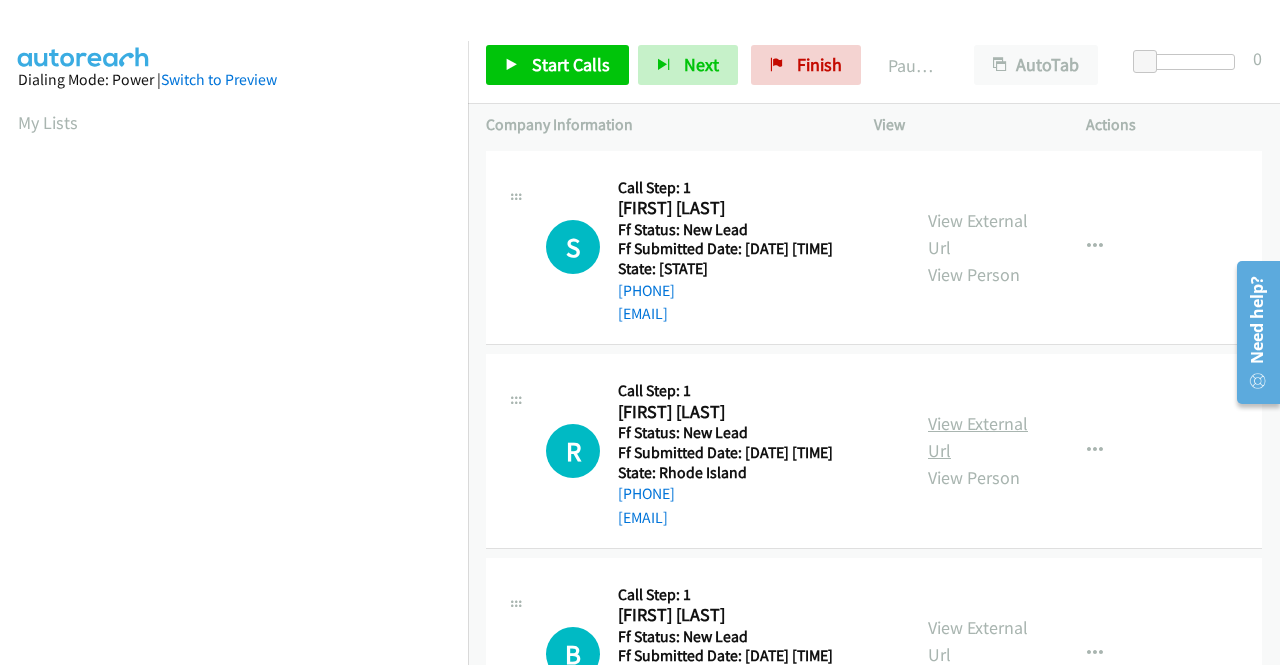 click on "View External Url" at bounding box center [978, 437] 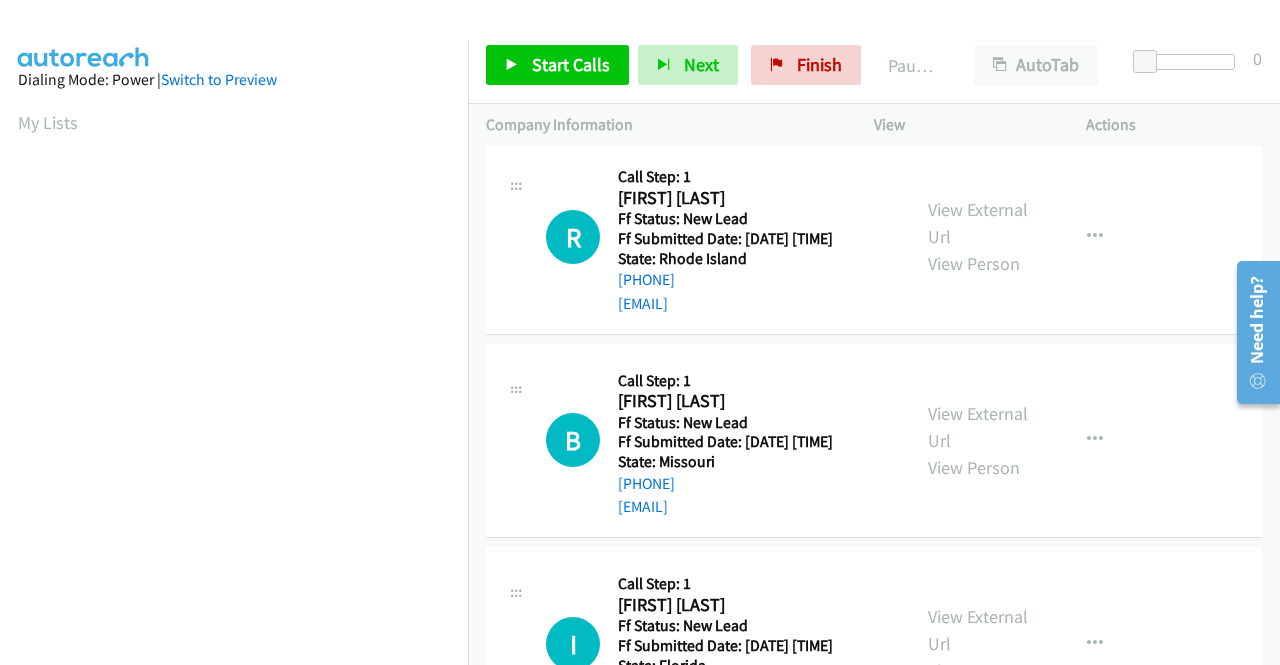 scroll, scrollTop: 300, scrollLeft: 0, axis: vertical 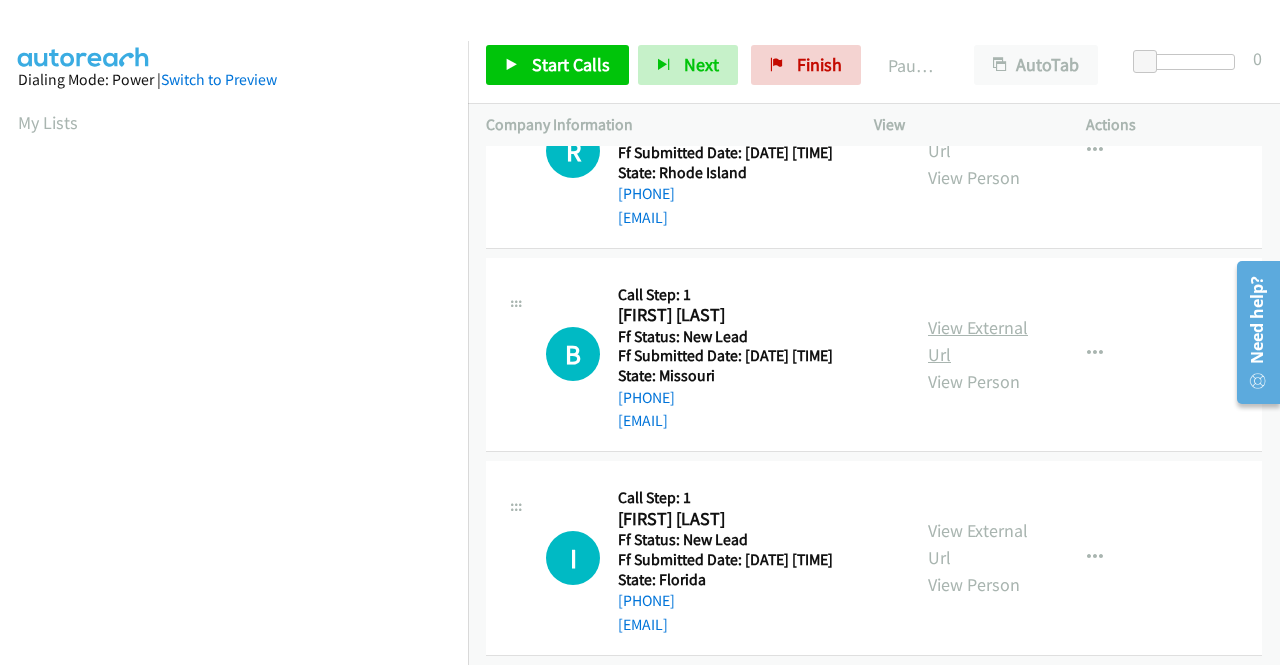 click on "View External Url" at bounding box center [978, 341] 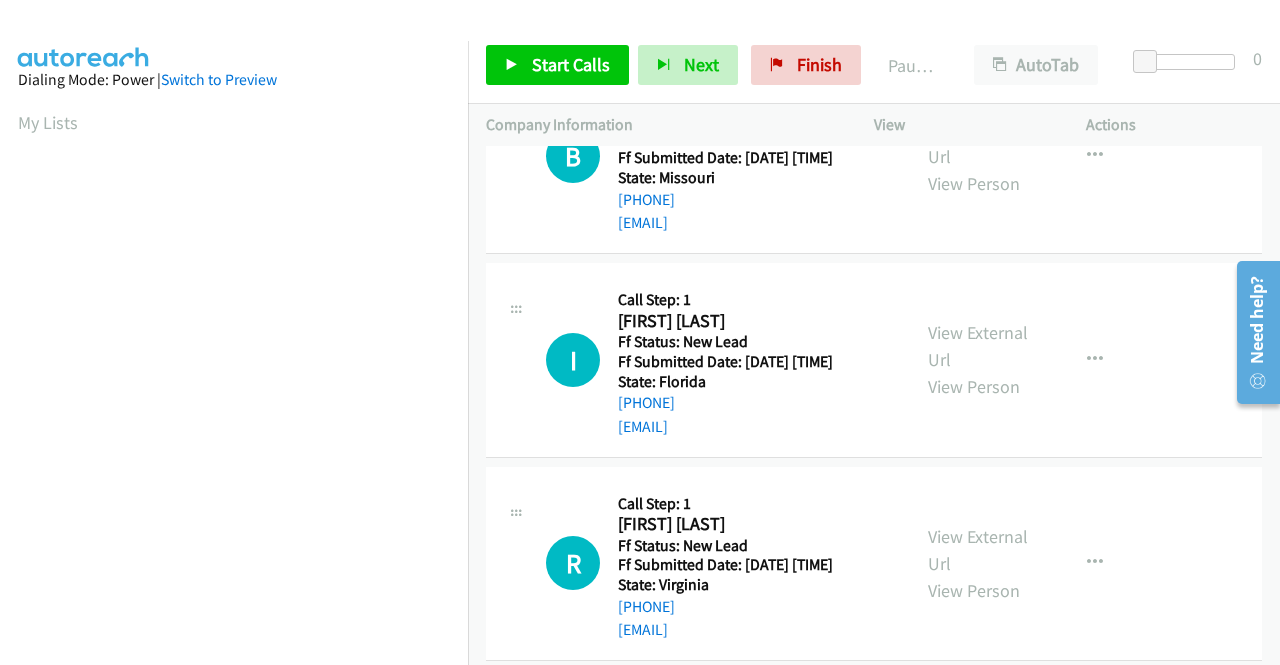 scroll, scrollTop: 500, scrollLeft: 0, axis: vertical 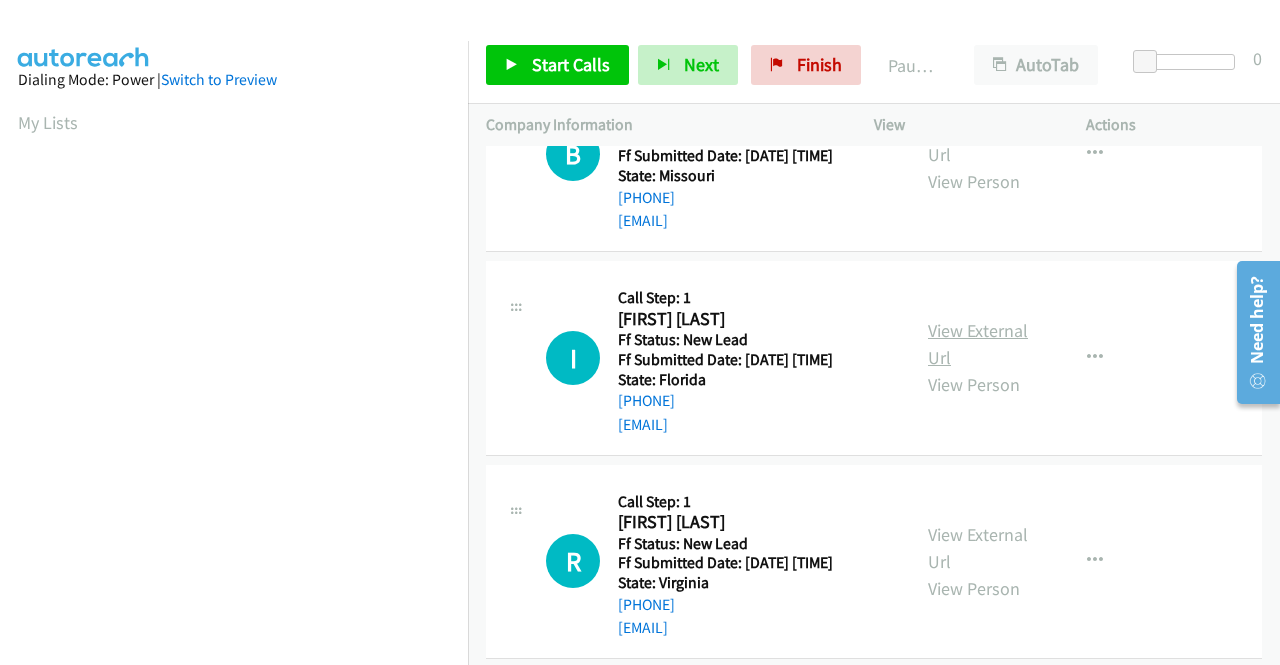 click on "View External Url" at bounding box center [978, 344] 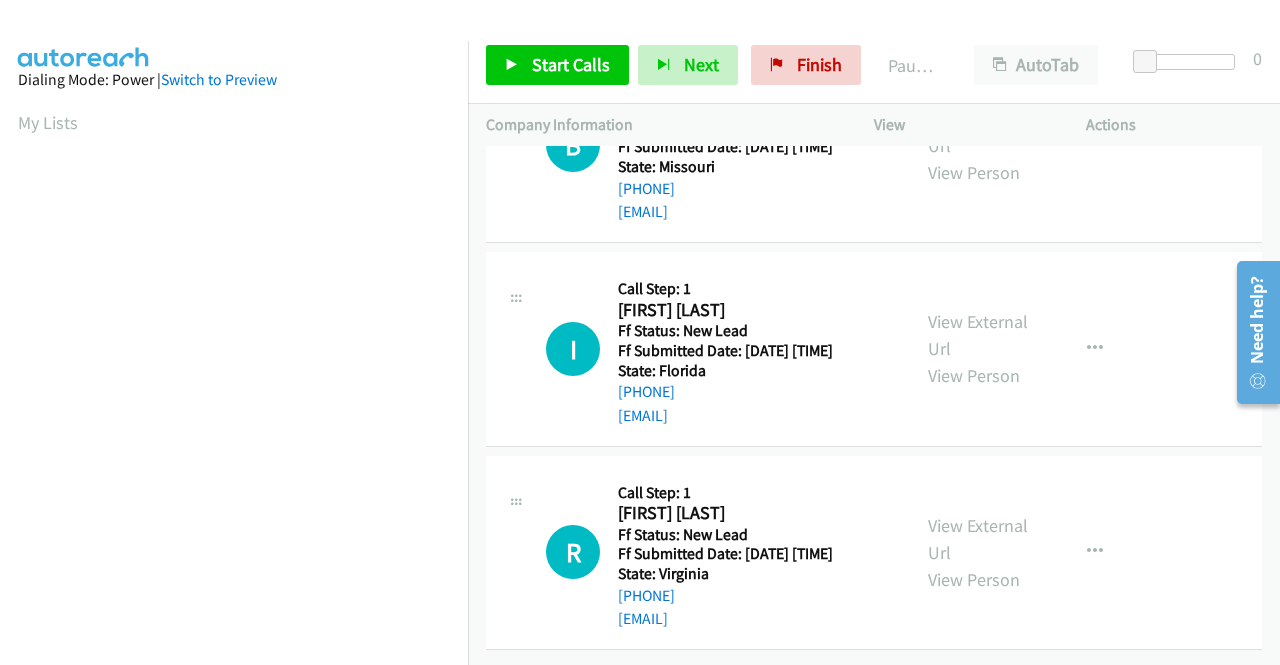 scroll, scrollTop: 620, scrollLeft: 0, axis: vertical 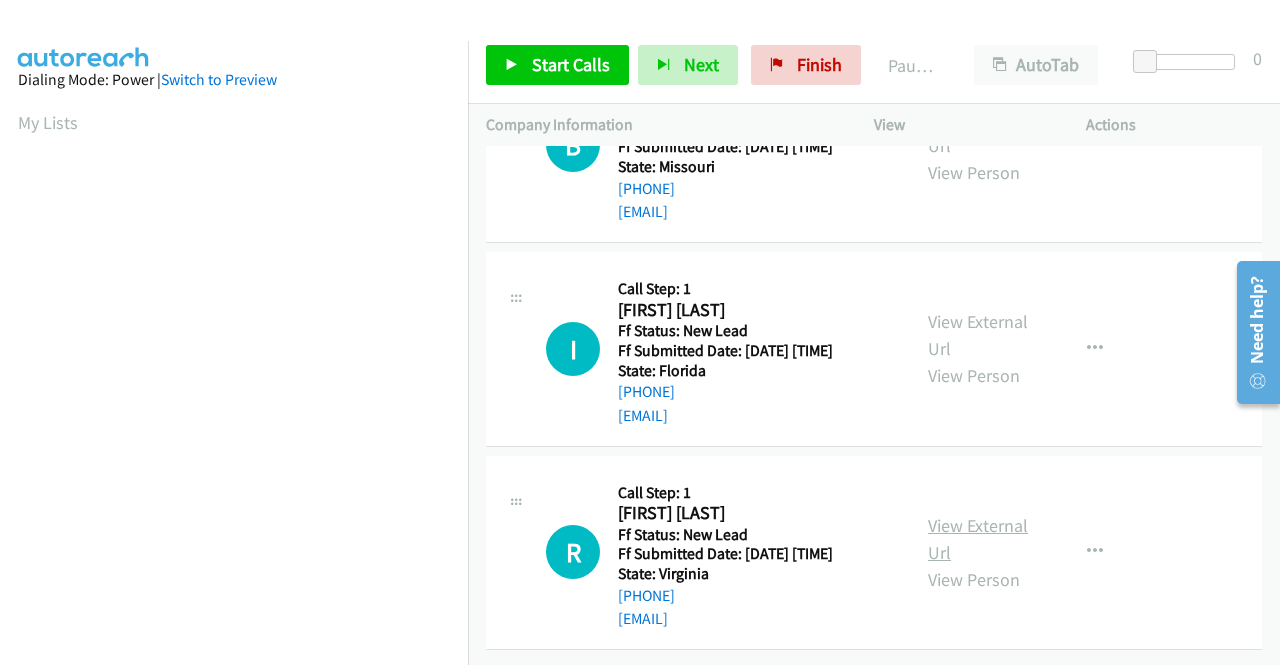 click on "View External Url" at bounding box center [978, 539] 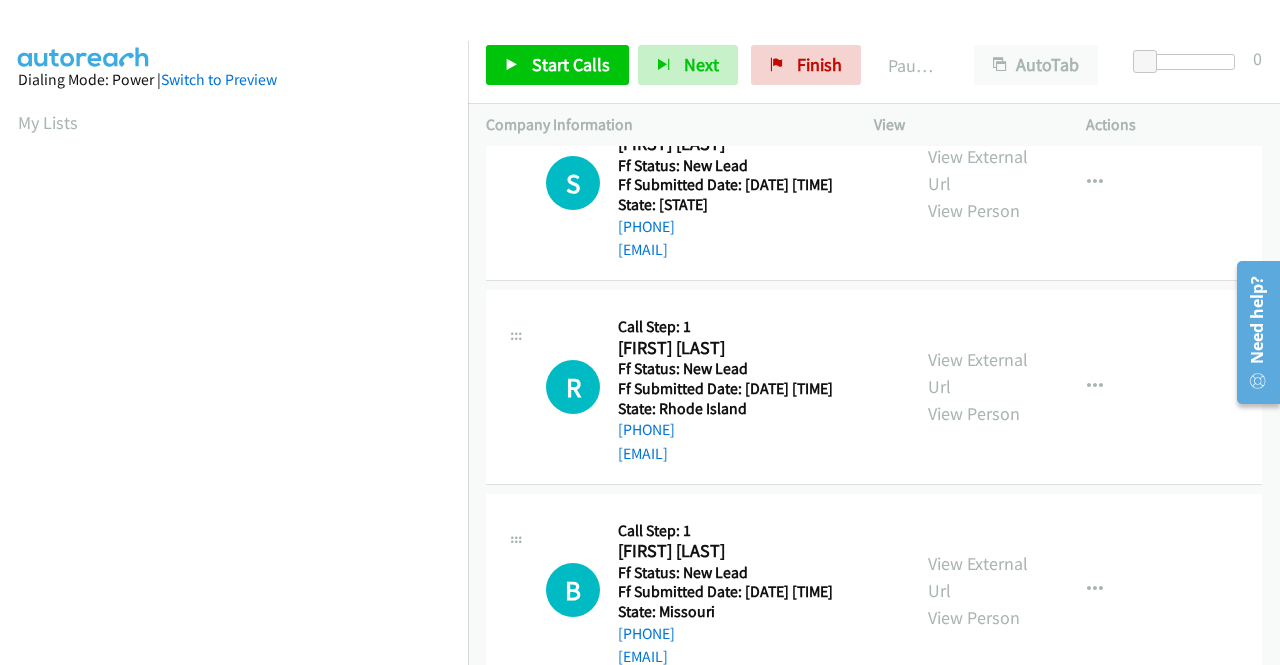 scroll, scrollTop: 0, scrollLeft: 0, axis: both 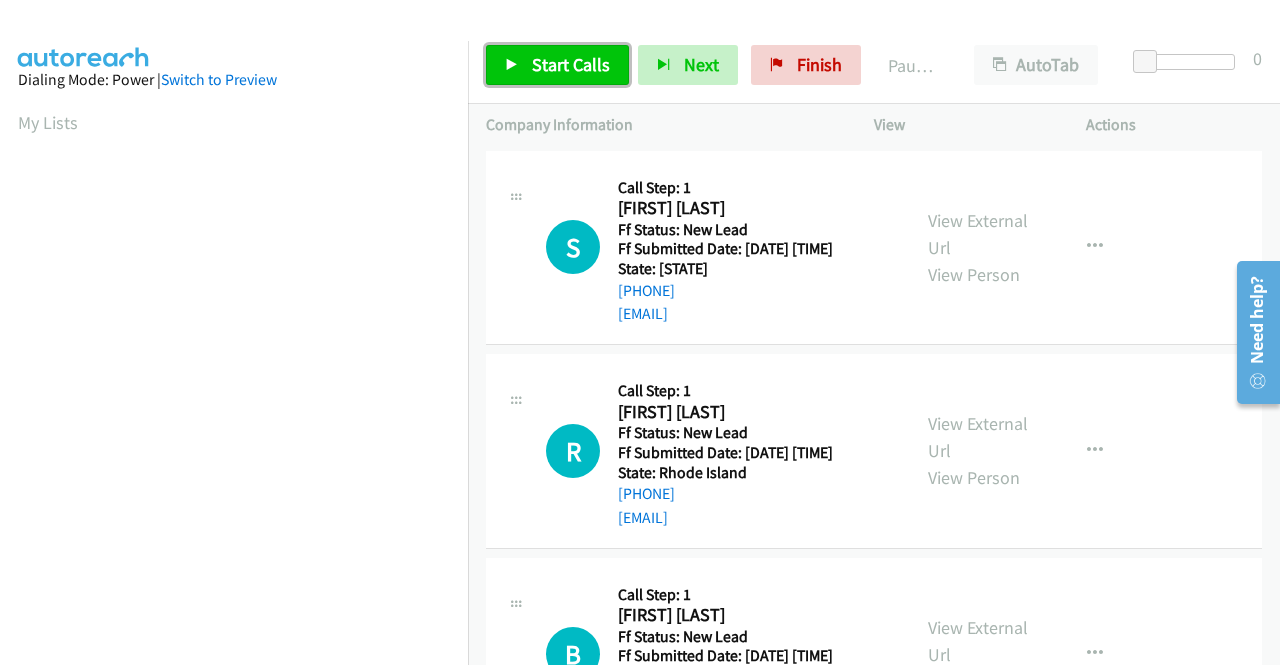 click on "Start Calls" at bounding box center [571, 64] 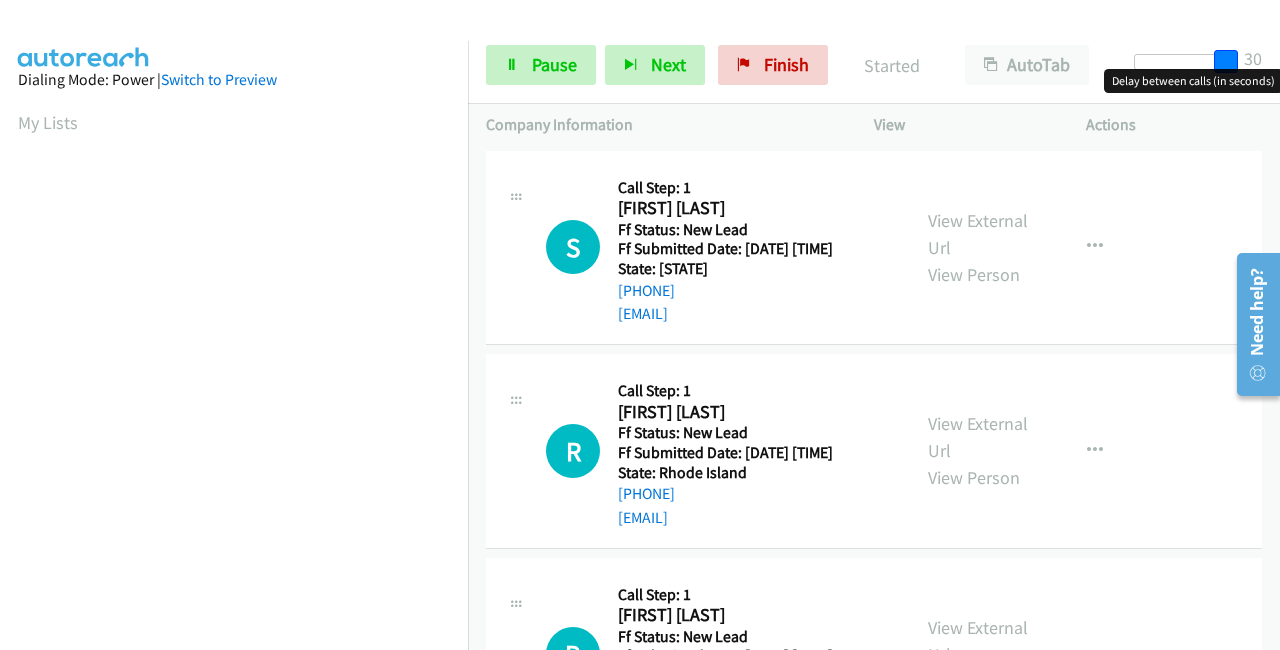 drag, startPoint x: 1142, startPoint y: 52, endPoint x: 1249, endPoint y: 52, distance: 107 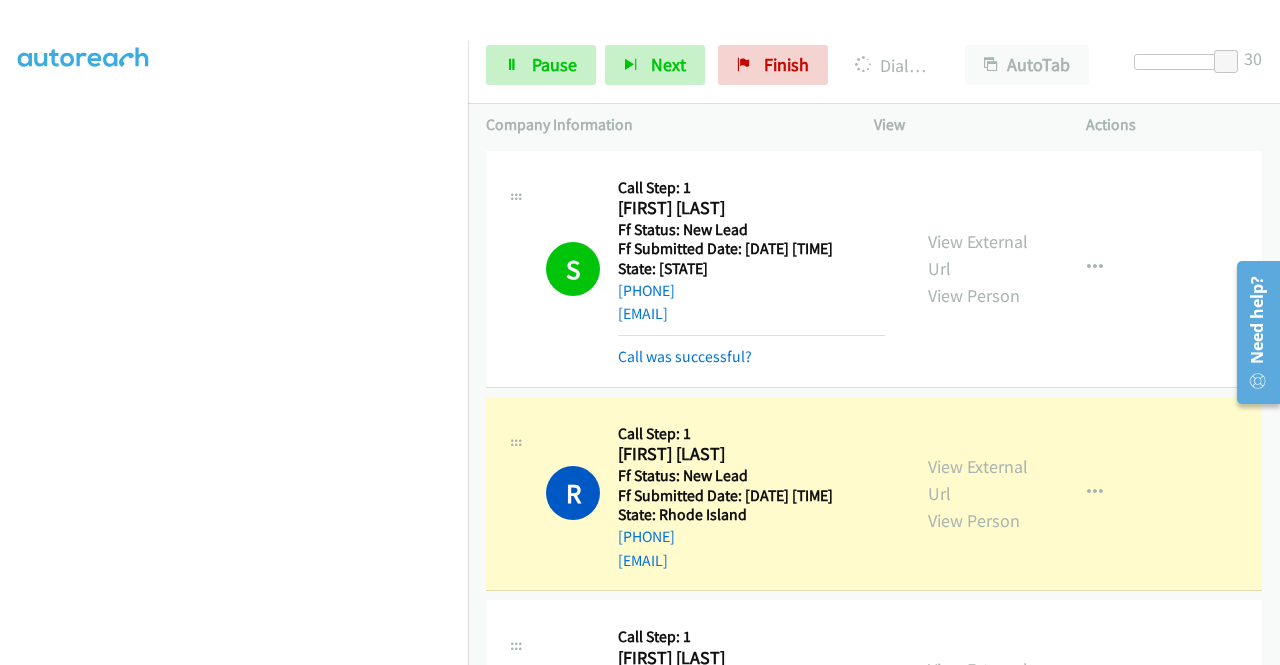 scroll, scrollTop: 0, scrollLeft: 0, axis: both 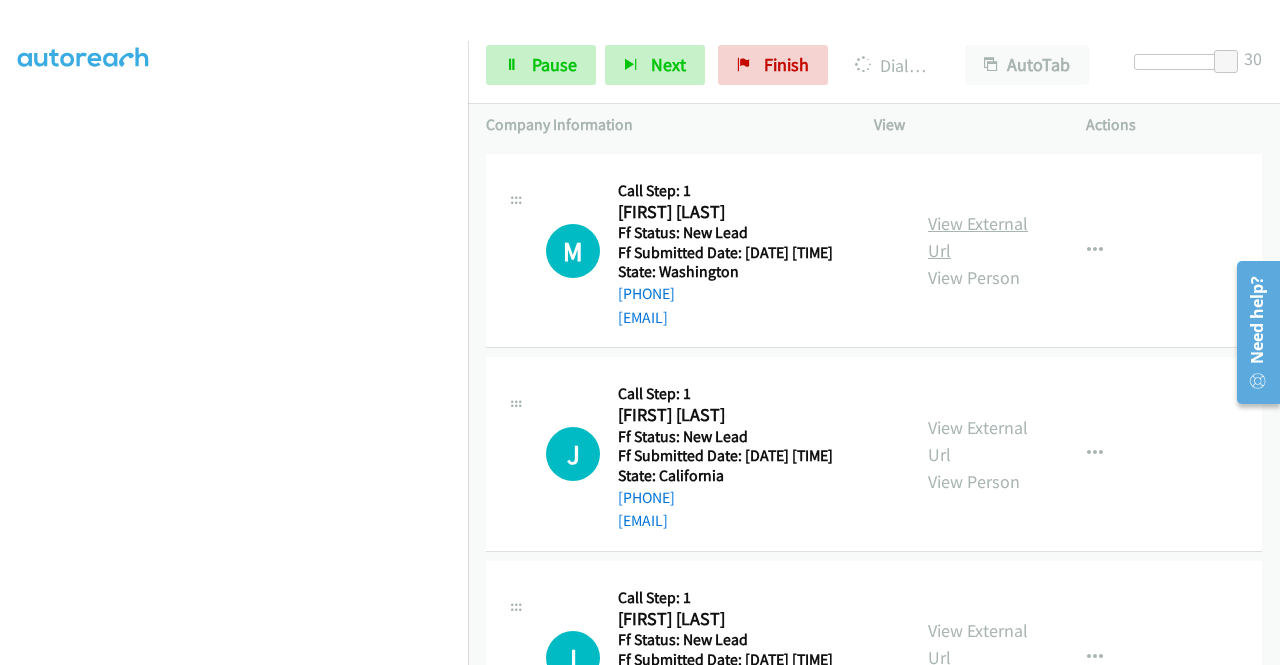 click on "View External Url" at bounding box center (978, 237) 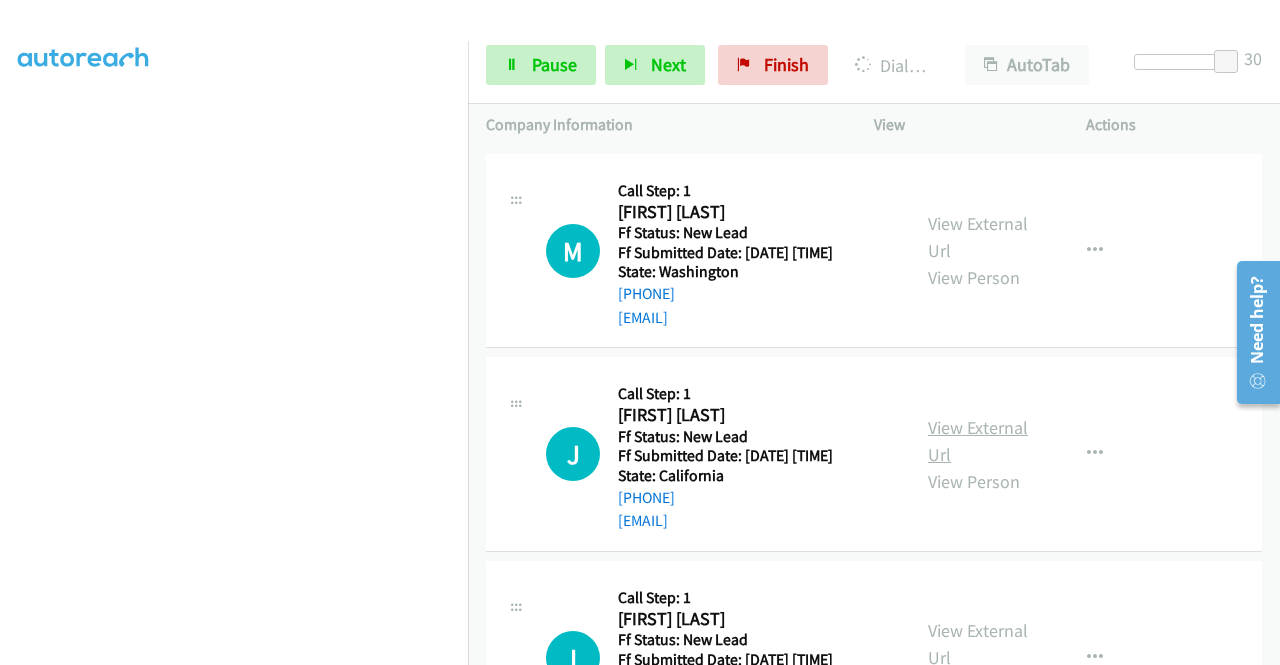 click on "View External Url" at bounding box center (978, 441) 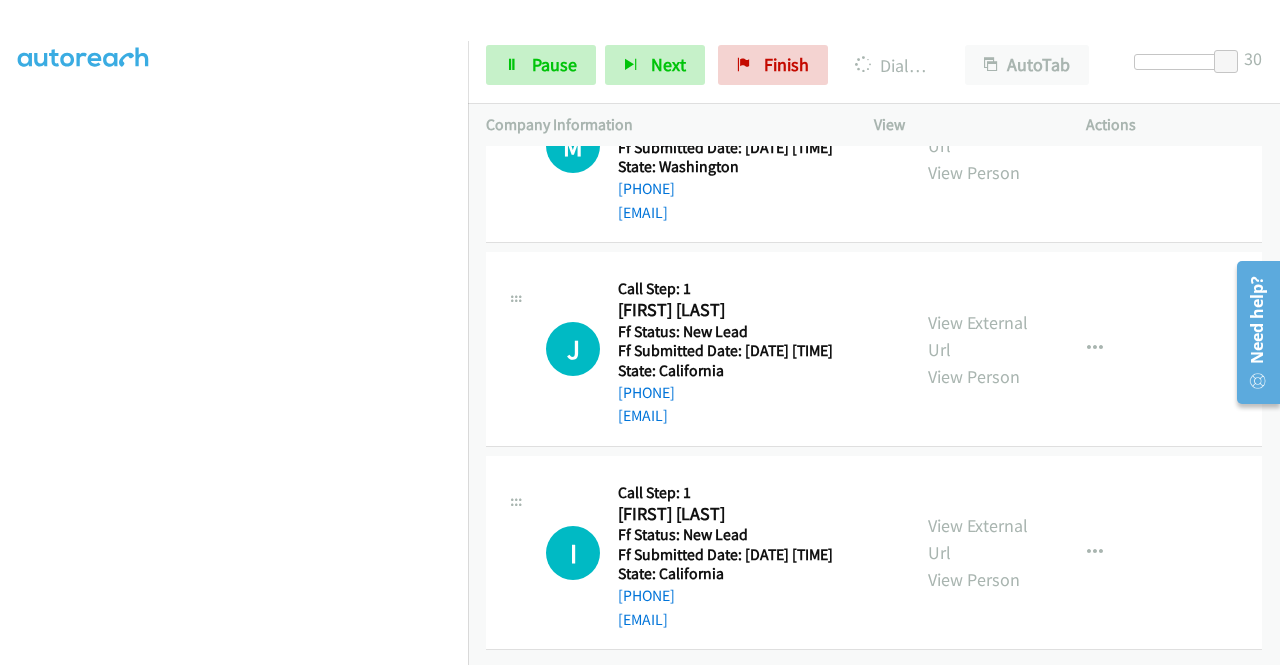 scroll, scrollTop: 1342, scrollLeft: 0, axis: vertical 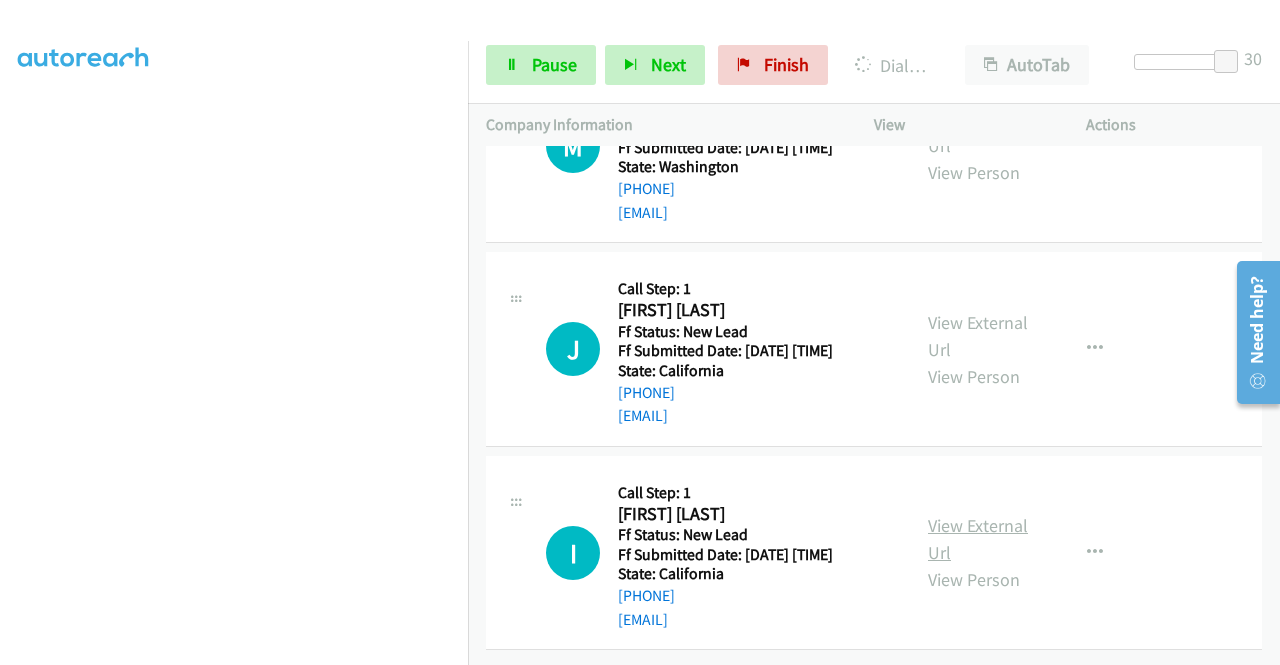 click on "View External Url" at bounding box center [978, 539] 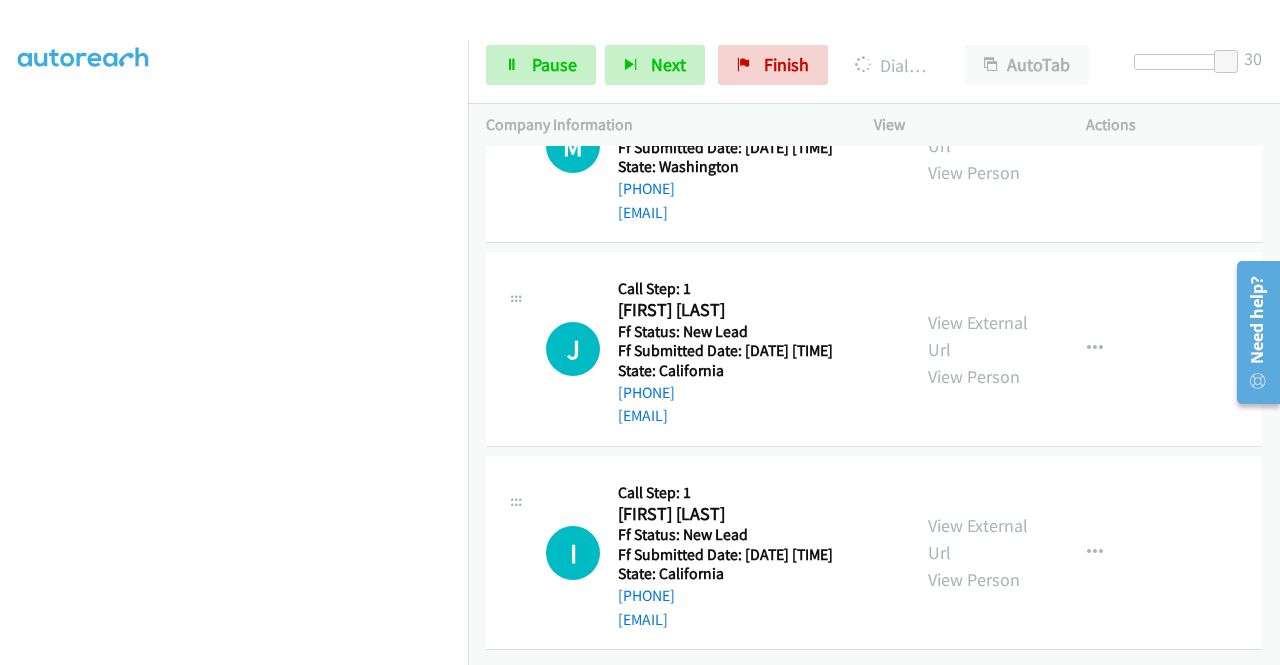 scroll, scrollTop: 1216, scrollLeft: 0, axis: vertical 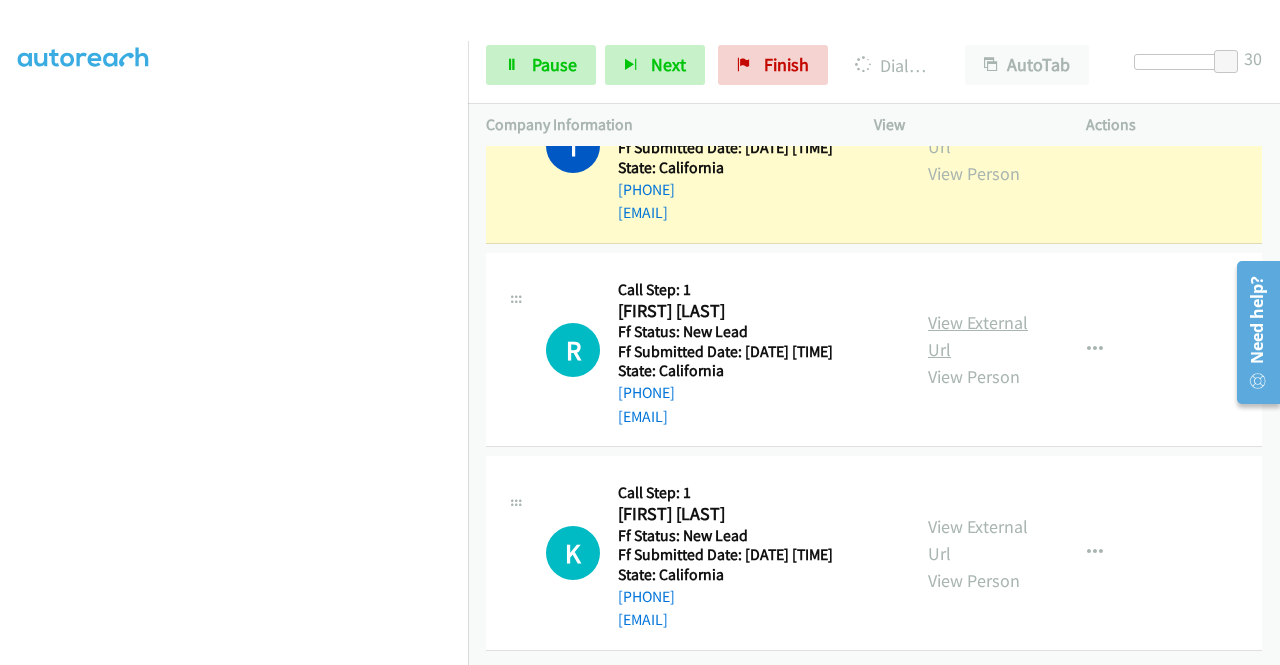 click on "View External Url" at bounding box center (978, 336) 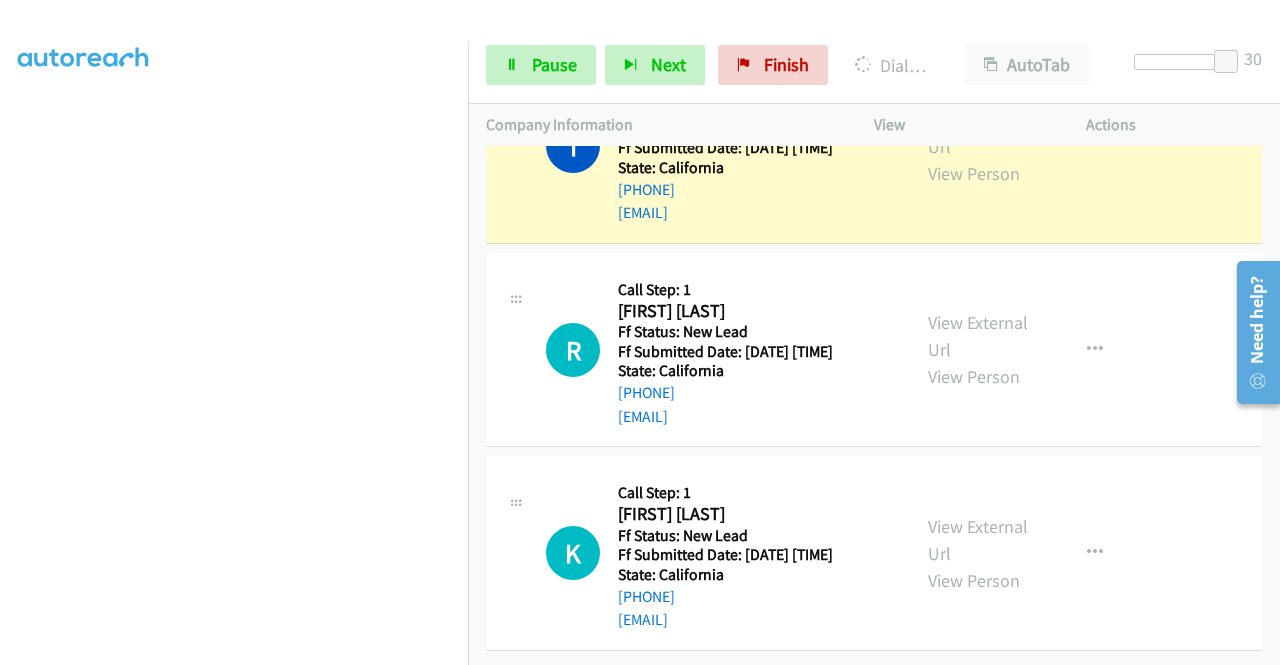 scroll, scrollTop: 2030, scrollLeft: 0, axis: vertical 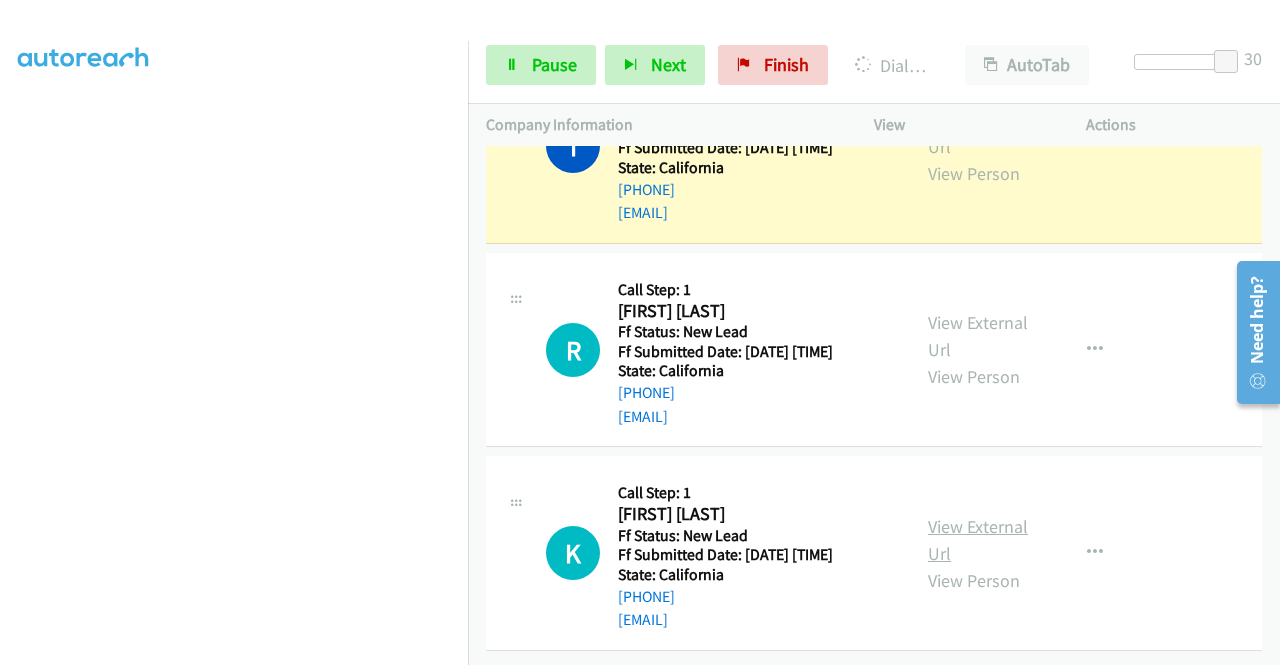 click on "View External Url" at bounding box center [978, 540] 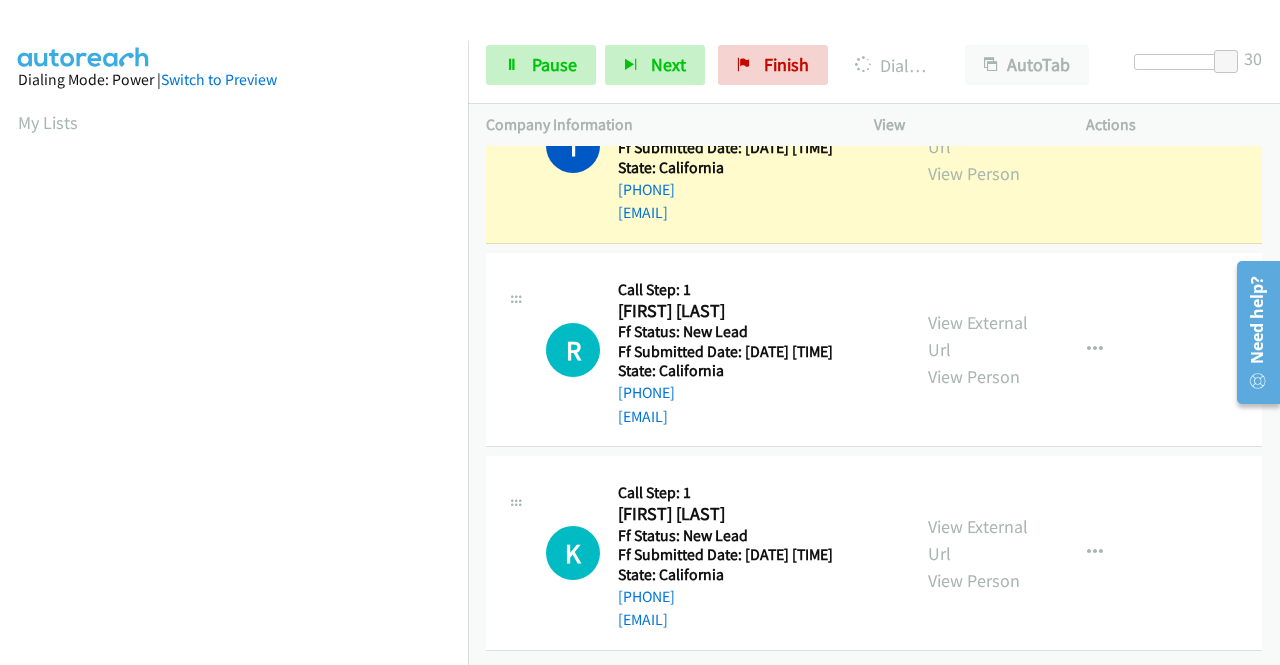 scroll, scrollTop: 456, scrollLeft: 0, axis: vertical 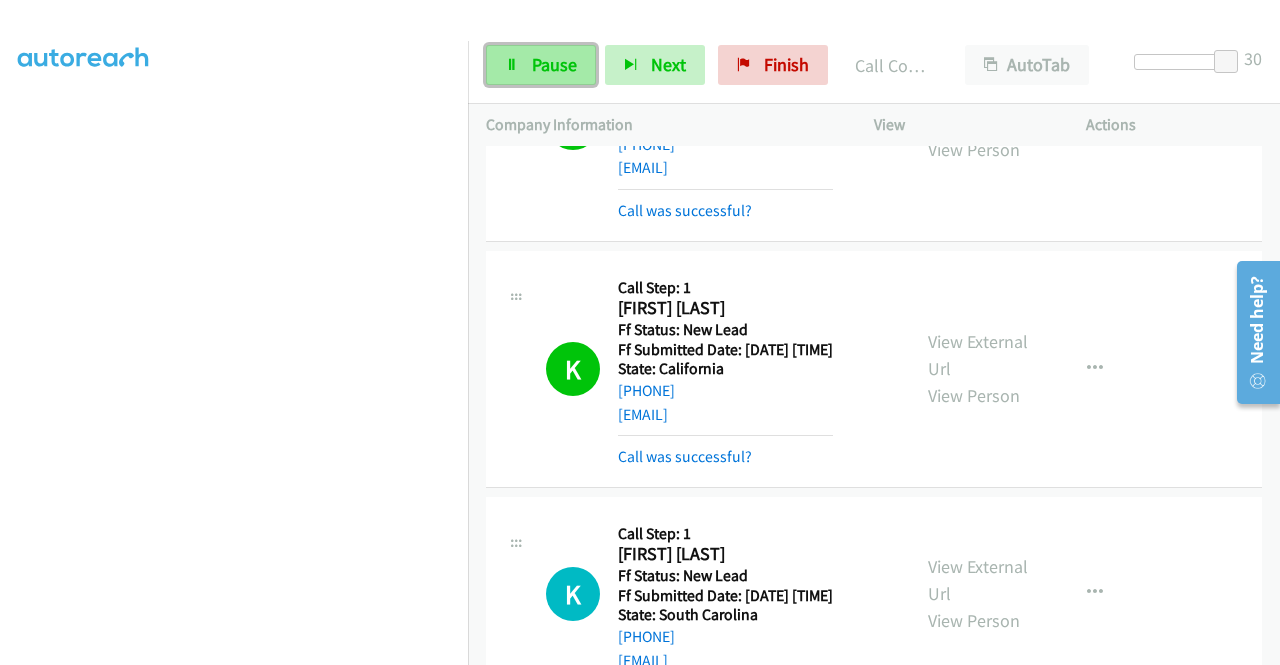 click on "Pause" at bounding box center [554, 64] 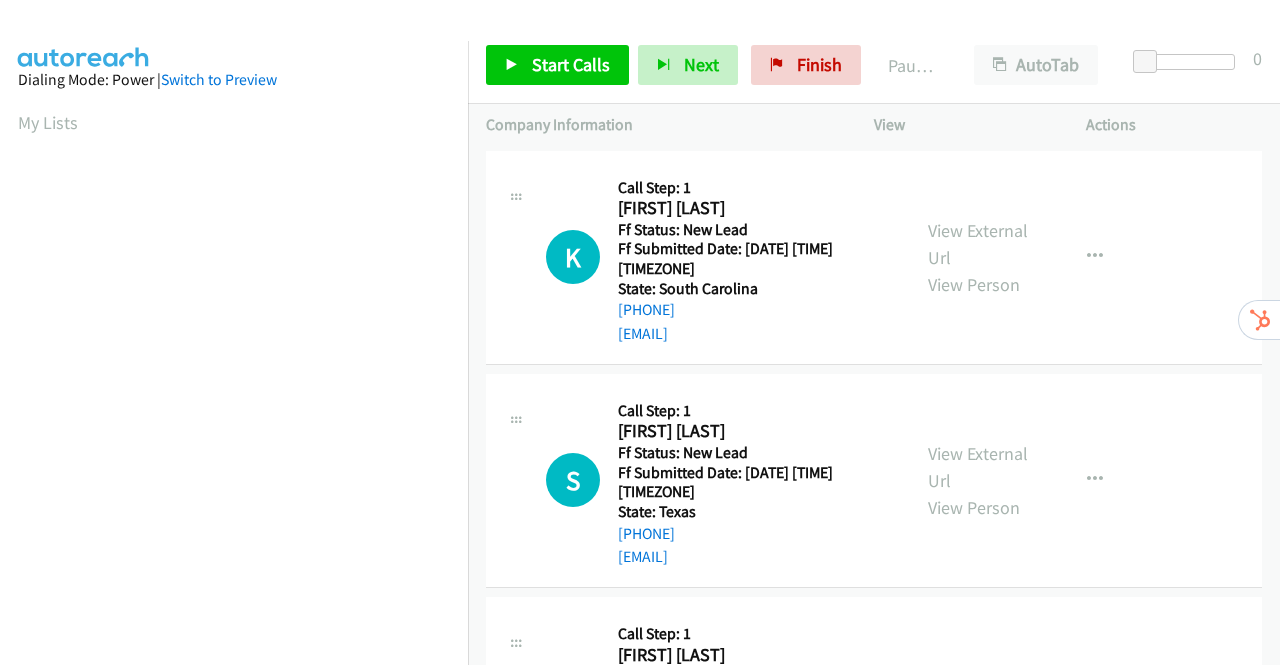scroll, scrollTop: 0, scrollLeft: 0, axis: both 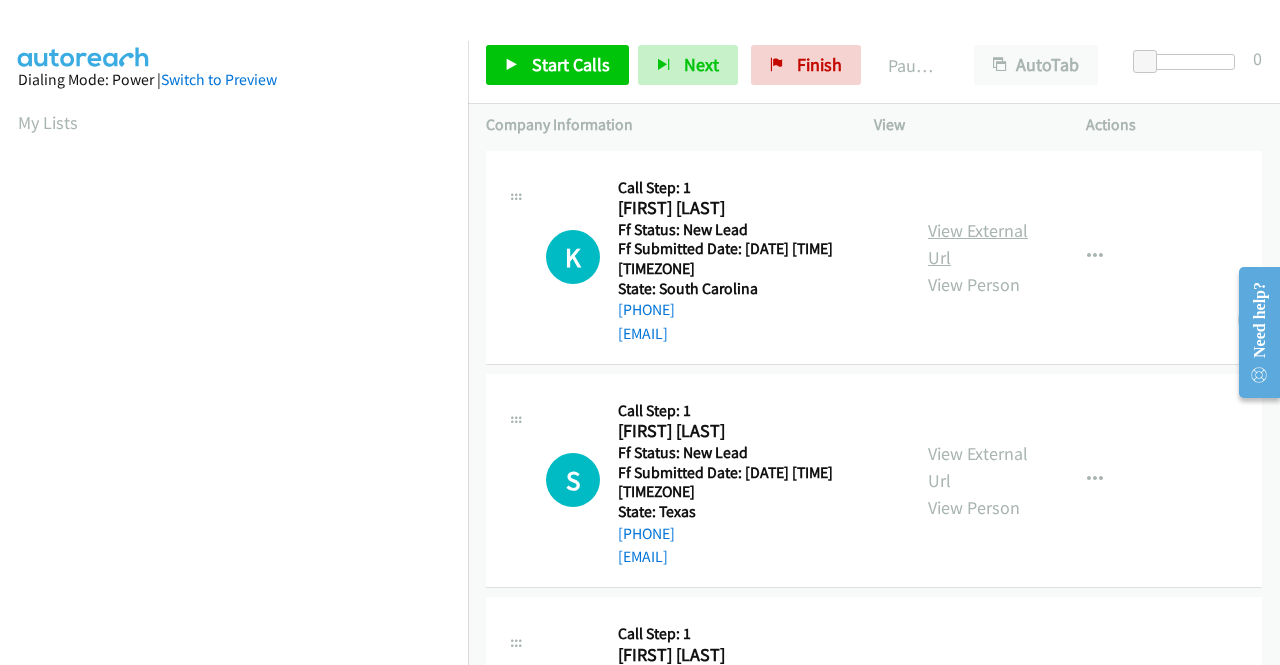 click on "View External Url" at bounding box center [978, 244] 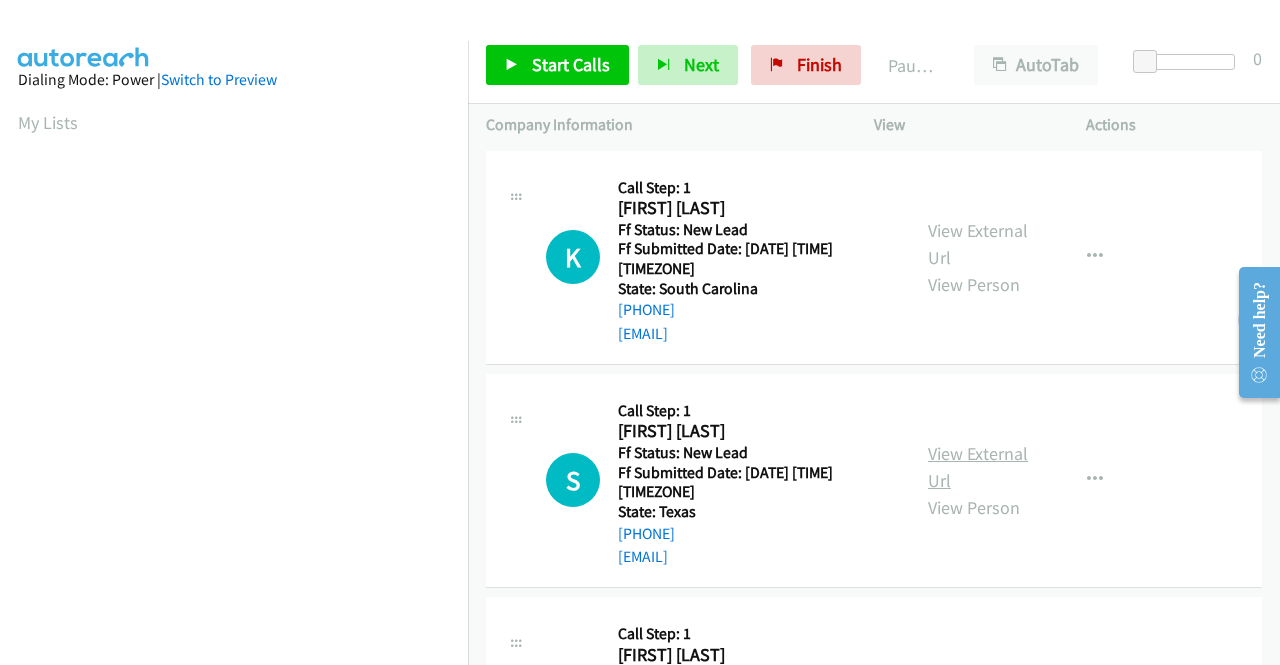 click on "View External Url" at bounding box center (978, 467) 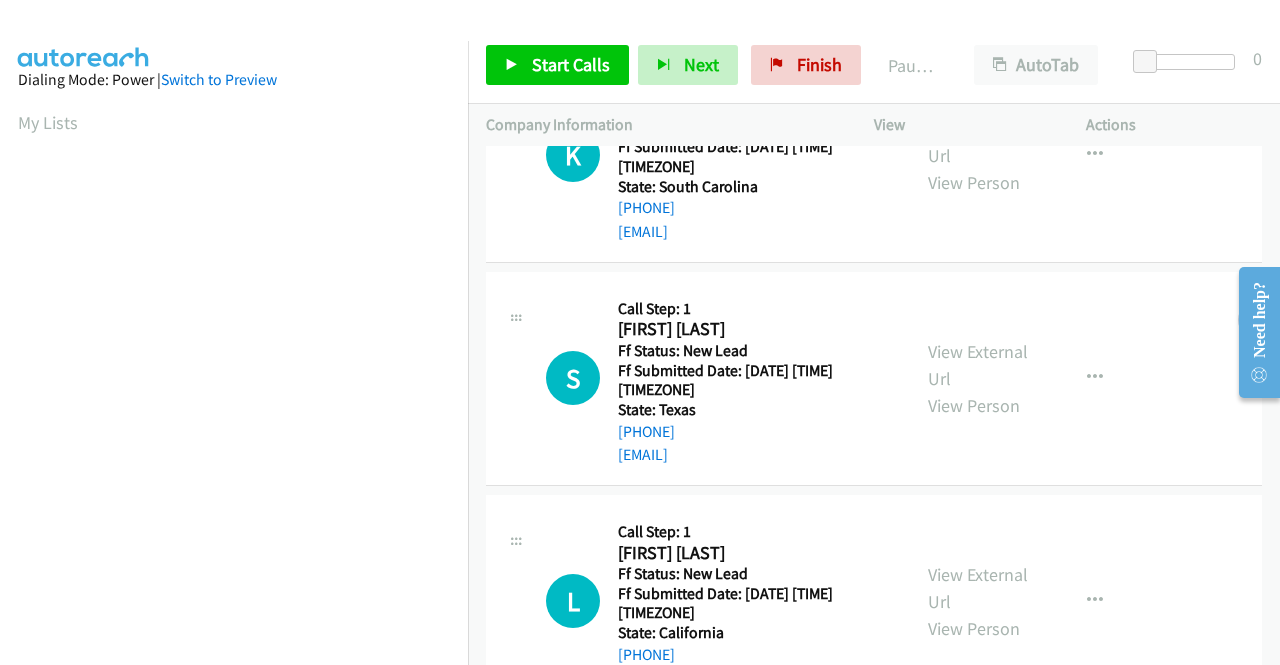scroll, scrollTop: 200, scrollLeft: 0, axis: vertical 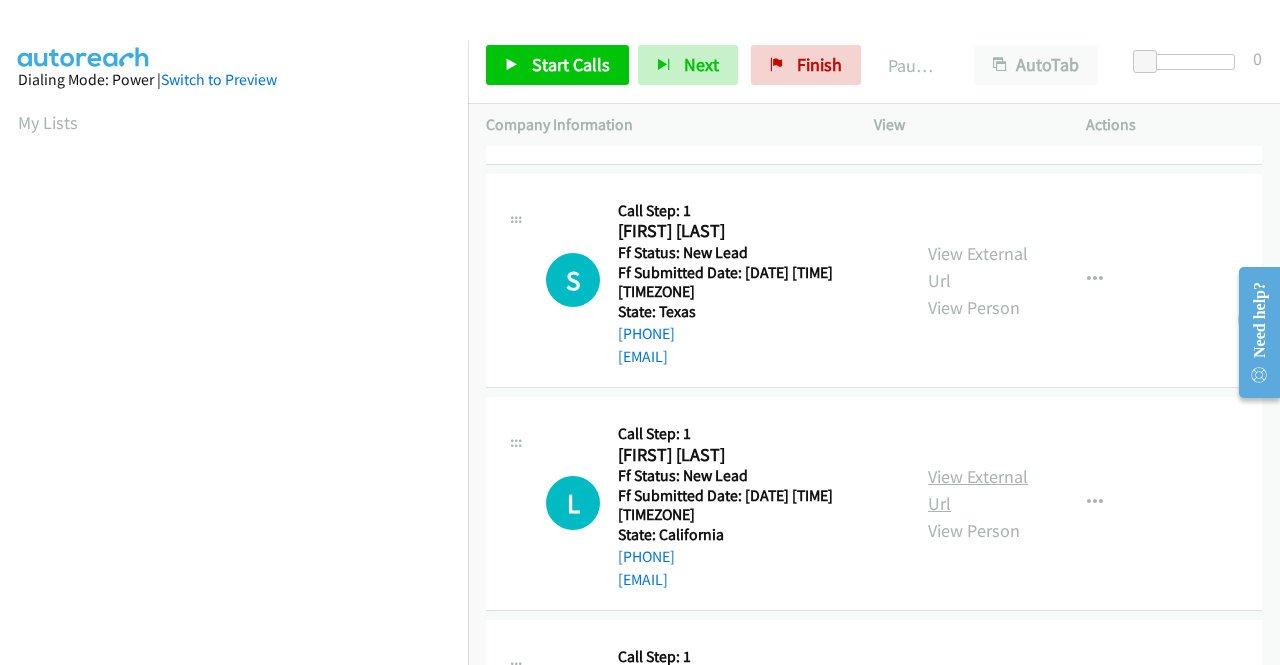 click on "View External Url" at bounding box center (978, 490) 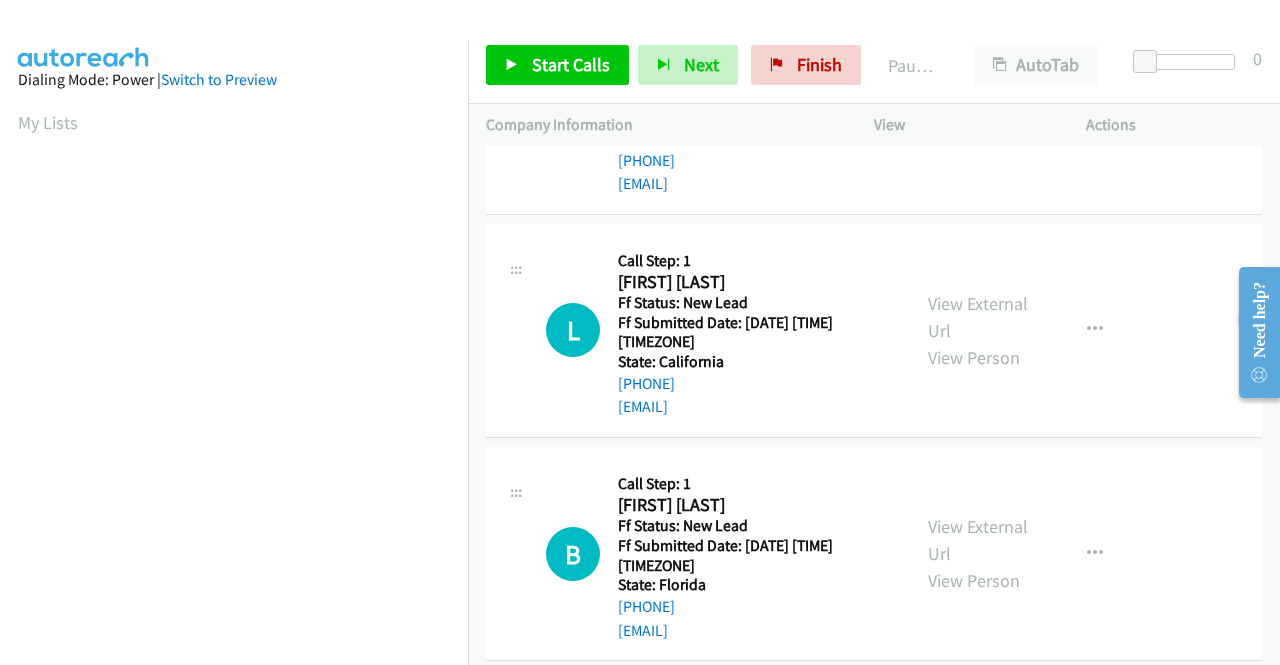 scroll, scrollTop: 600, scrollLeft: 0, axis: vertical 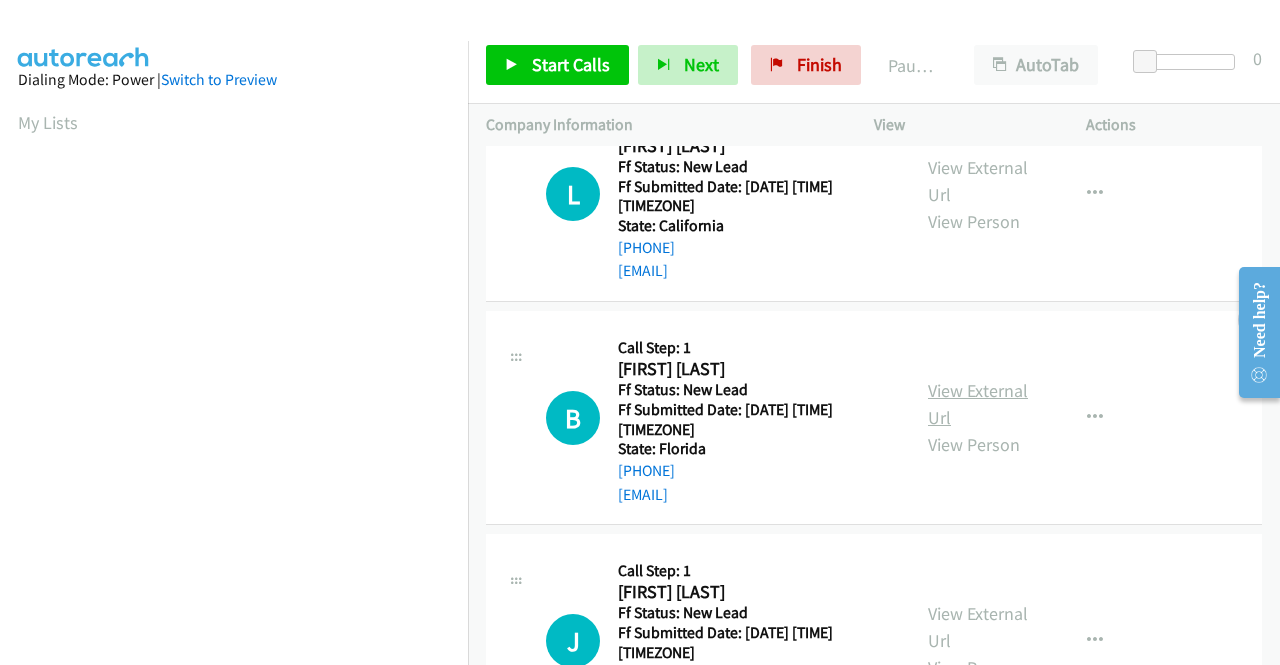 click on "View External Url" at bounding box center [978, 404] 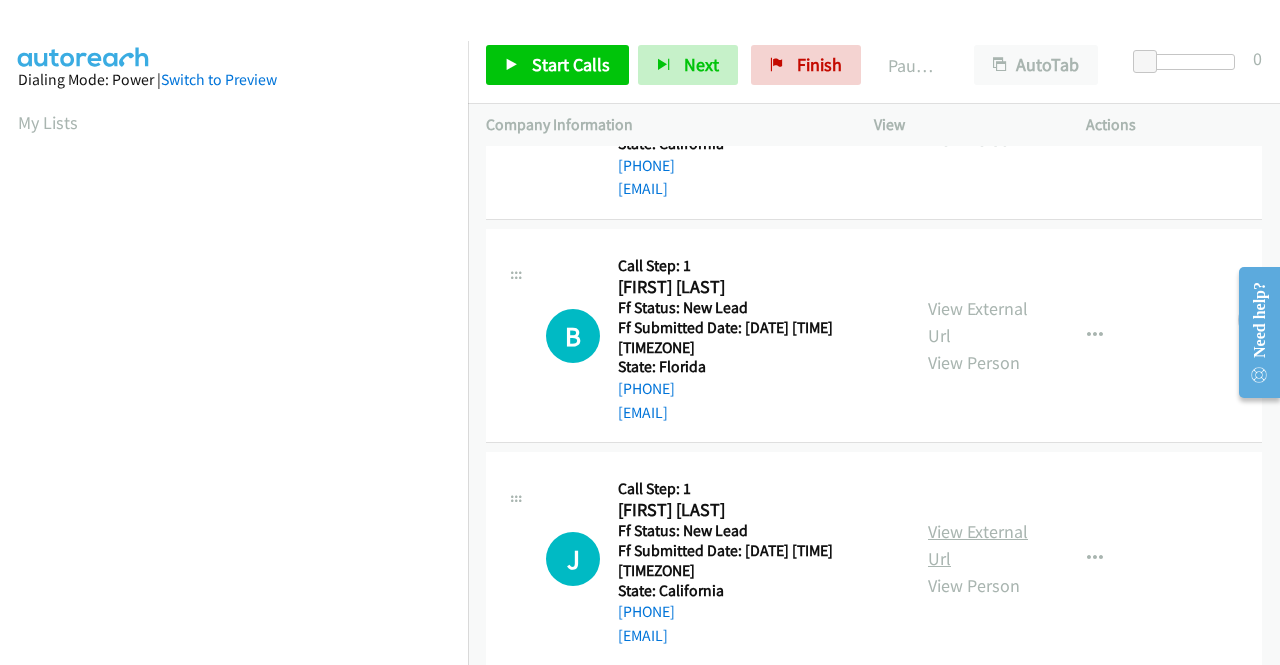 scroll, scrollTop: 620, scrollLeft: 0, axis: vertical 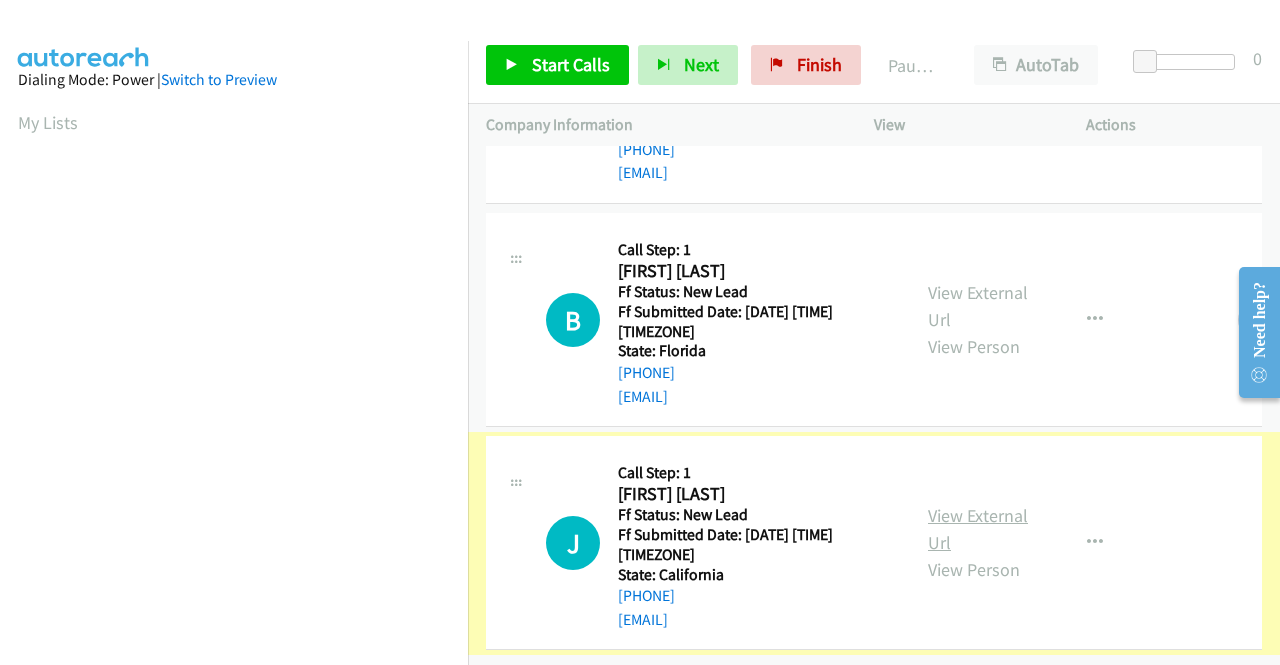 click on "View External Url" at bounding box center [978, 529] 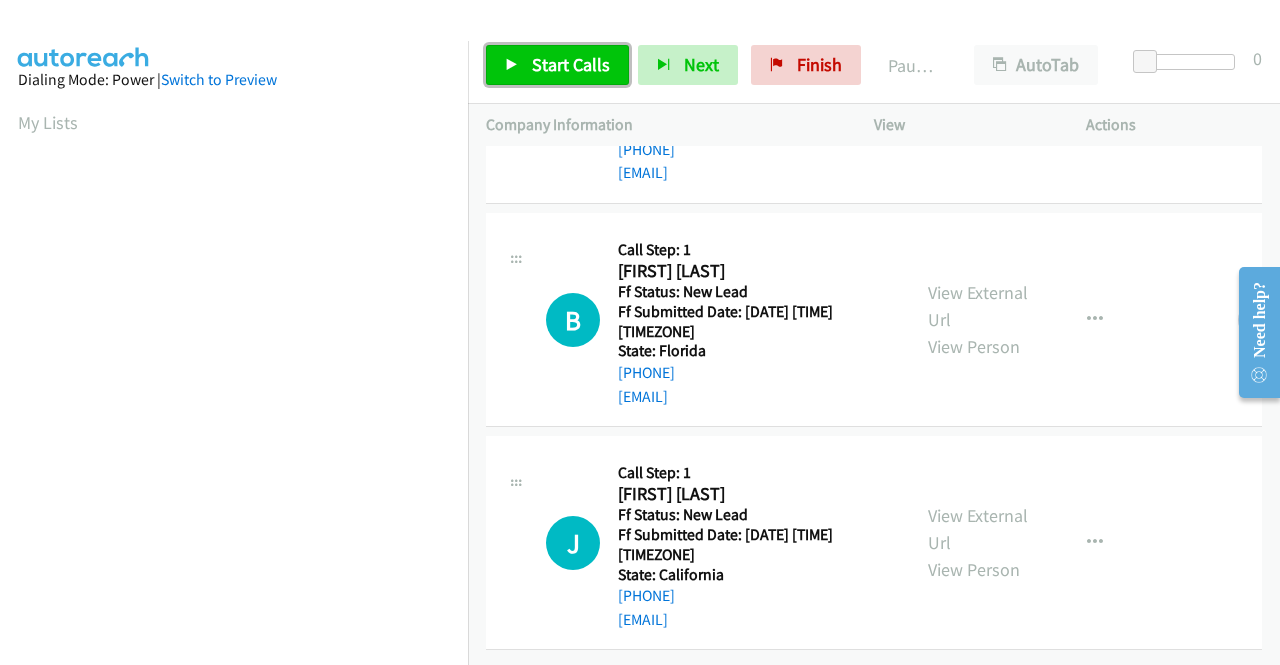 click on "Start Calls" at bounding box center [571, 64] 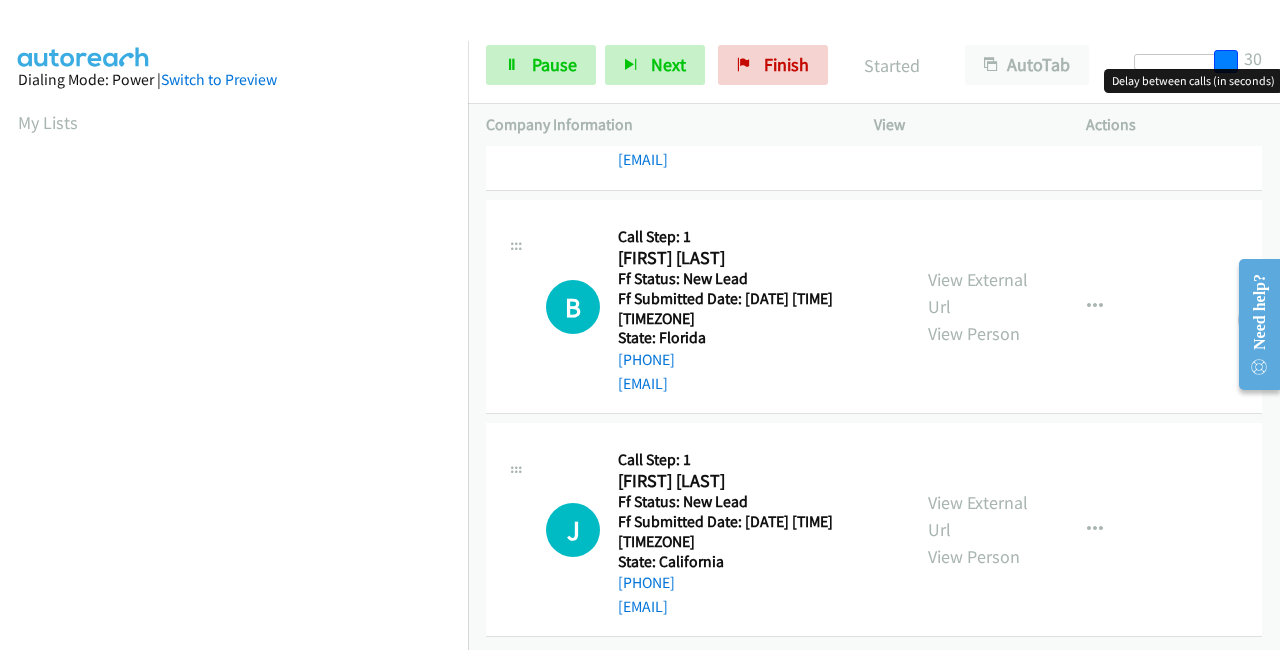 drag, startPoint x: 1147, startPoint y: 61, endPoint x: 1279, endPoint y: 62, distance: 132.00378 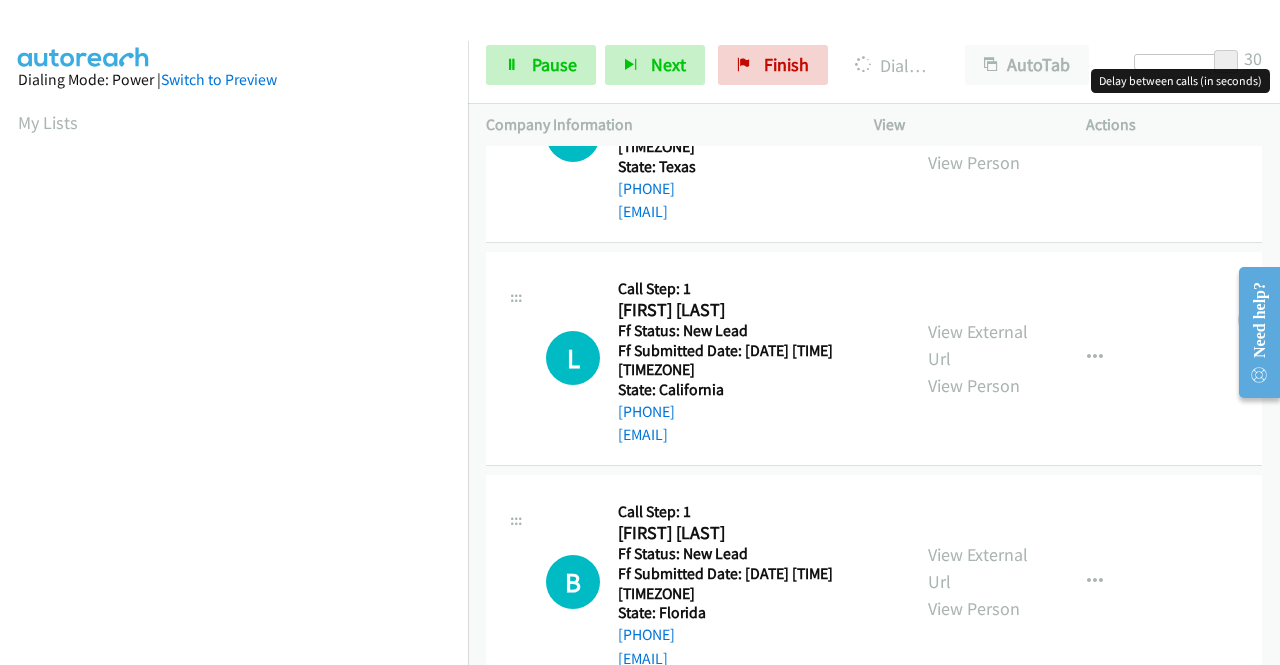 scroll, scrollTop: 320, scrollLeft: 0, axis: vertical 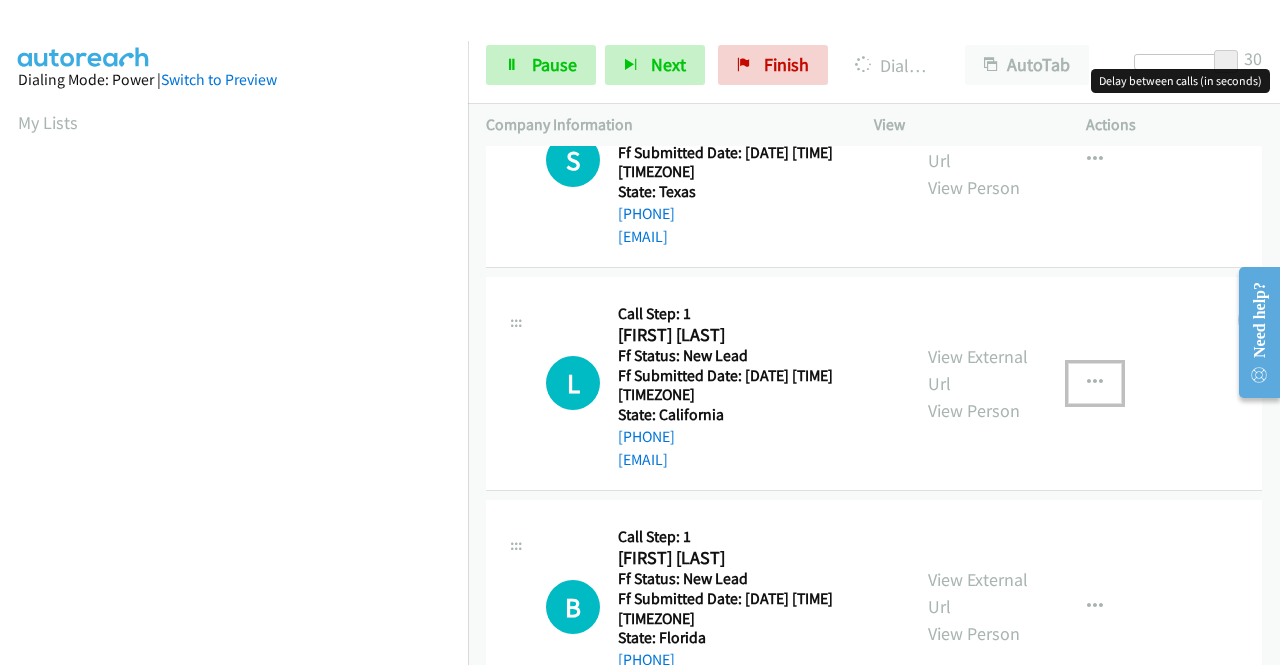 click at bounding box center [1095, 383] 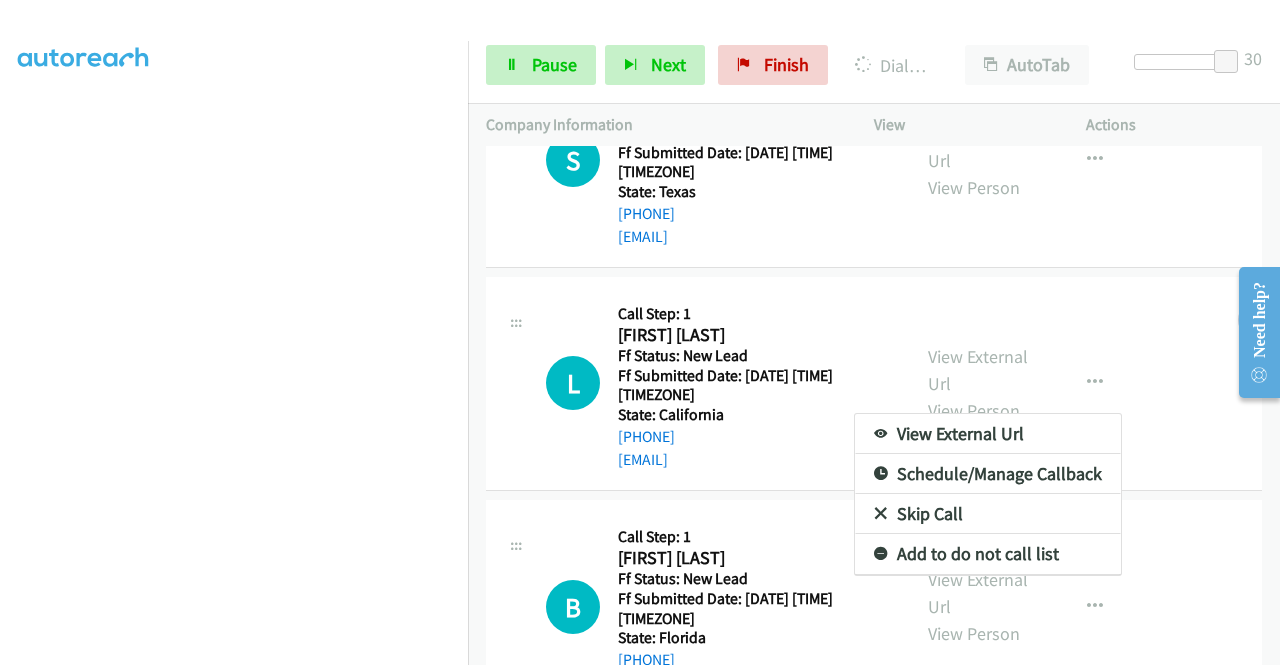 scroll, scrollTop: 456, scrollLeft: 0, axis: vertical 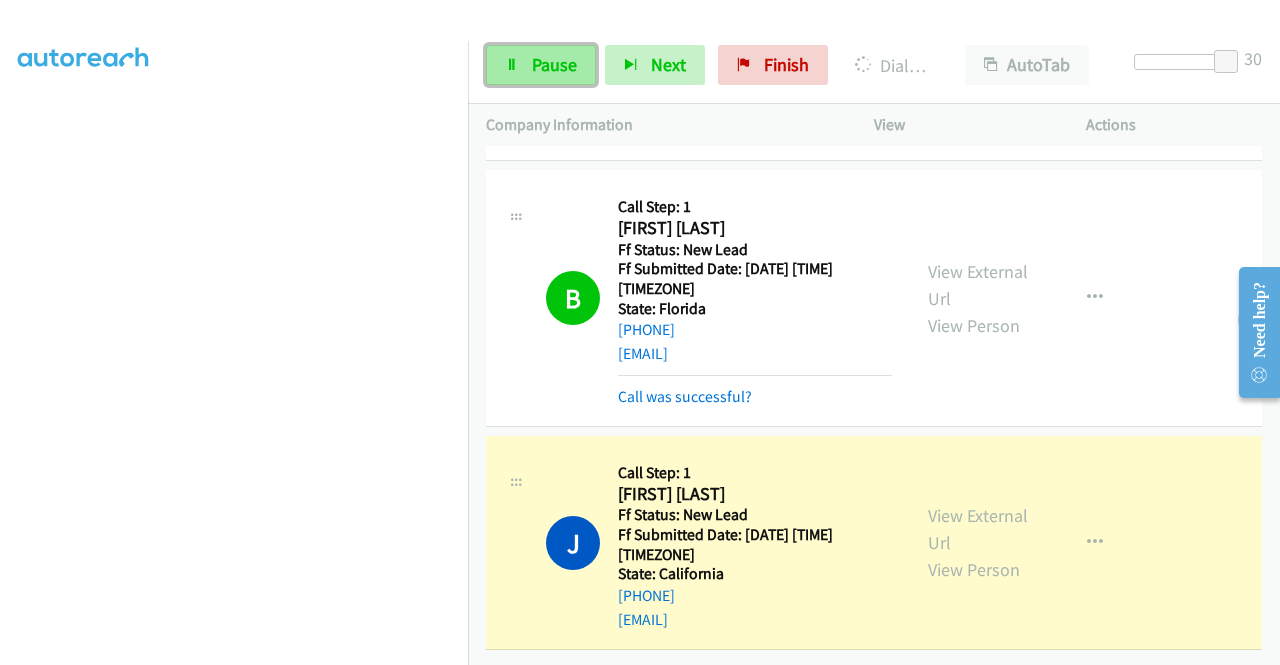 click on "Pause" at bounding box center (554, 64) 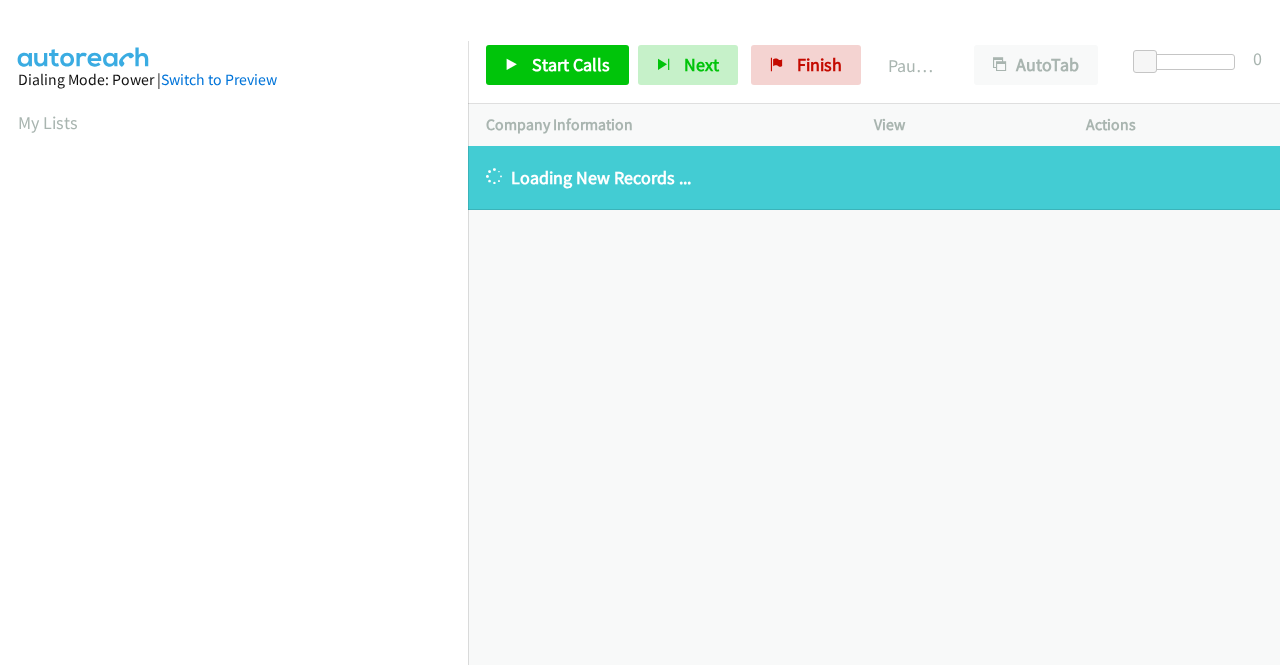 scroll, scrollTop: 0, scrollLeft: 0, axis: both 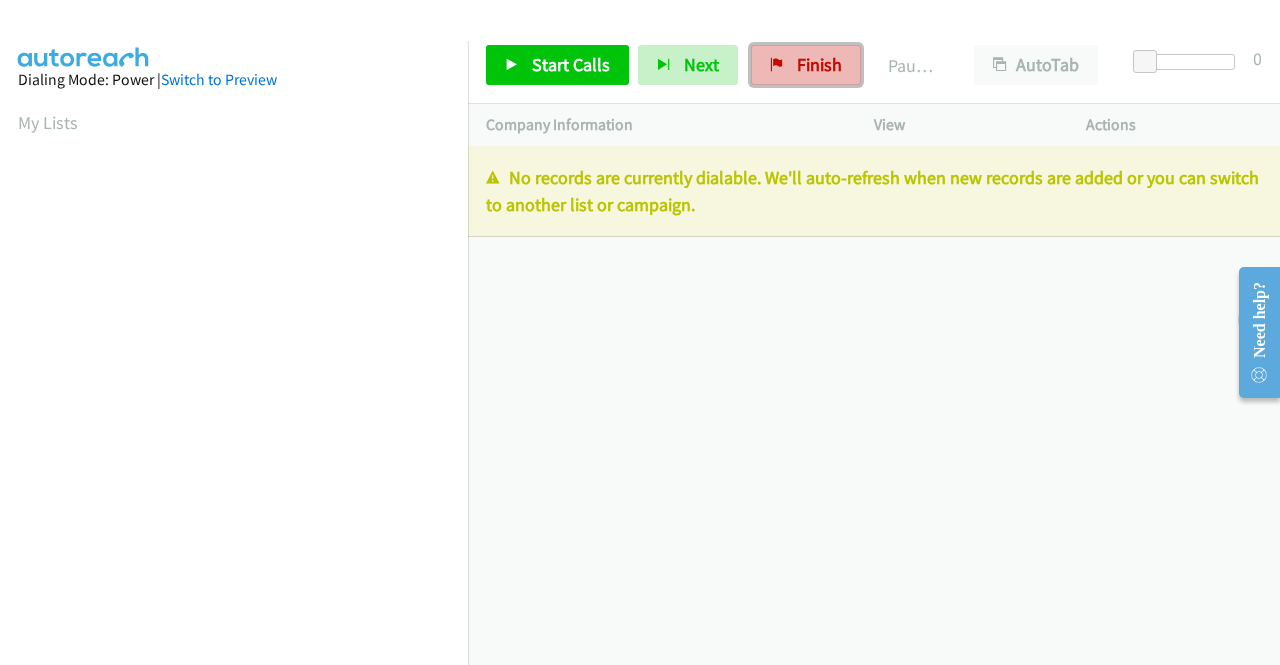click on "Finish" at bounding box center (819, 64) 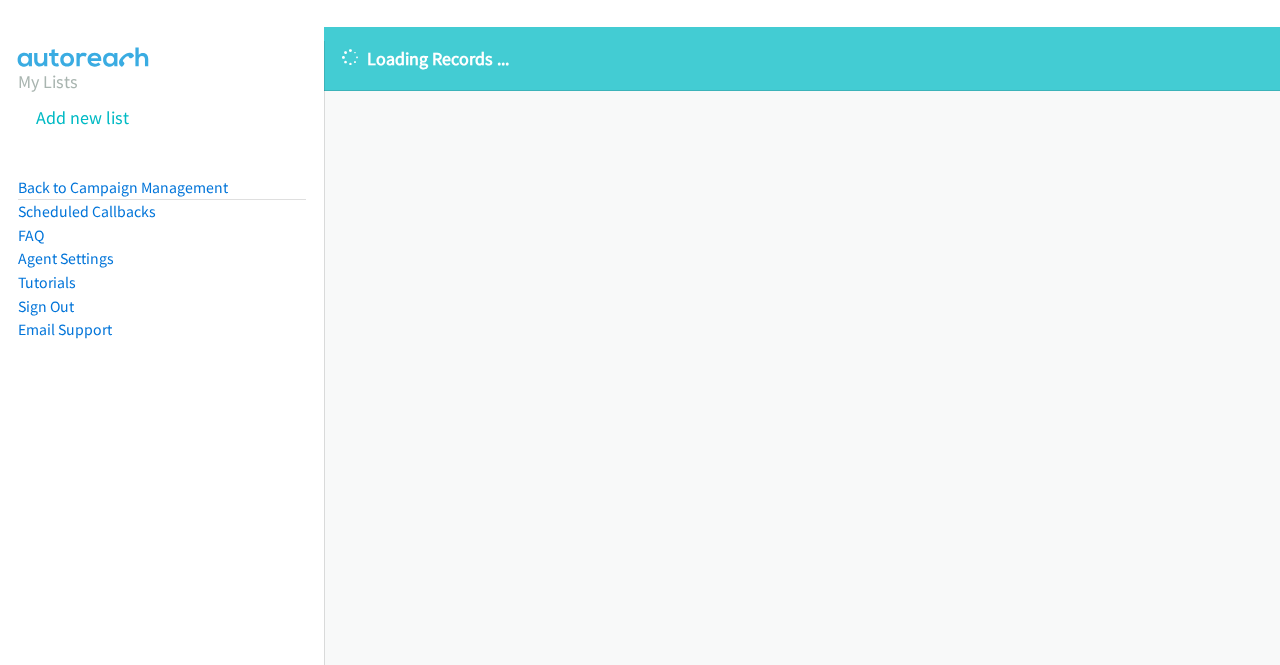 scroll, scrollTop: 0, scrollLeft: 0, axis: both 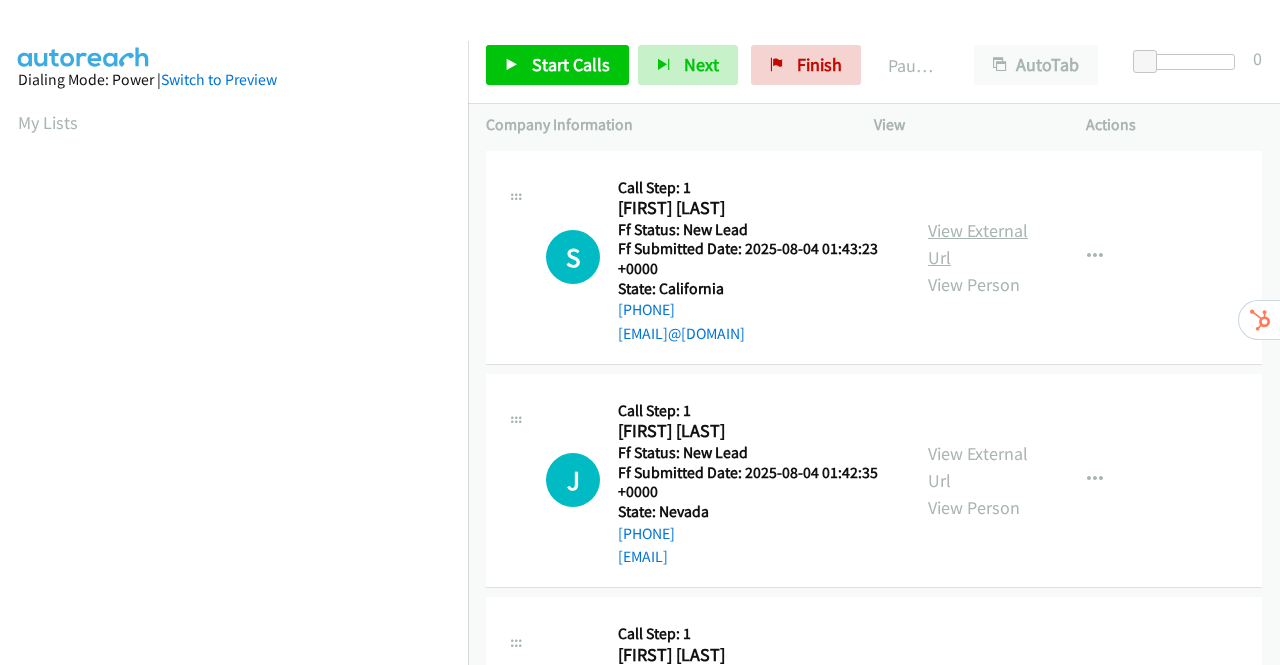 click on "View External Url" at bounding box center [978, 244] 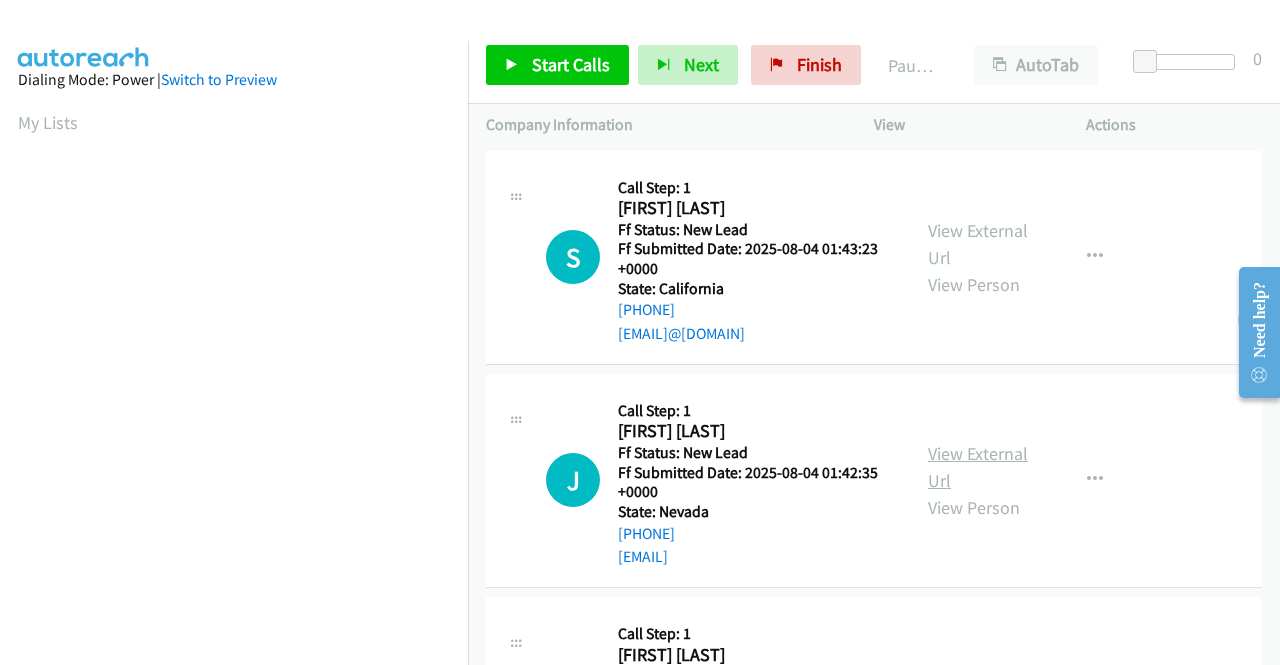click on "View External Url" at bounding box center (978, 467) 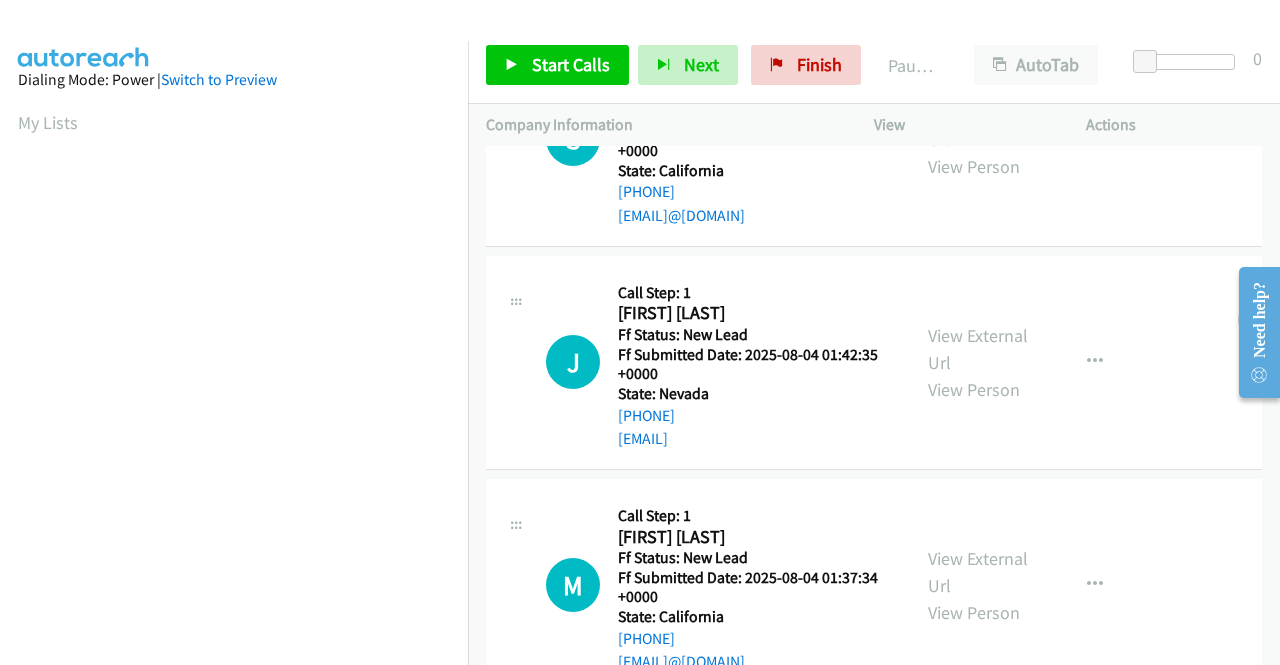scroll, scrollTop: 200, scrollLeft: 0, axis: vertical 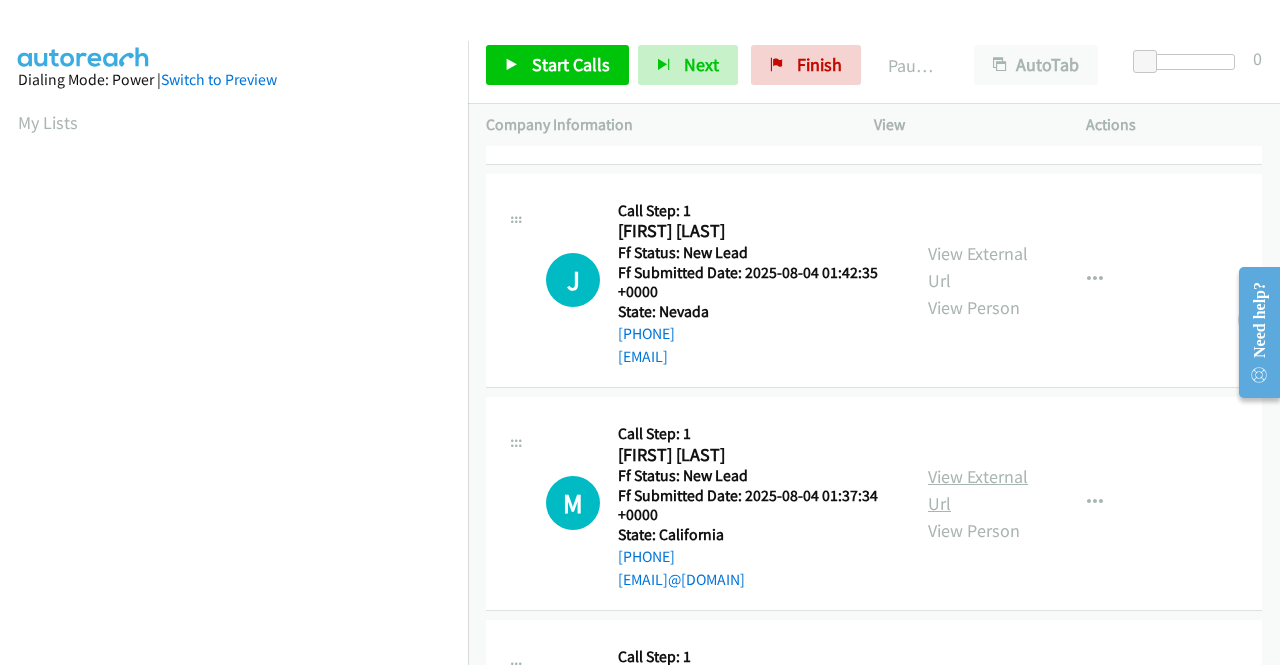 click on "View External Url" at bounding box center [978, 490] 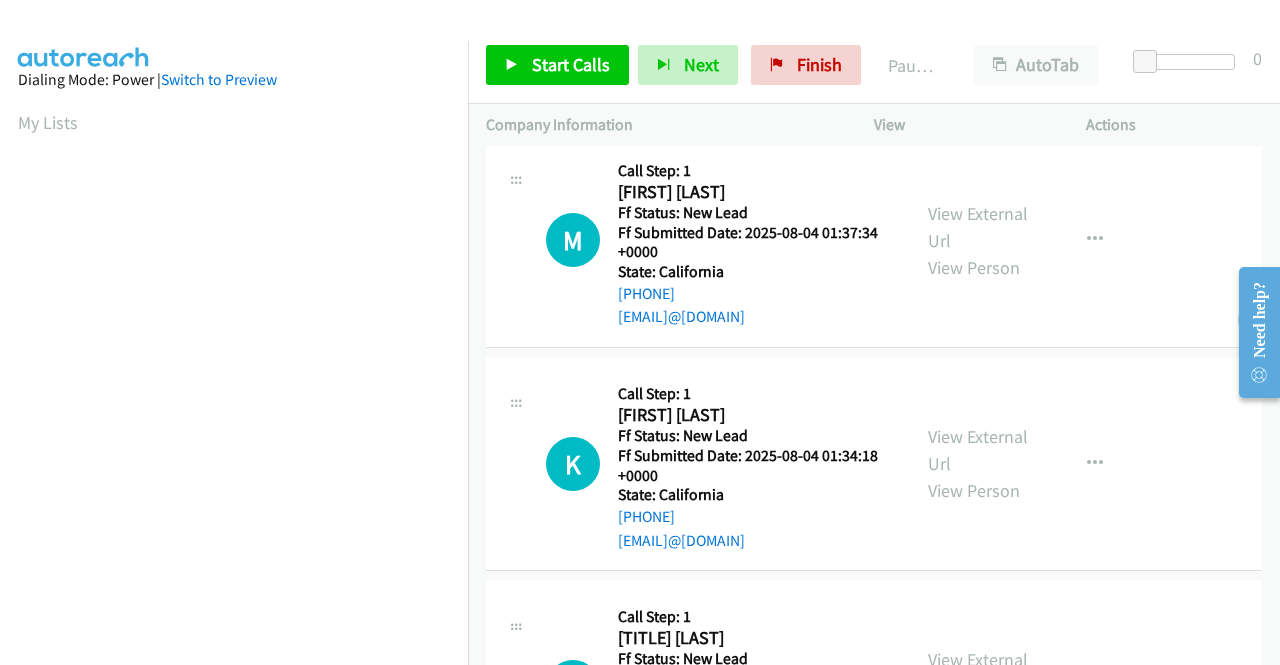scroll, scrollTop: 500, scrollLeft: 0, axis: vertical 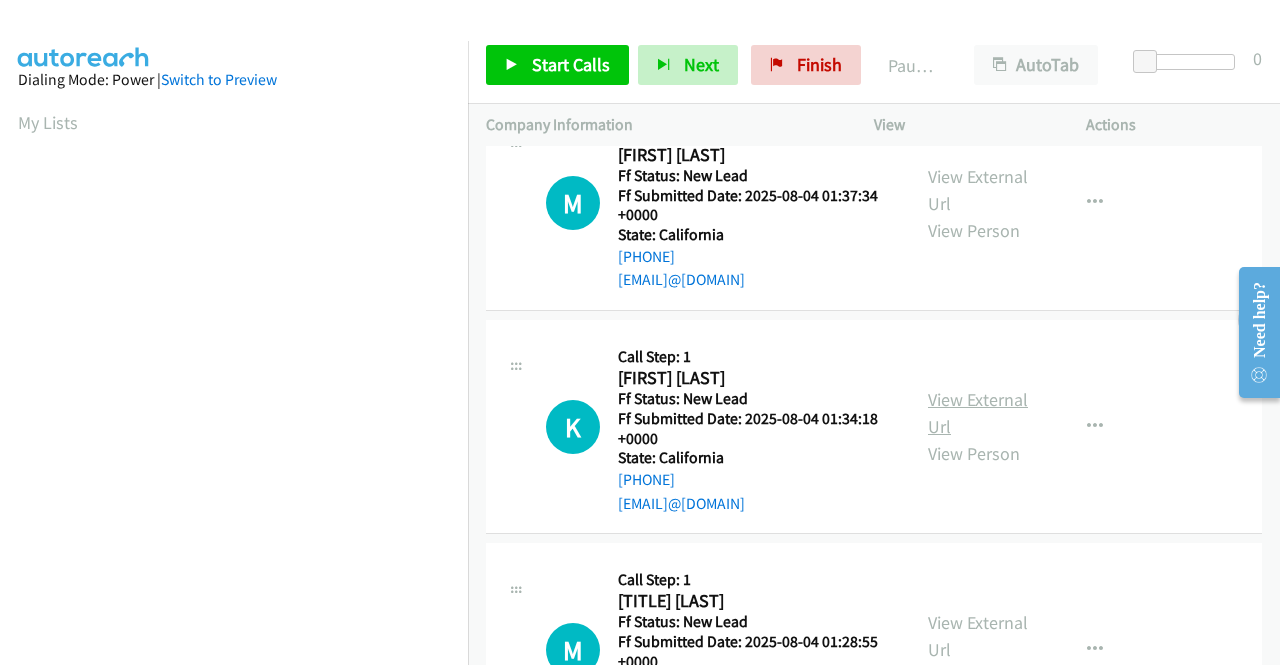 click on "View External Url" at bounding box center (978, 413) 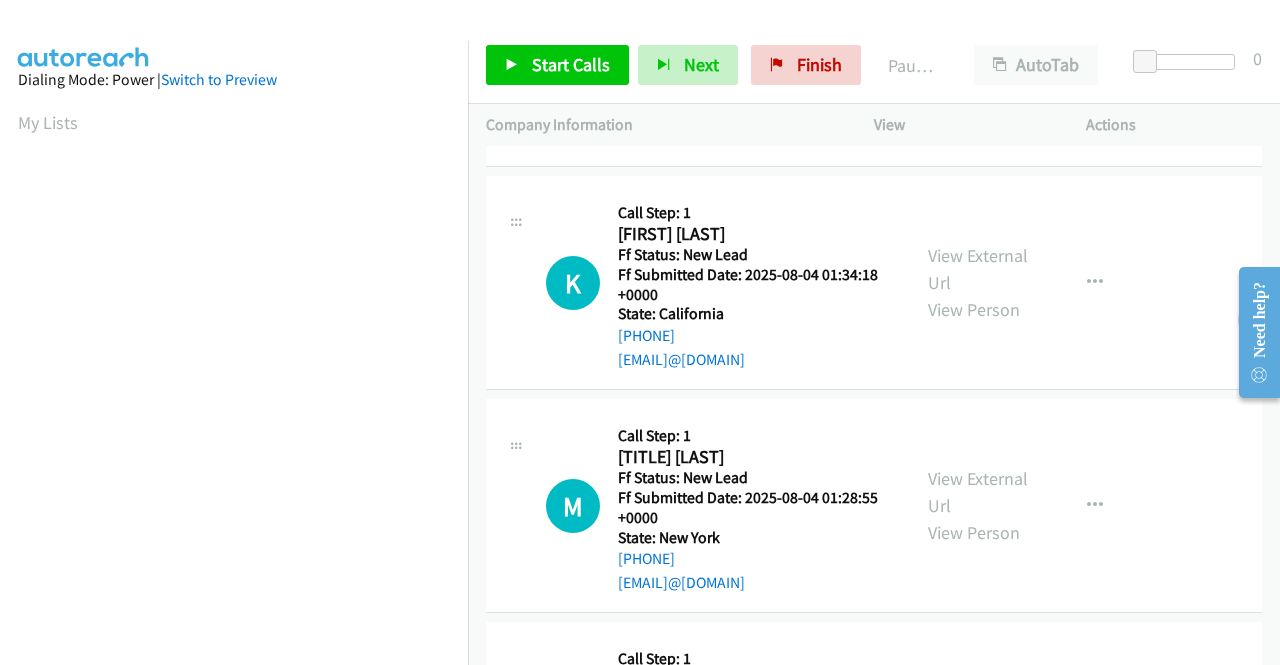 scroll, scrollTop: 700, scrollLeft: 0, axis: vertical 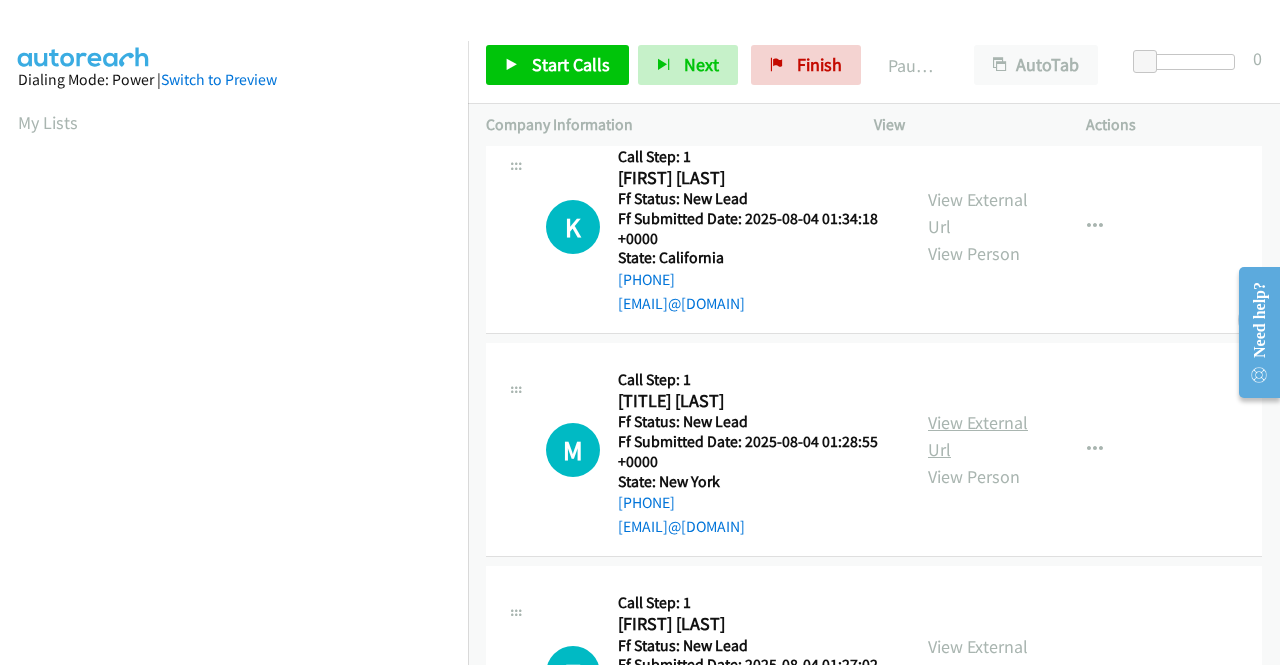 click on "View External Url" at bounding box center (978, 436) 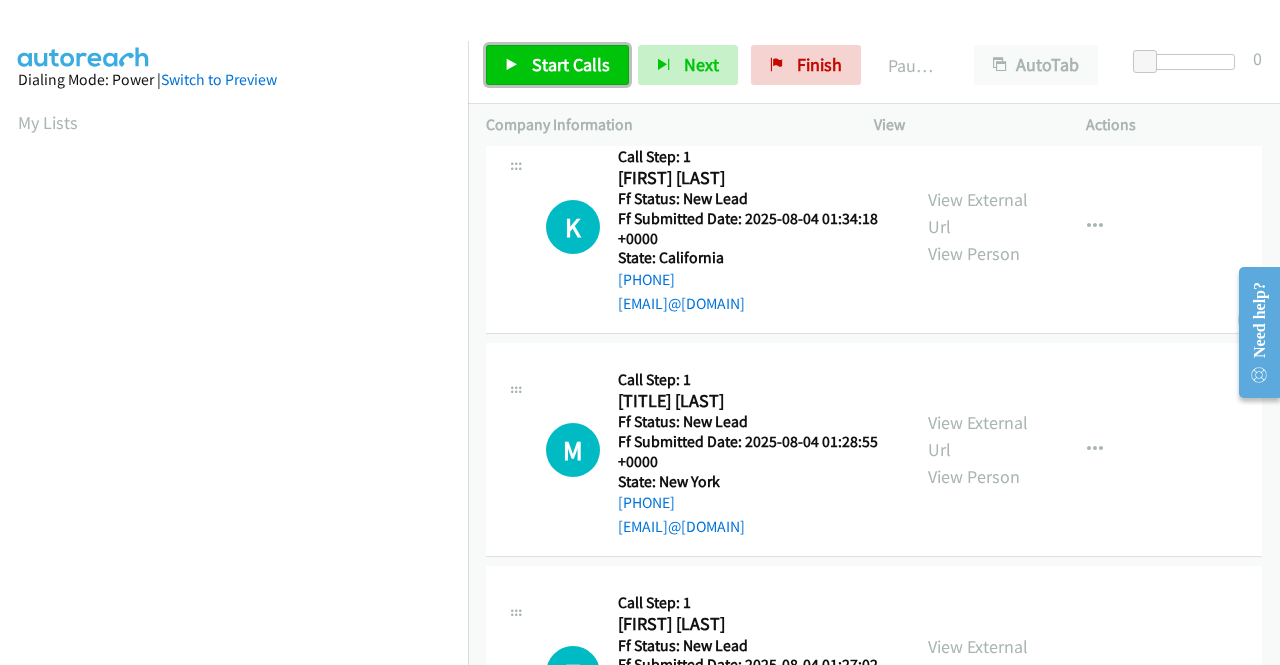 click on "Start Calls" at bounding box center (571, 64) 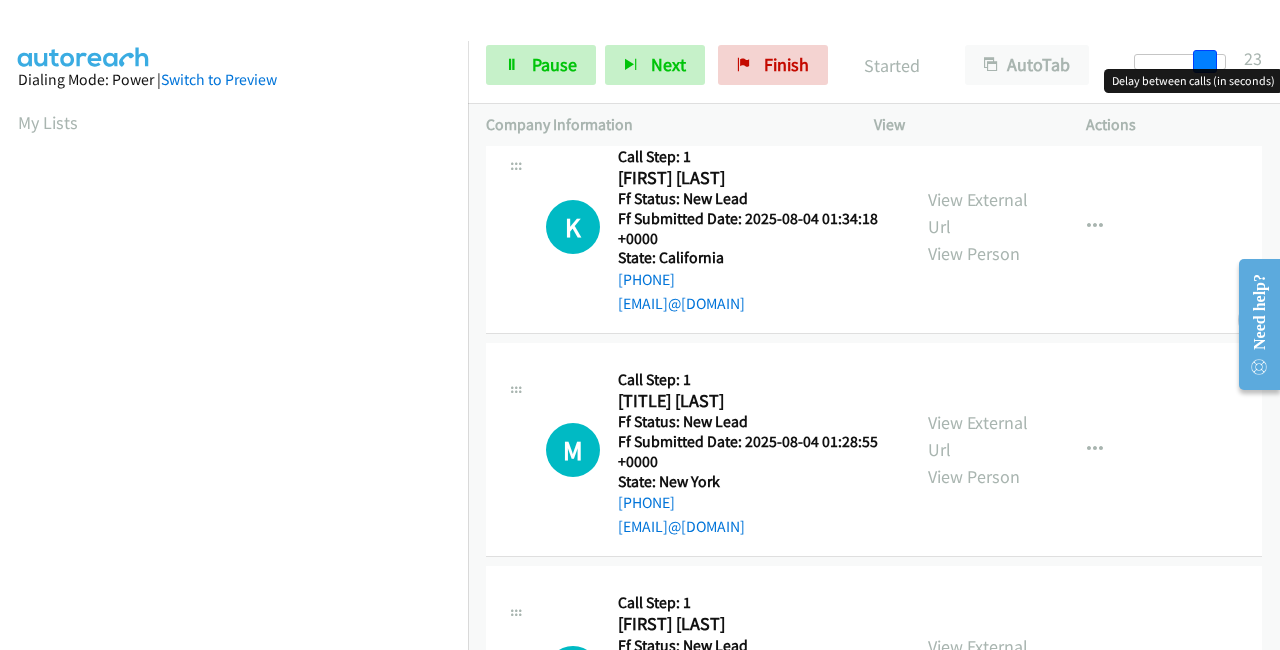 drag, startPoint x: 1147, startPoint y: 61, endPoint x: 1279, endPoint y: 67, distance: 132.13629 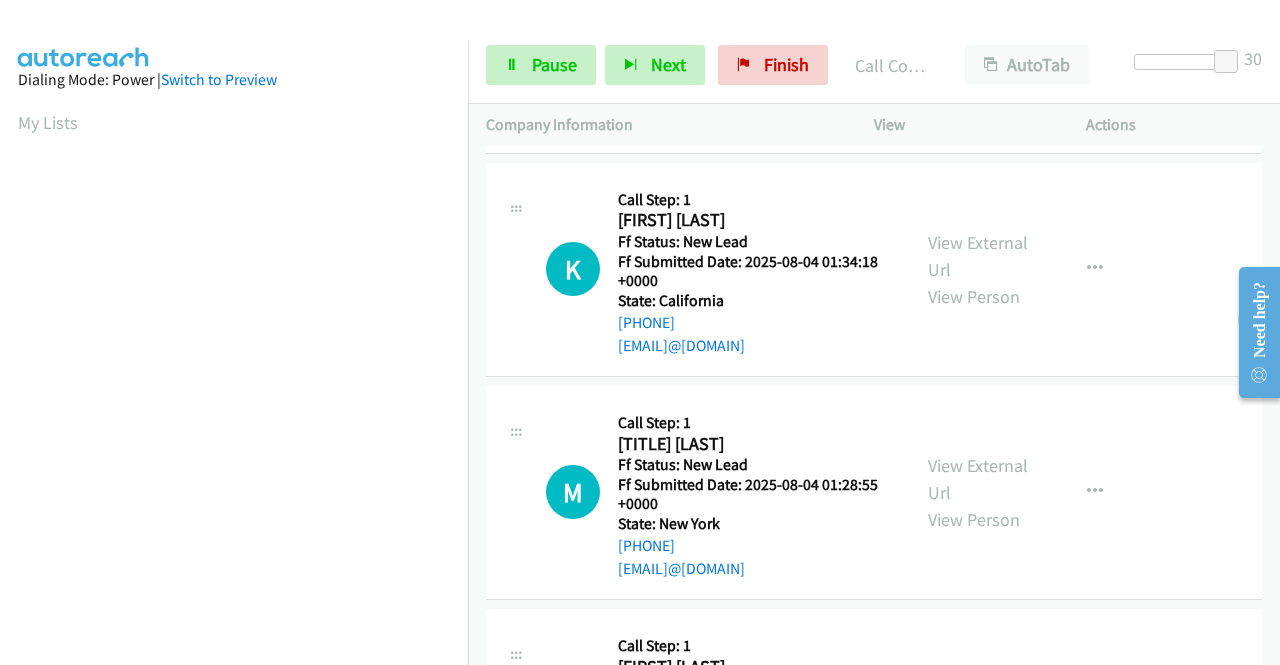 scroll, scrollTop: 456, scrollLeft: 0, axis: vertical 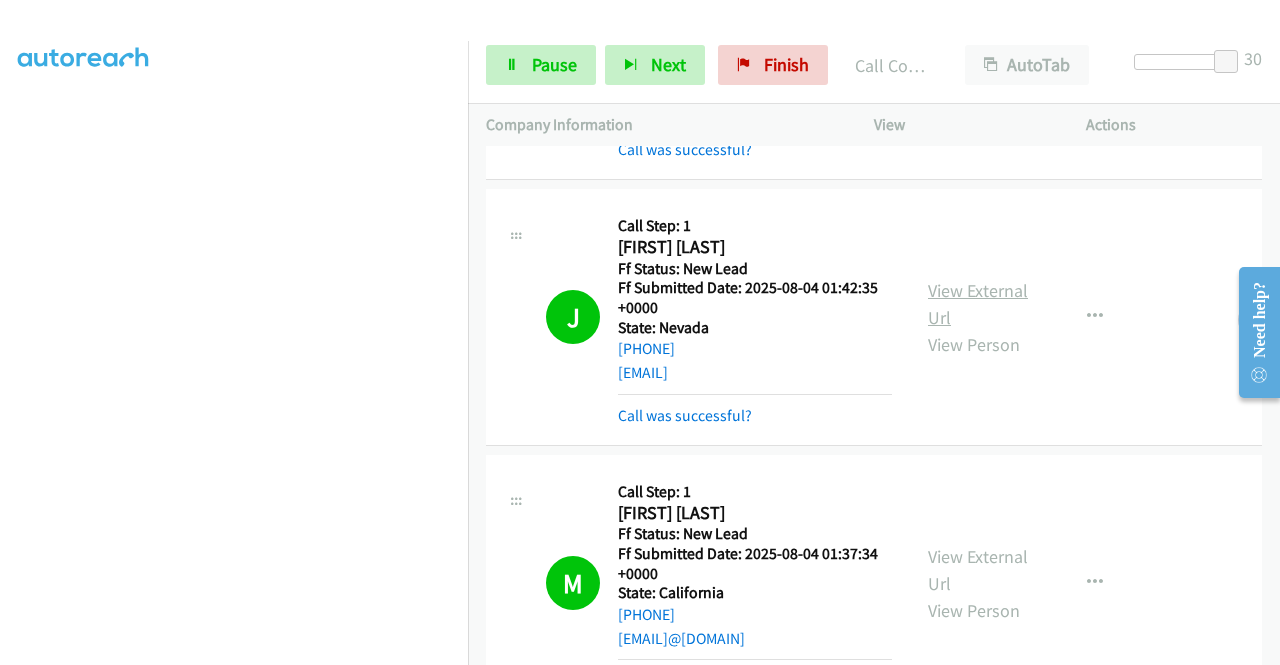 click on "View External Url" at bounding box center [978, 304] 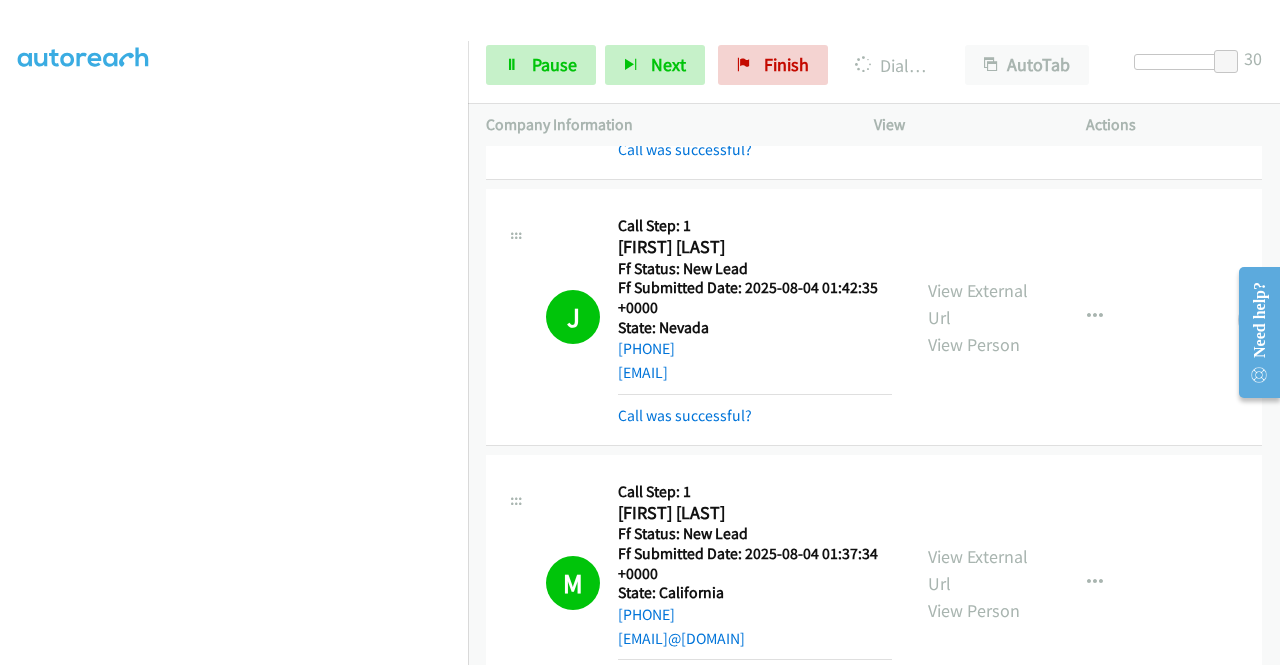 scroll, scrollTop: 456, scrollLeft: 0, axis: vertical 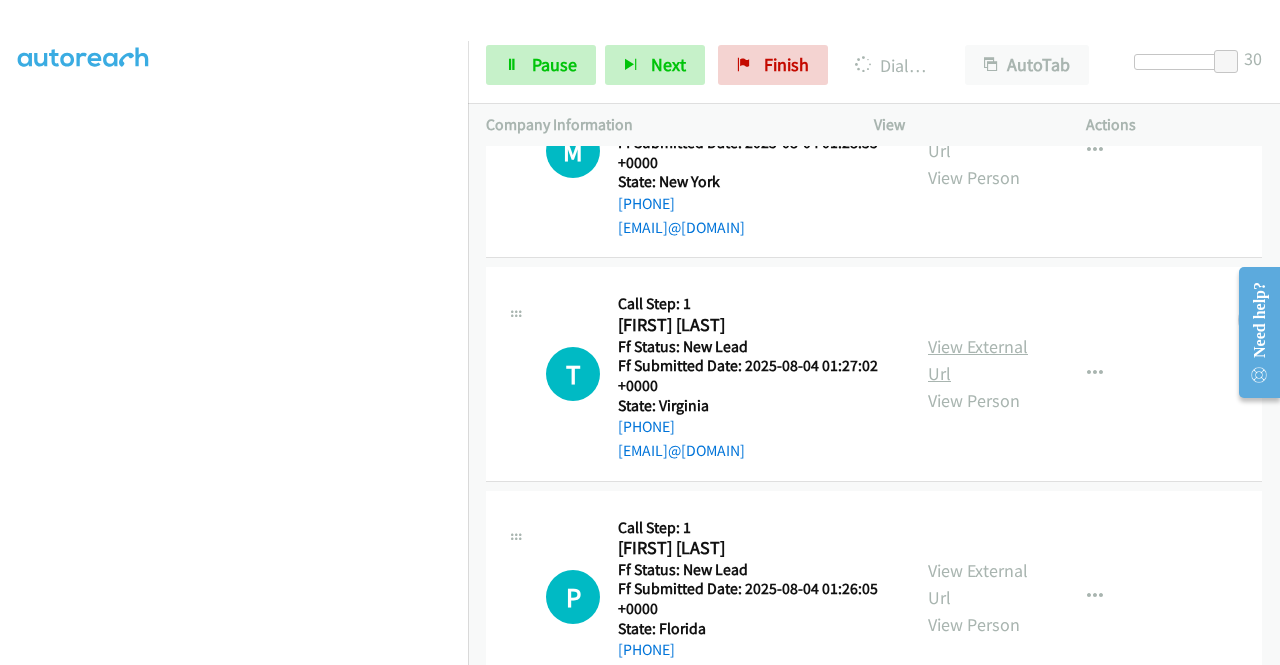 click on "View External Url" at bounding box center [978, 360] 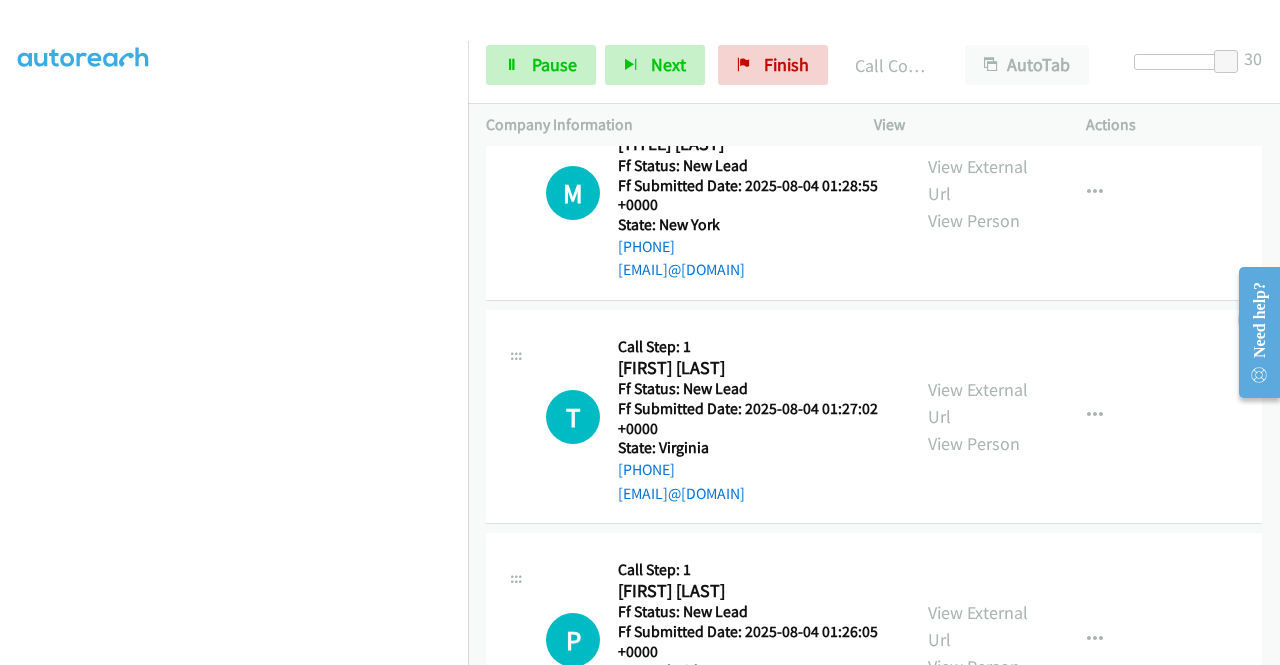 scroll, scrollTop: 1169, scrollLeft: 0, axis: vertical 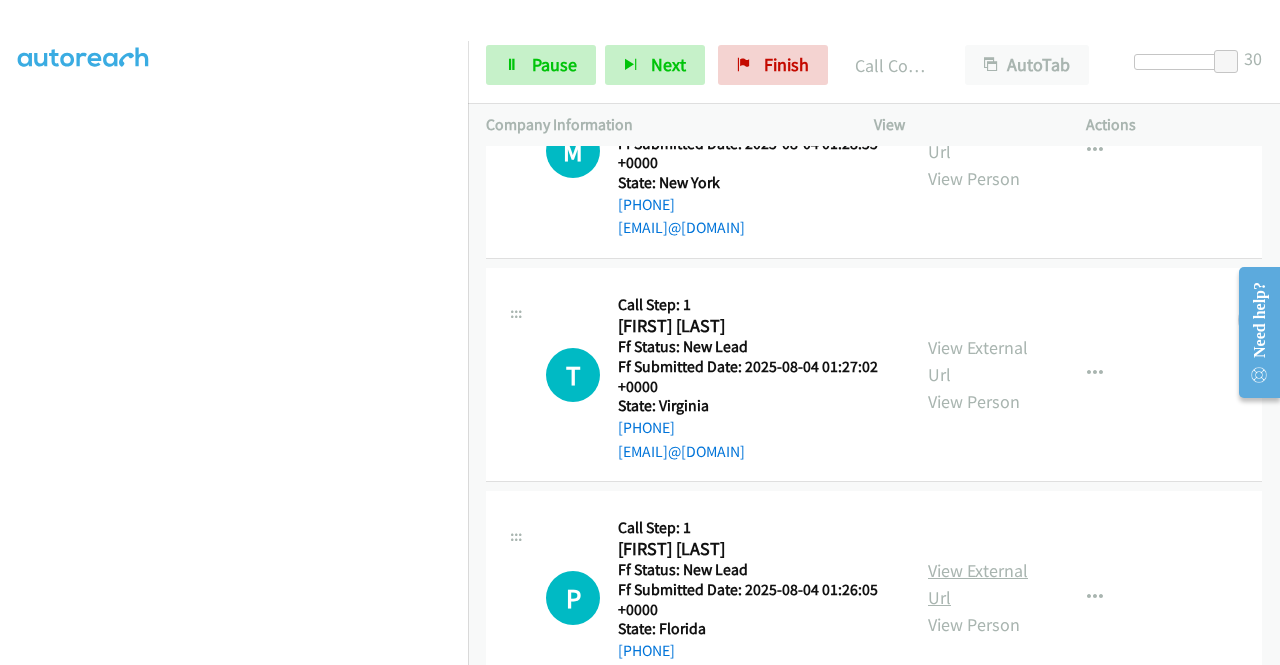 click on "View External Url" at bounding box center [978, 584] 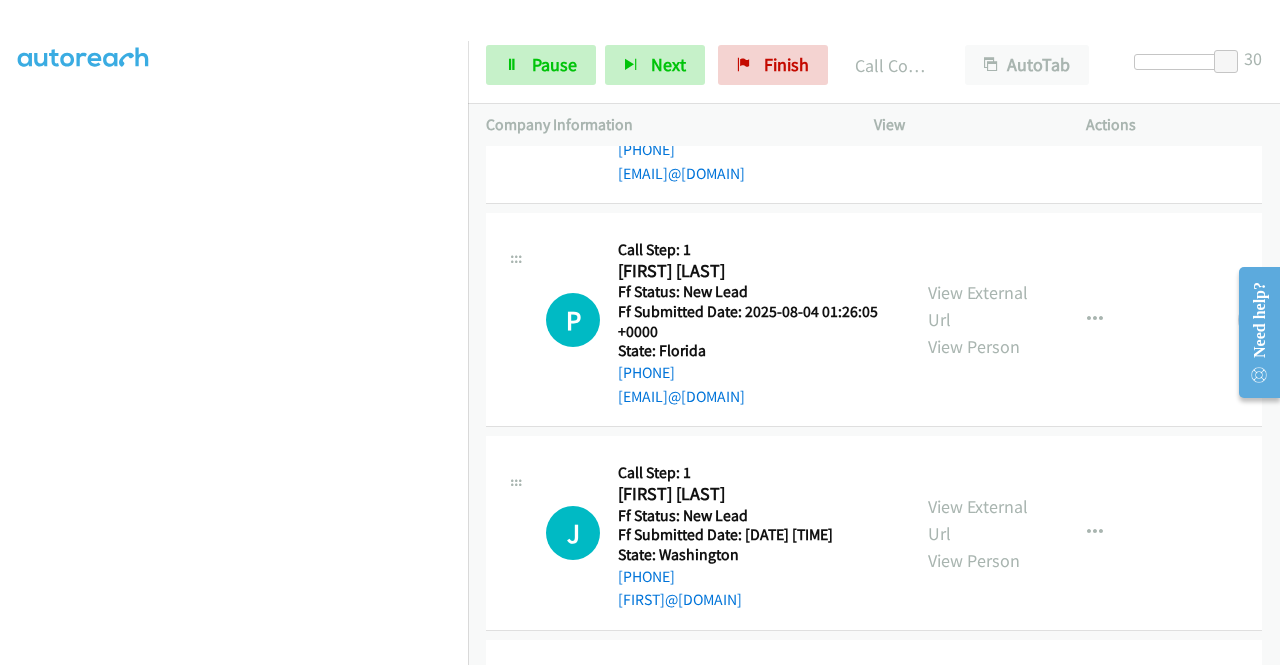 scroll, scrollTop: 1469, scrollLeft: 0, axis: vertical 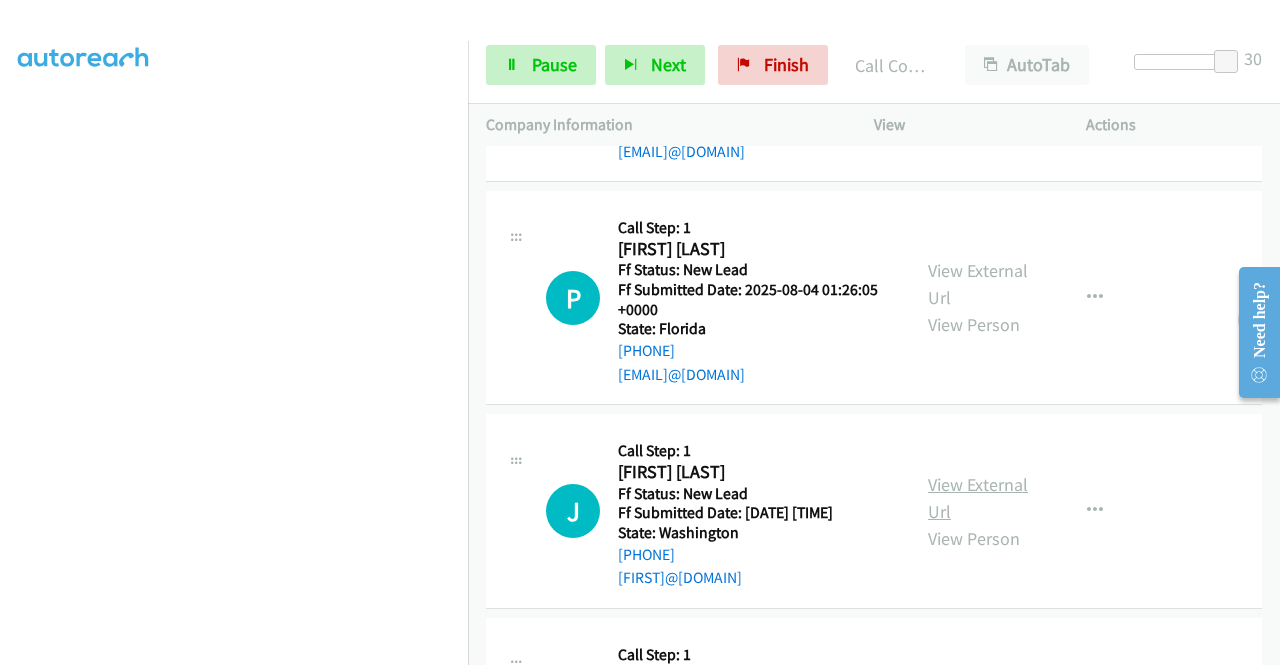 click on "View External Url" at bounding box center [978, 498] 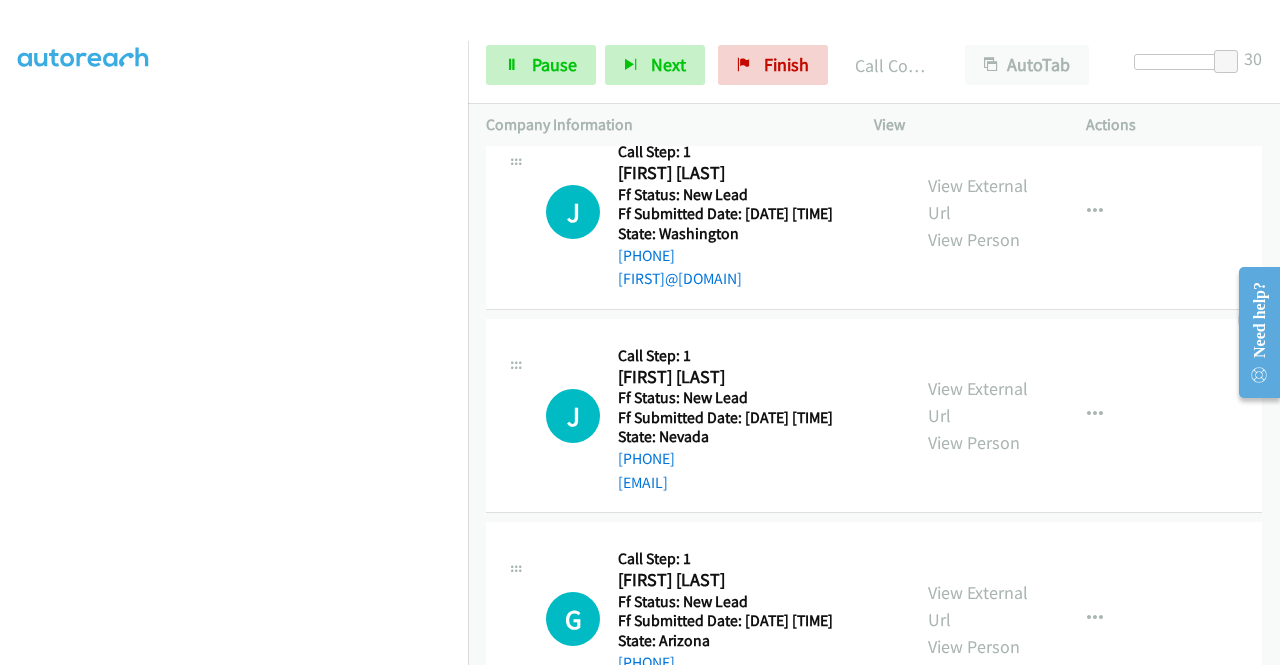 scroll, scrollTop: 1769, scrollLeft: 0, axis: vertical 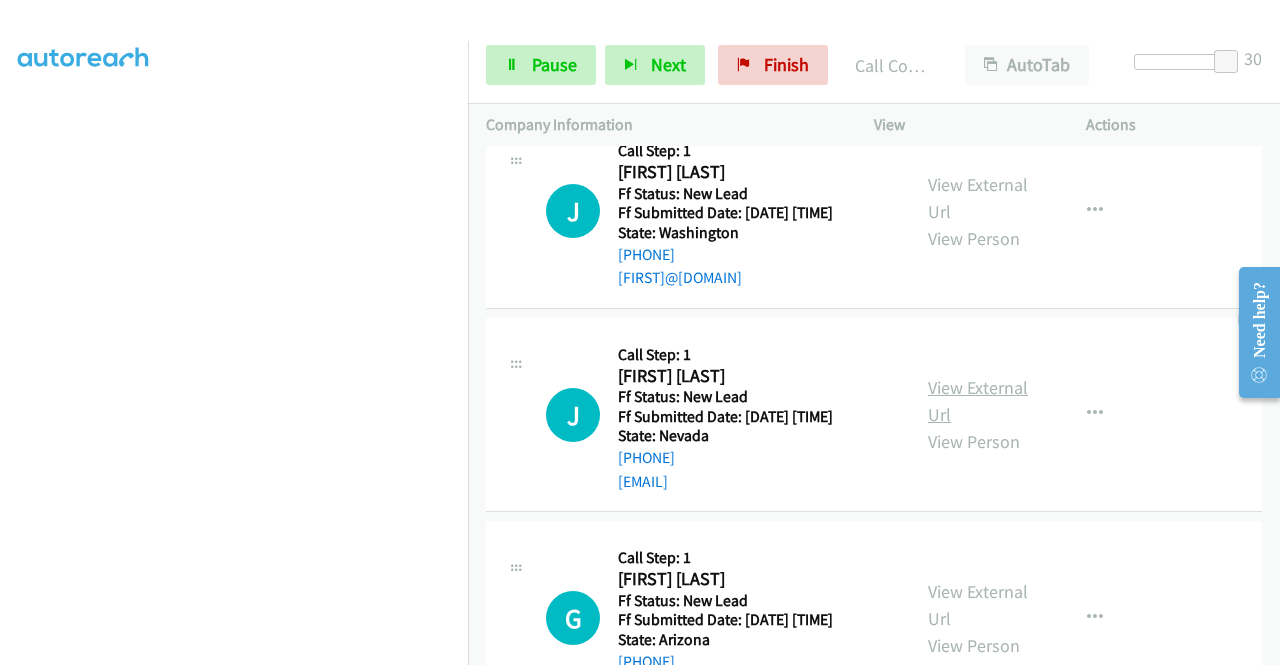 click on "View External Url" at bounding box center [978, 401] 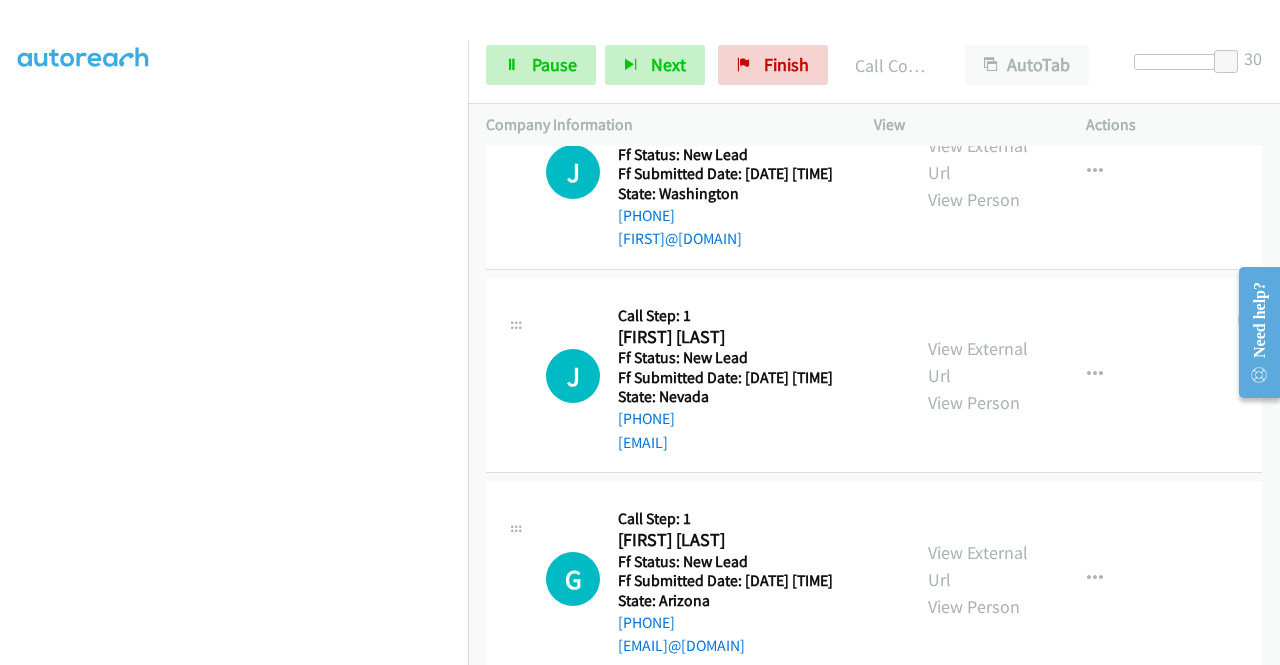 scroll, scrollTop: 1869, scrollLeft: 0, axis: vertical 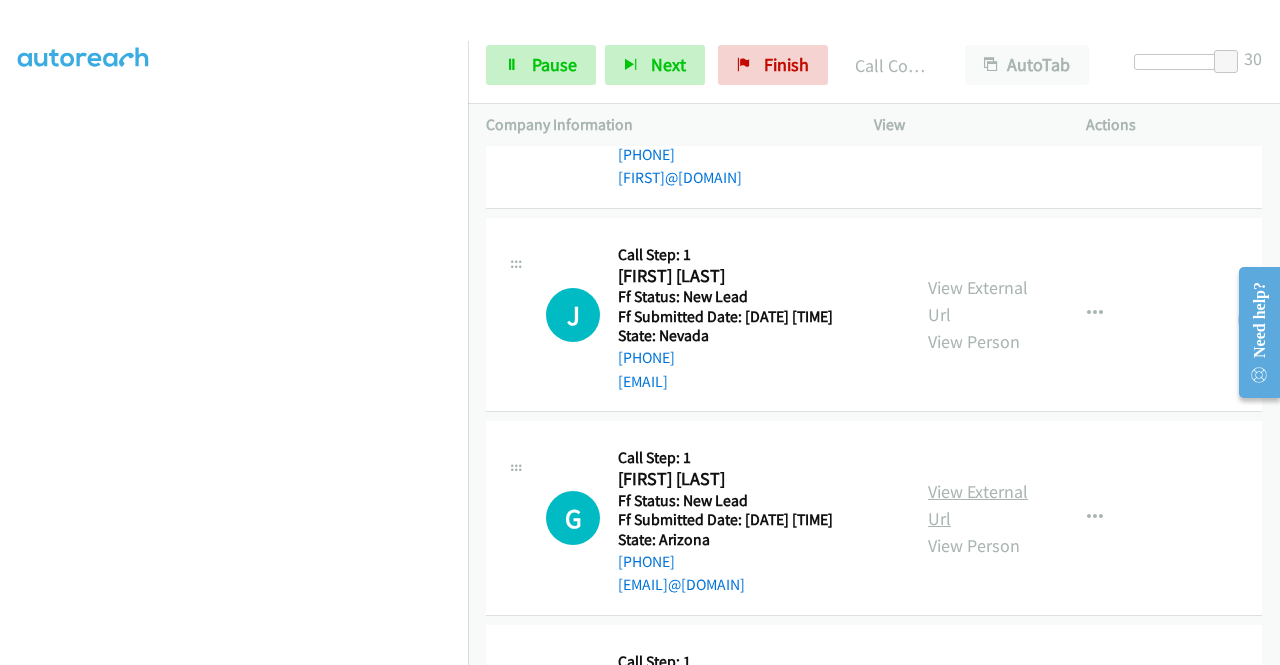 click on "View External Url" at bounding box center (978, 505) 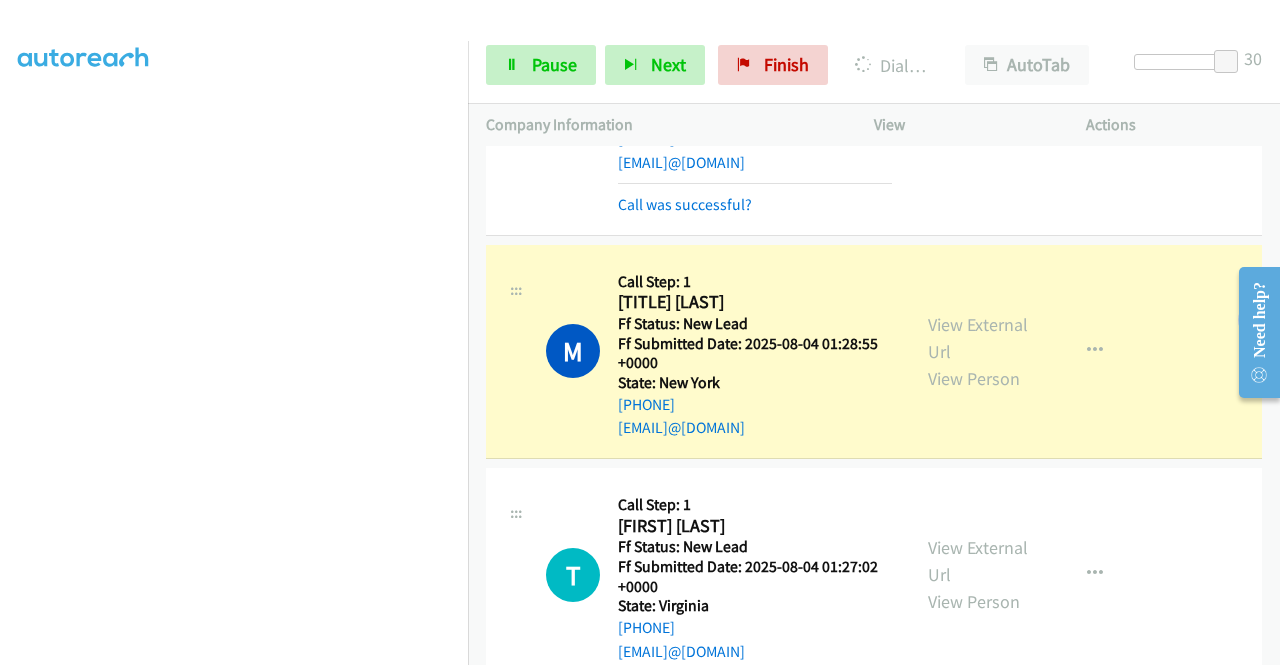 scroll, scrollTop: 1169, scrollLeft: 0, axis: vertical 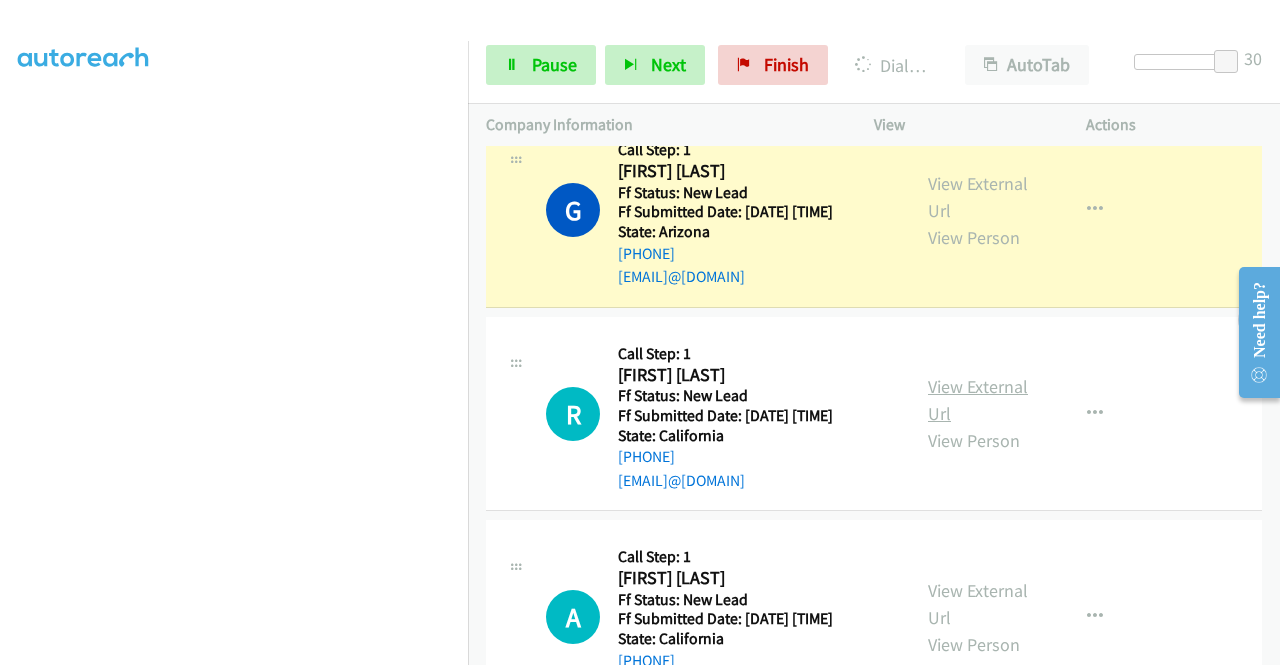 click on "View External Url" at bounding box center [978, 400] 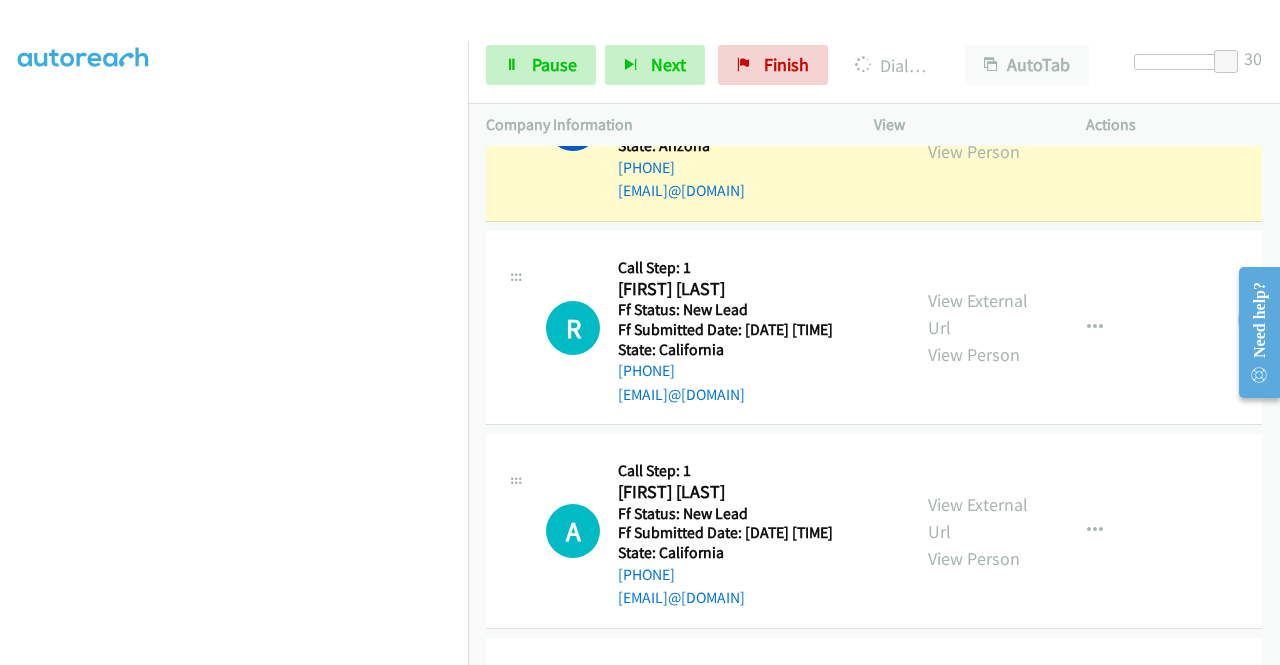 scroll, scrollTop: 2590, scrollLeft: 0, axis: vertical 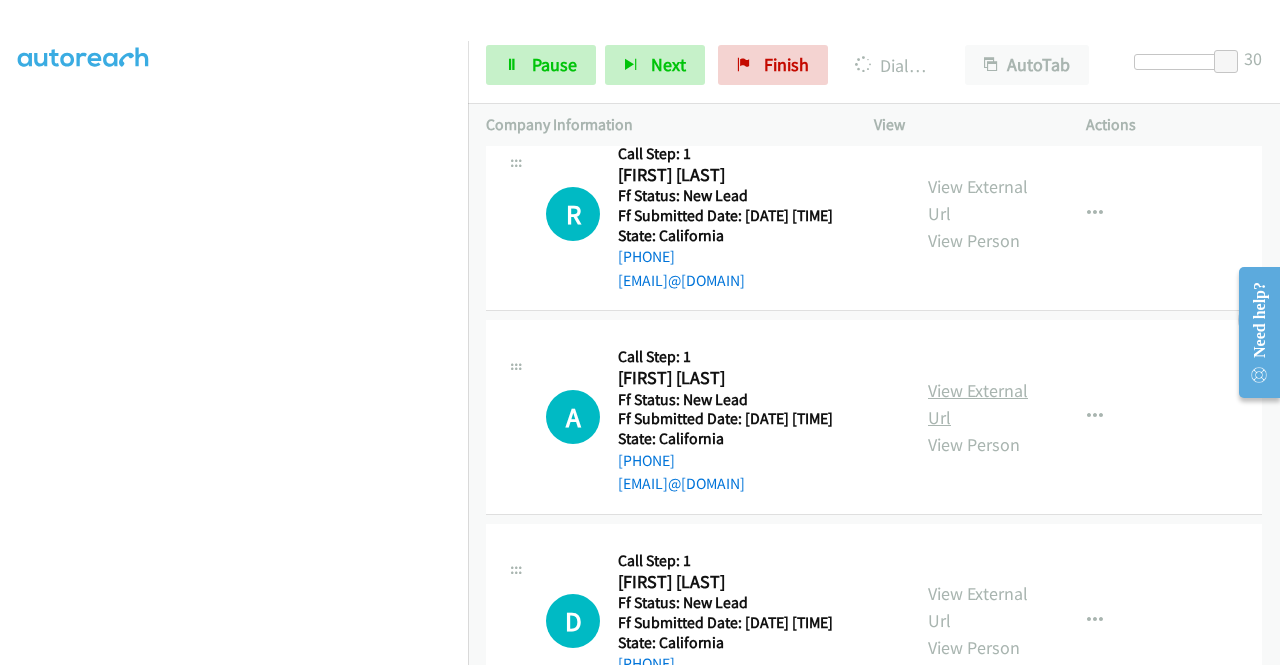 click on "View External Url" at bounding box center (978, 404) 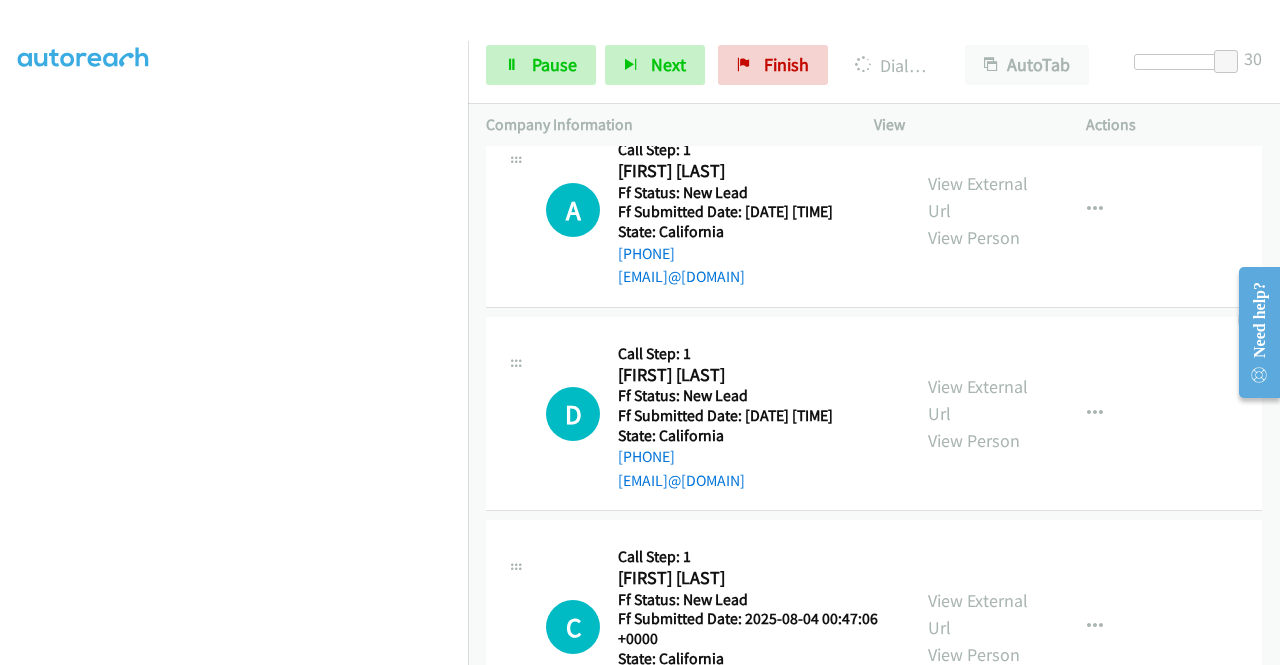 scroll, scrollTop: 2790, scrollLeft: 0, axis: vertical 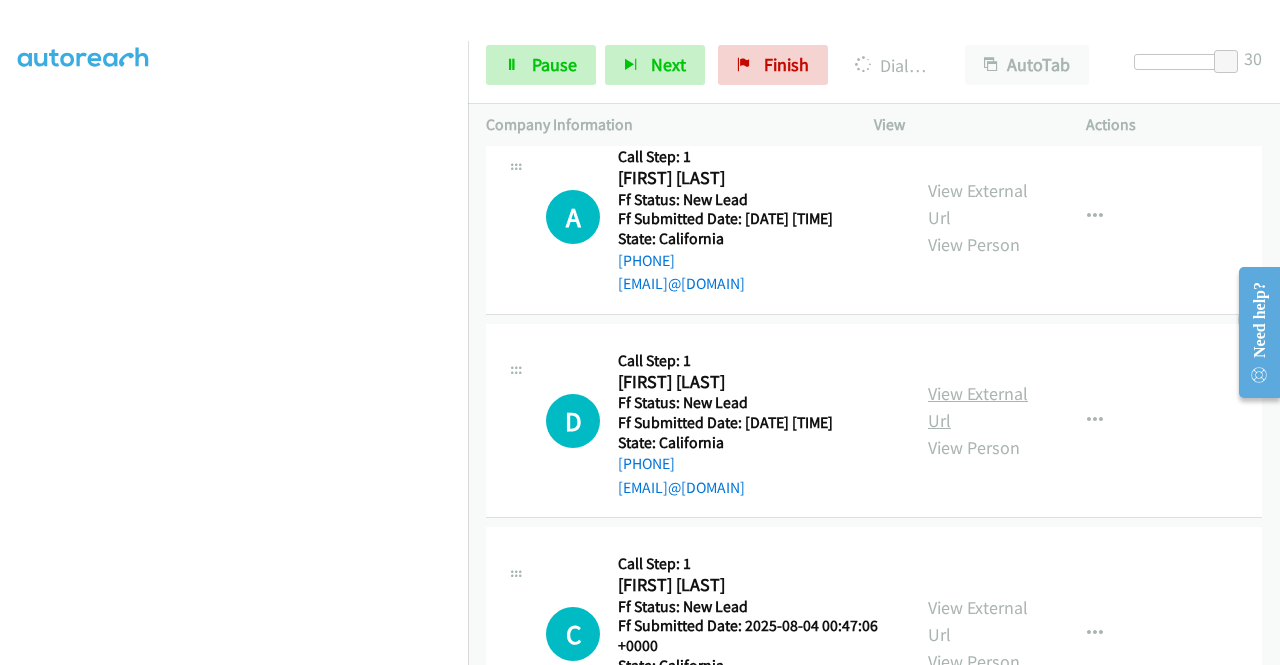 click on "View External Url" at bounding box center (978, 407) 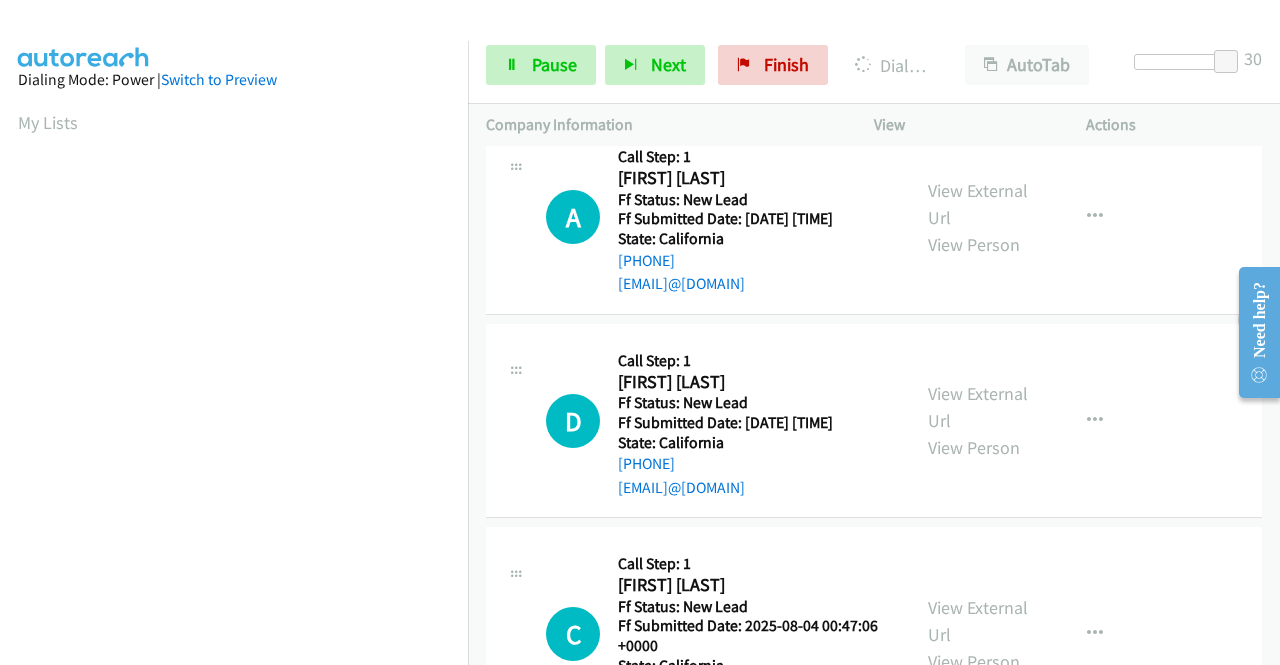scroll, scrollTop: 456, scrollLeft: 0, axis: vertical 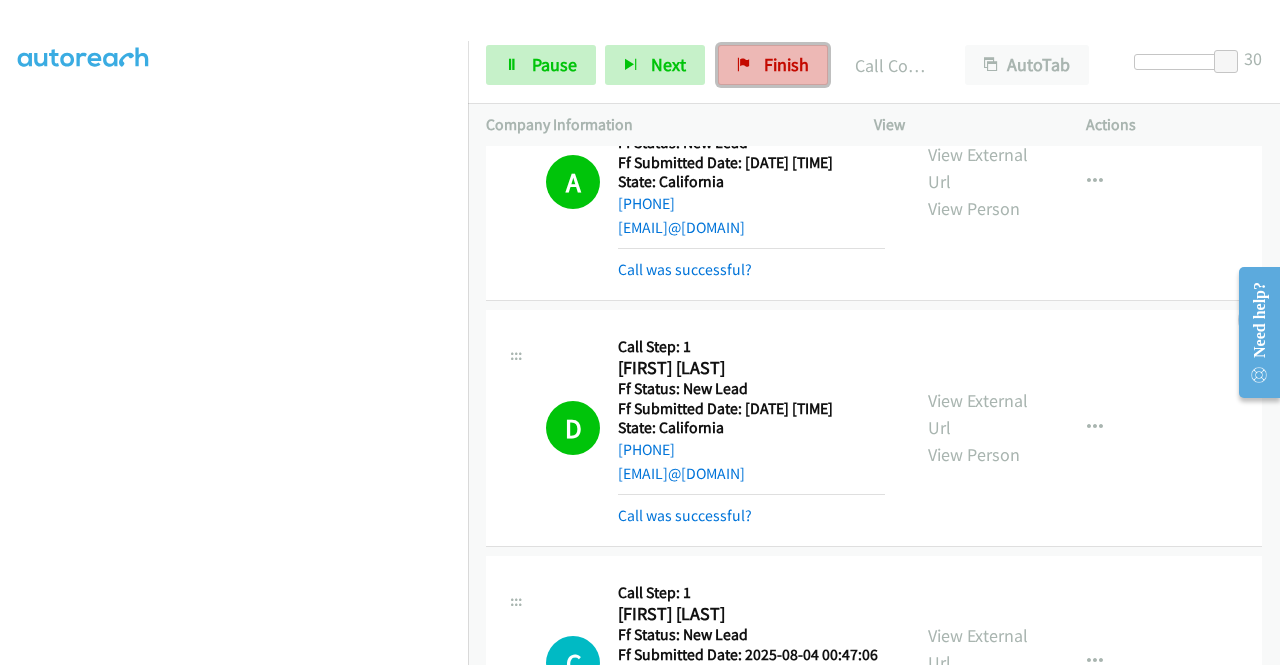 click on "Finish" at bounding box center (786, 64) 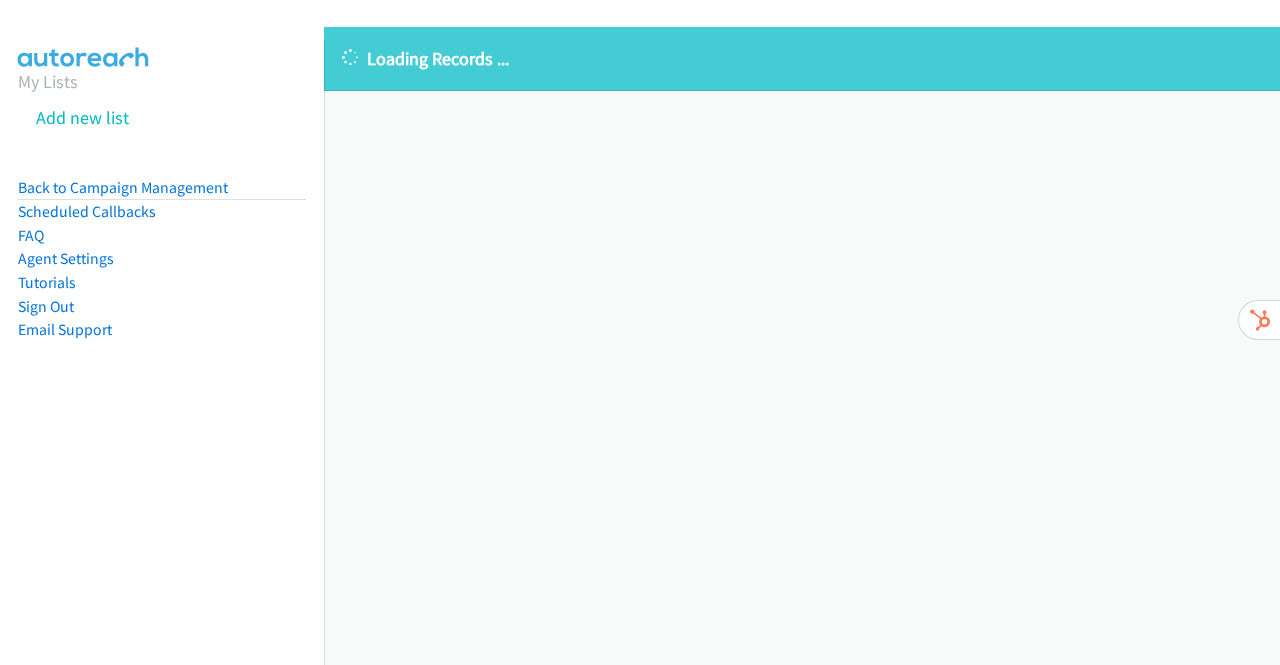 scroll, scrollTop: 0, scrollLeft: 0, axis: both 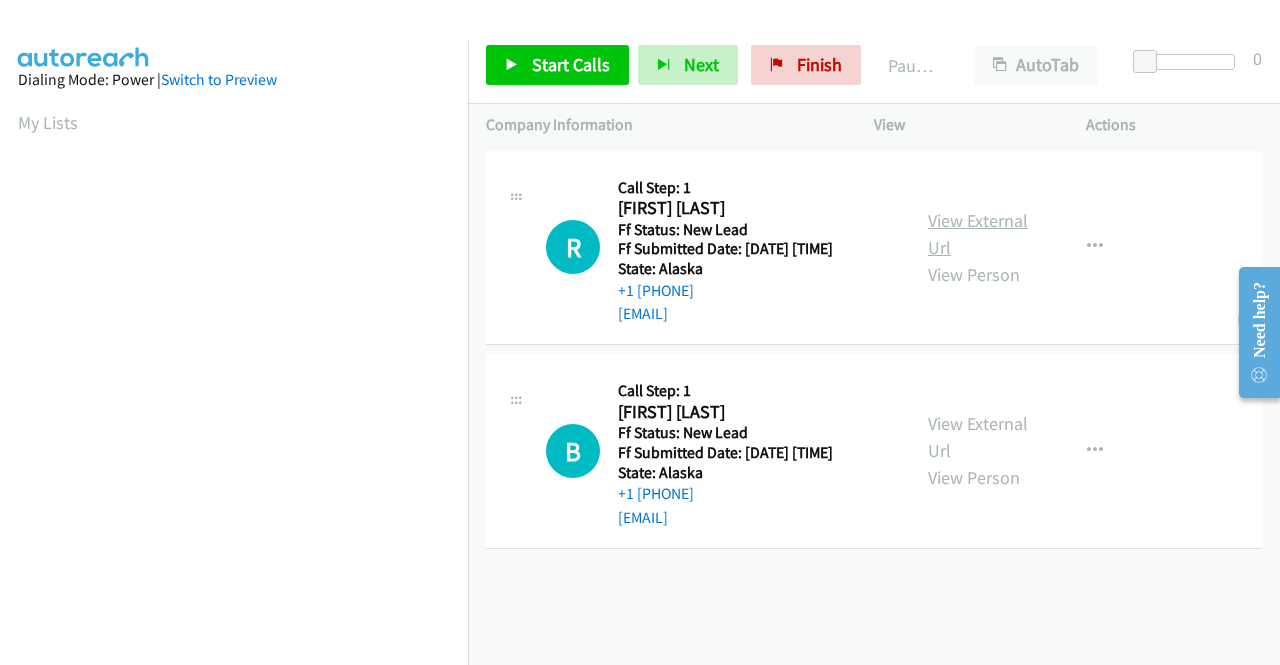 click on "View External Url" at bounding box center [978, 234] 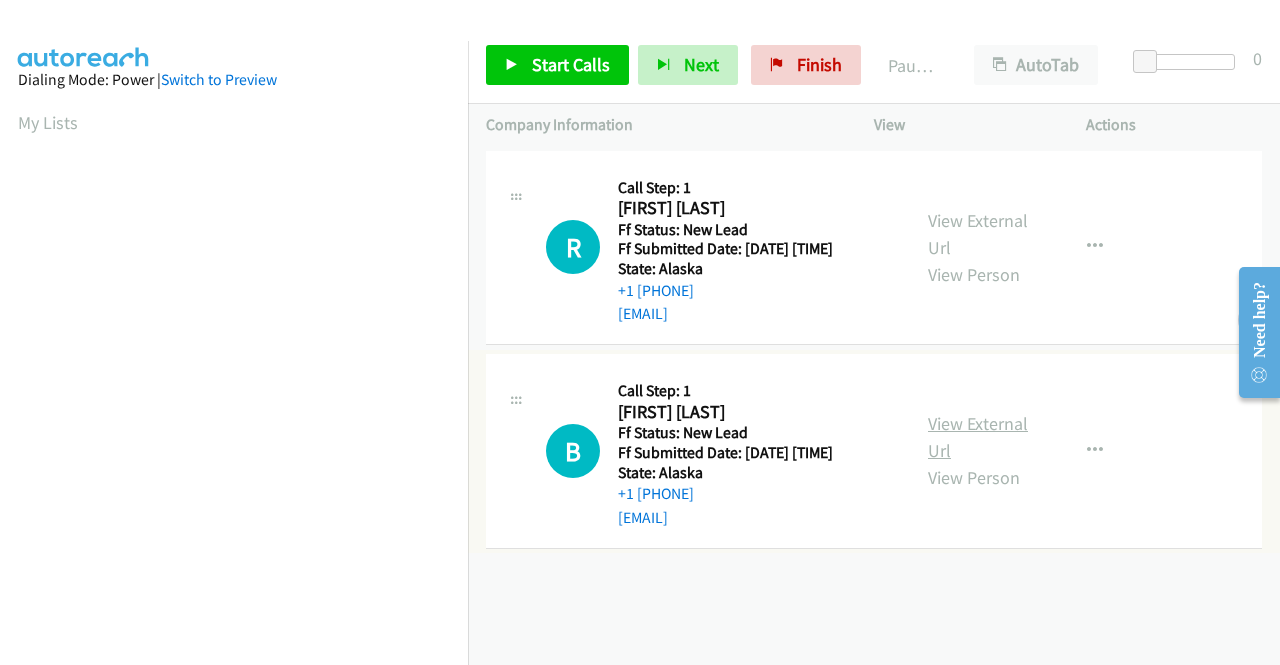 click on "View External Url" at bounding box center (978, 437) 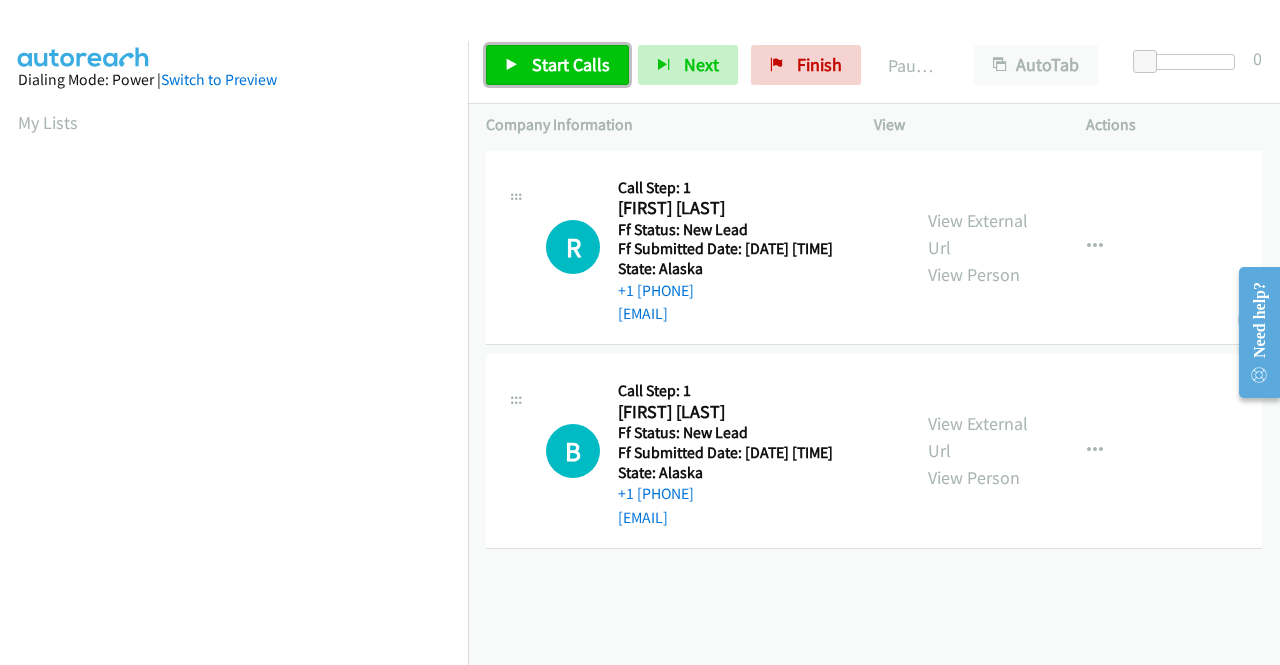 click on "Start Calls" at bounding box center [571, 64] 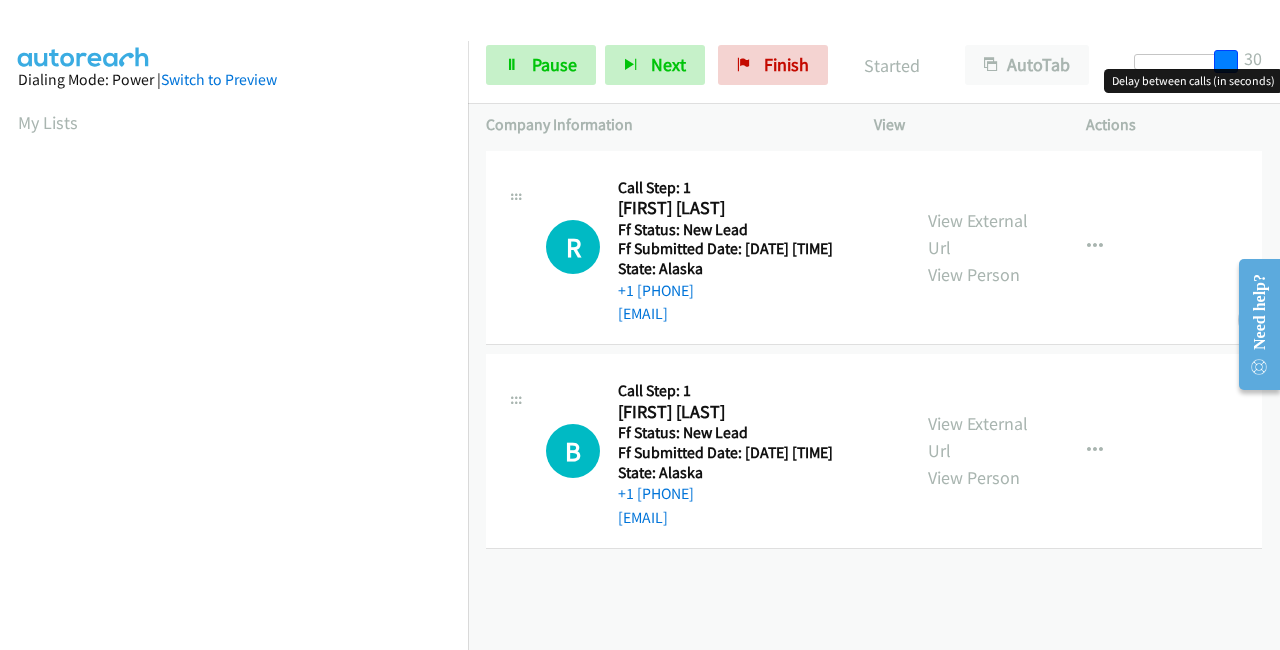 drag, startPoint x: 1144, startPoint y: 63, endPoint x: 1279, endPoint y: 63, distance: 135 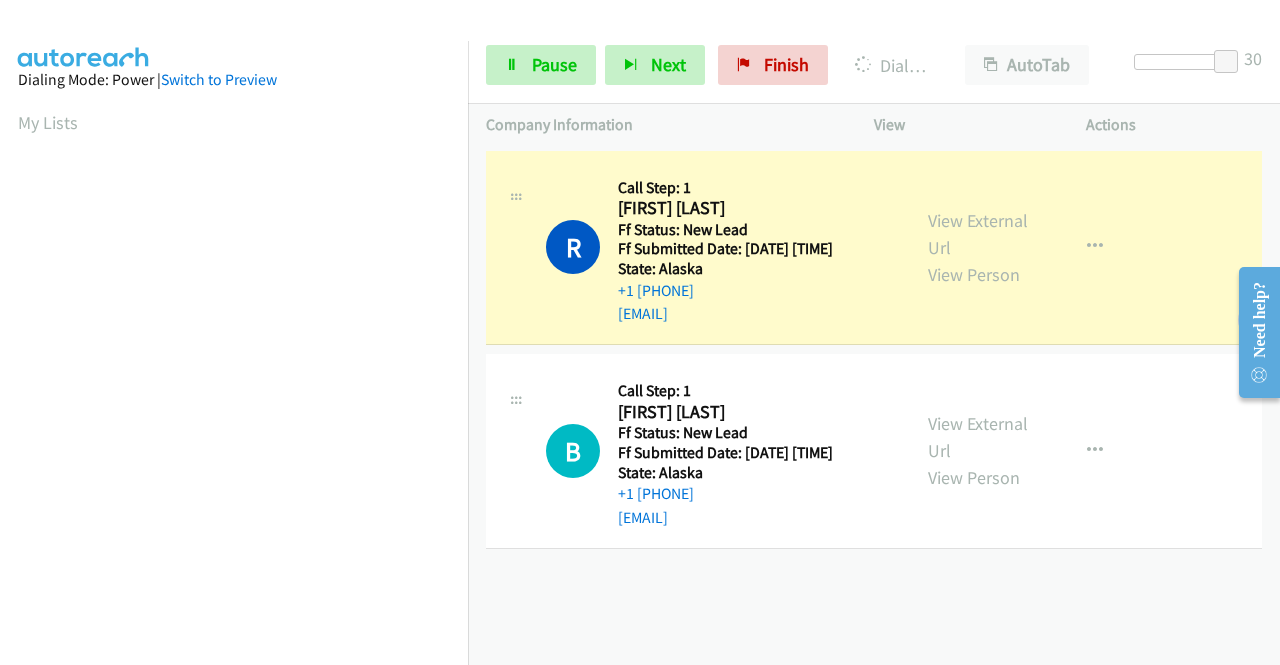 scroll, scrollTop: 456, scrollLeft: 0, axis: vertical 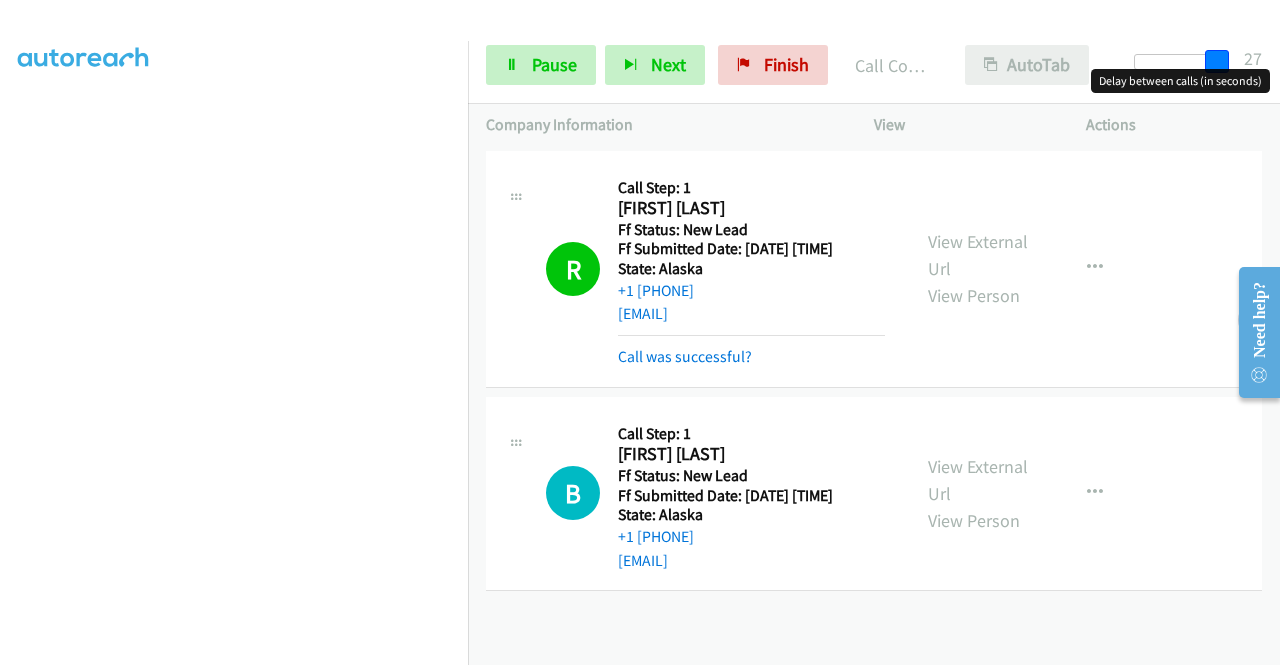 drag, startPoint x: 1229, startPoint y: 61, endPoint x: 1096, endPoint y: 81, distance: 134.49535 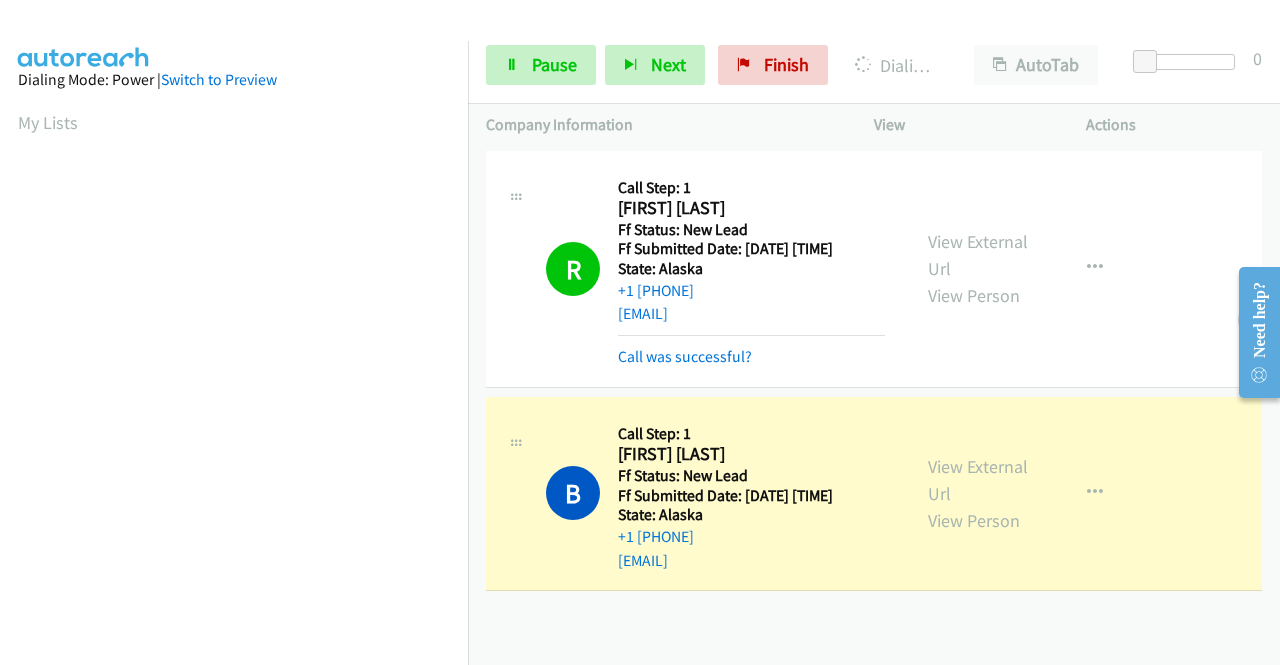 scroll, scrollTop: 456, scrollLeft: 0, axis: vertical 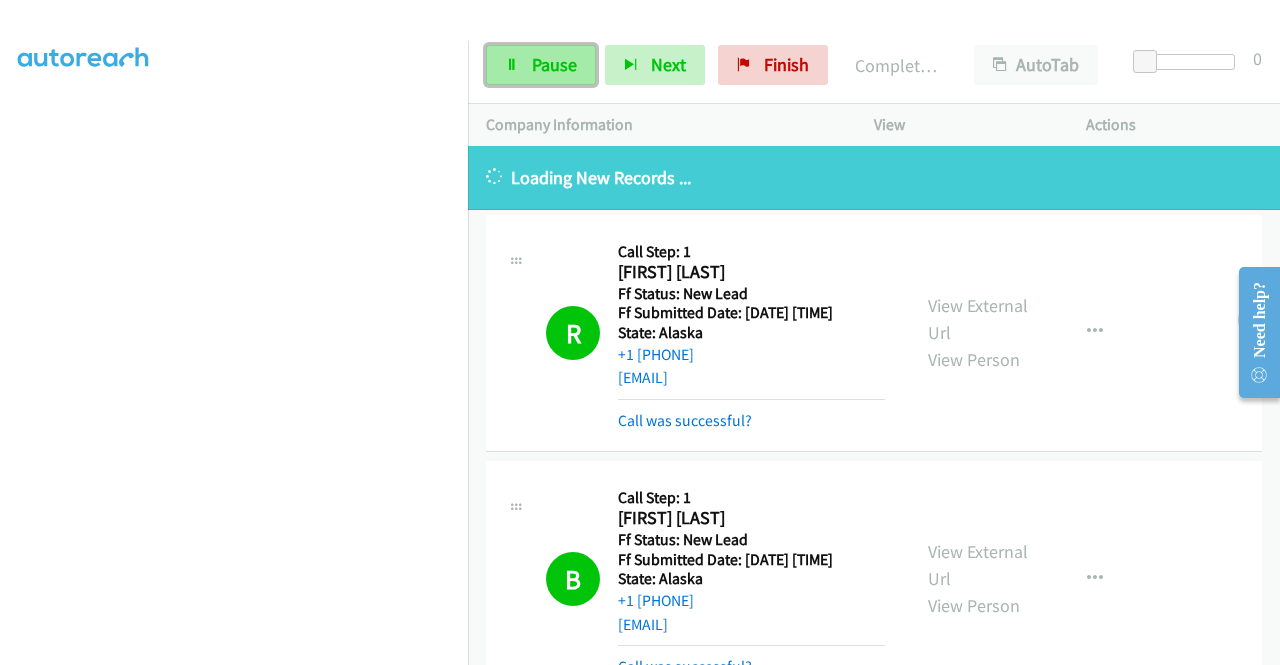 click on "Pause" at bounding box center [541, 65] 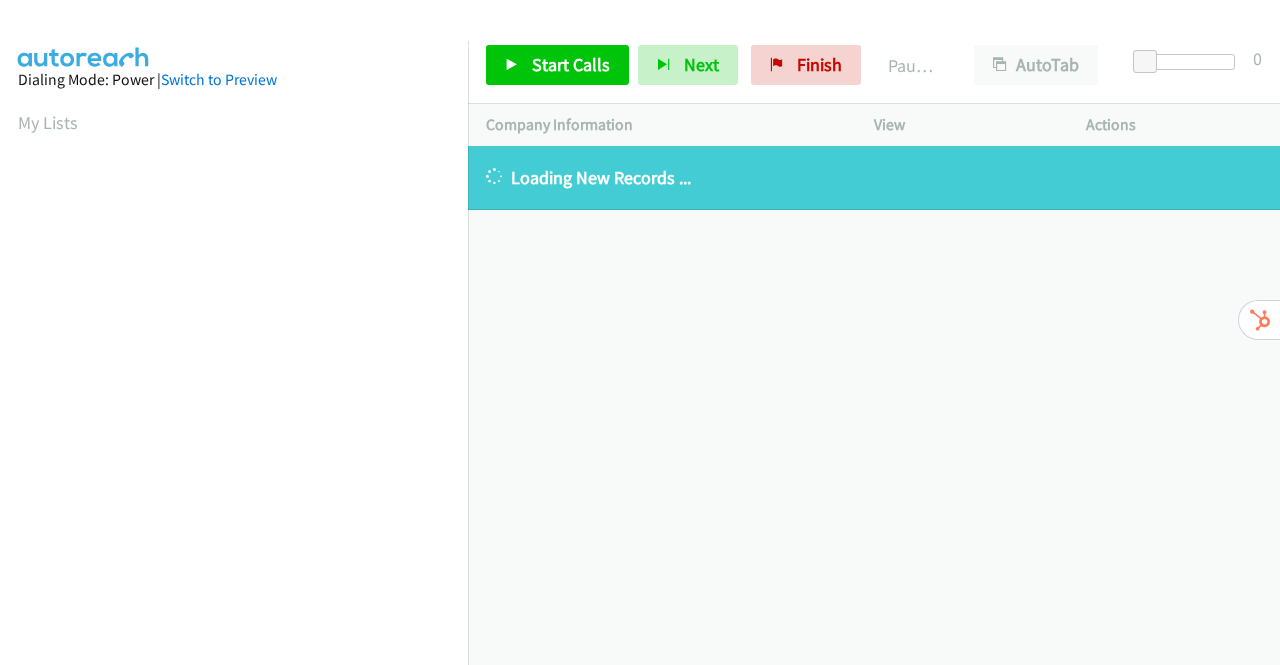 scroll, scrollTop: 0, scrollLeft: 0, axis: both 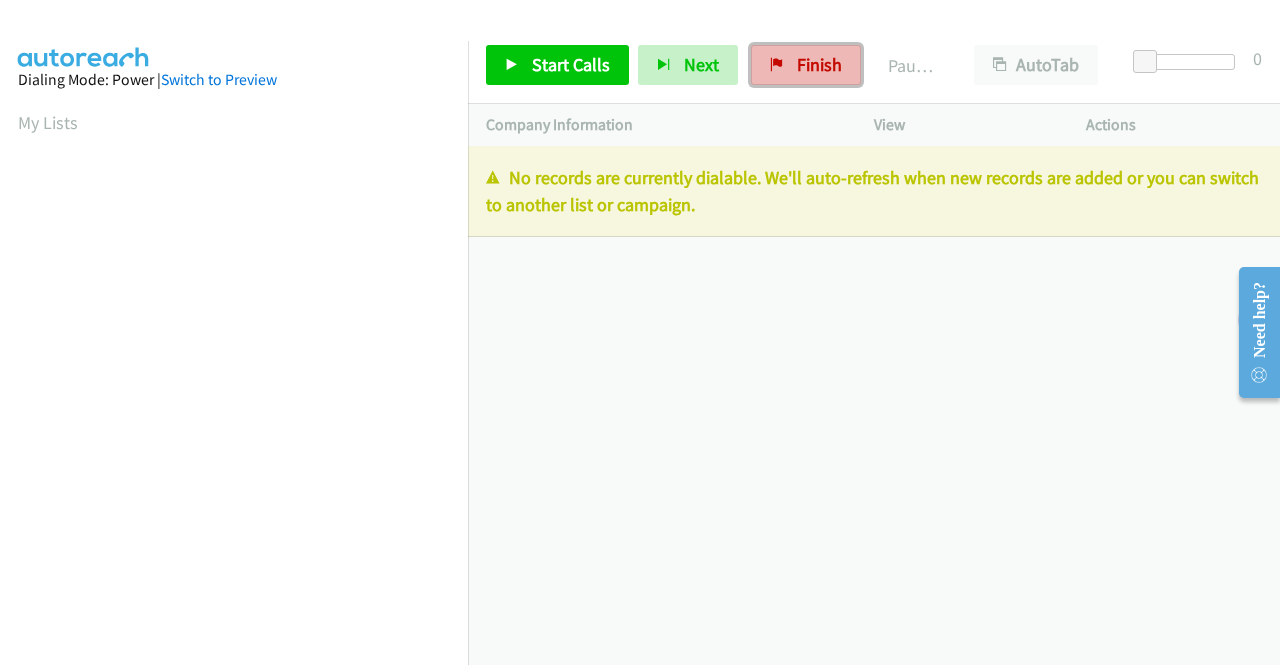click on "Finish" at bounding box center [819, 64] 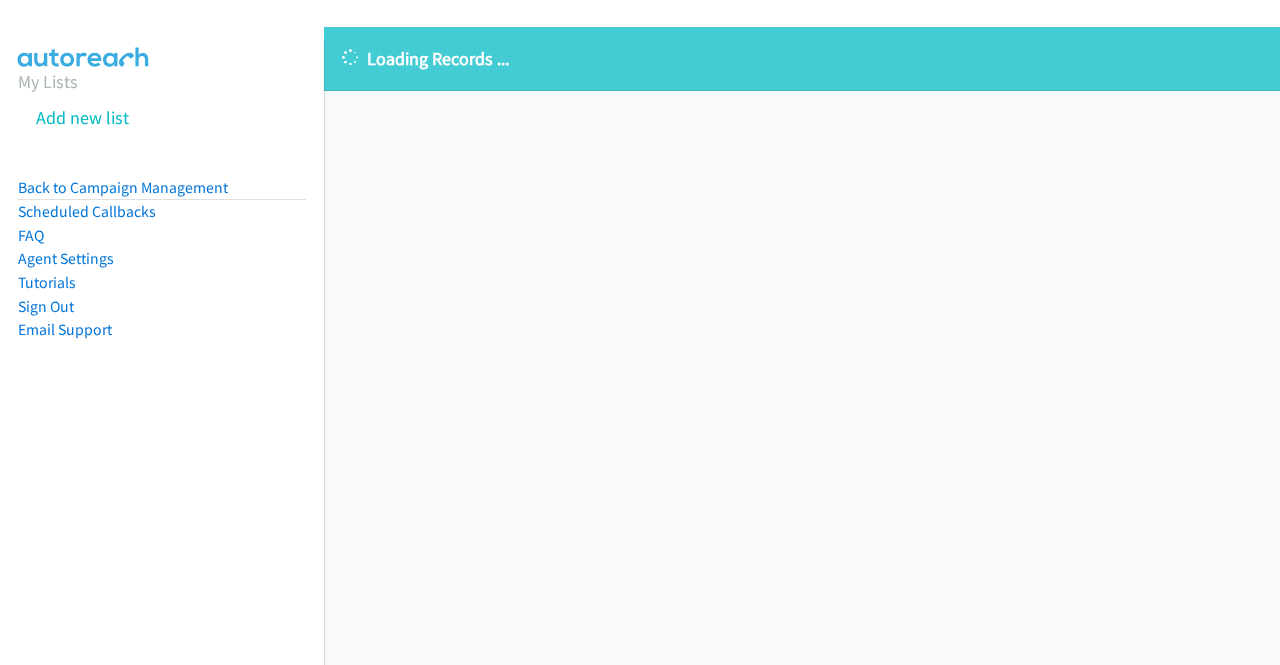 scroll, scrollTop: 0, scrollLeft: 0, axis: both 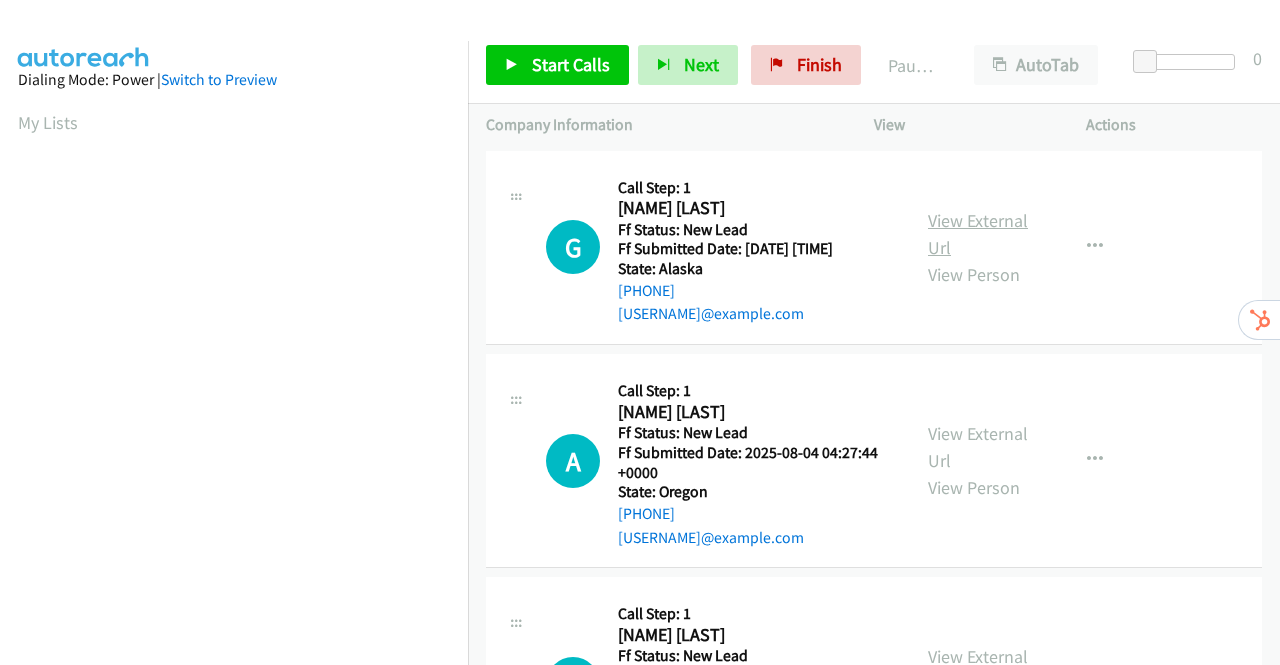 click on "View External Url" at bounding box center [978, 234] 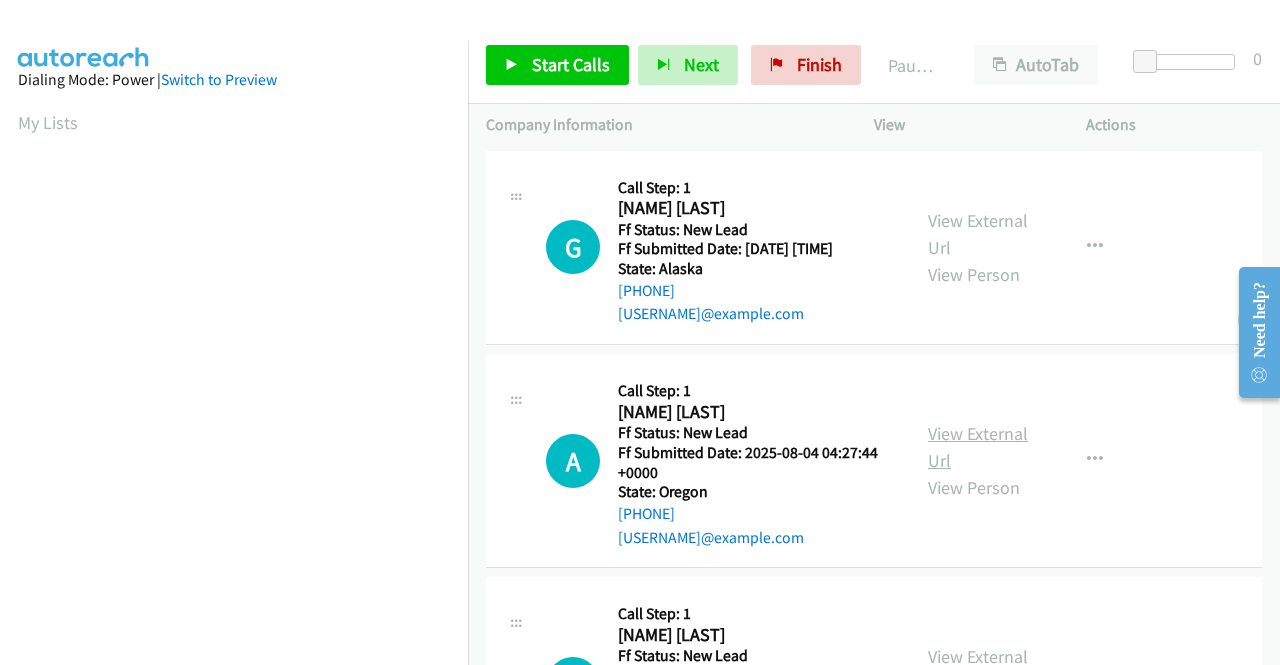 click on "View External Url" at bounding box center (978, 447) 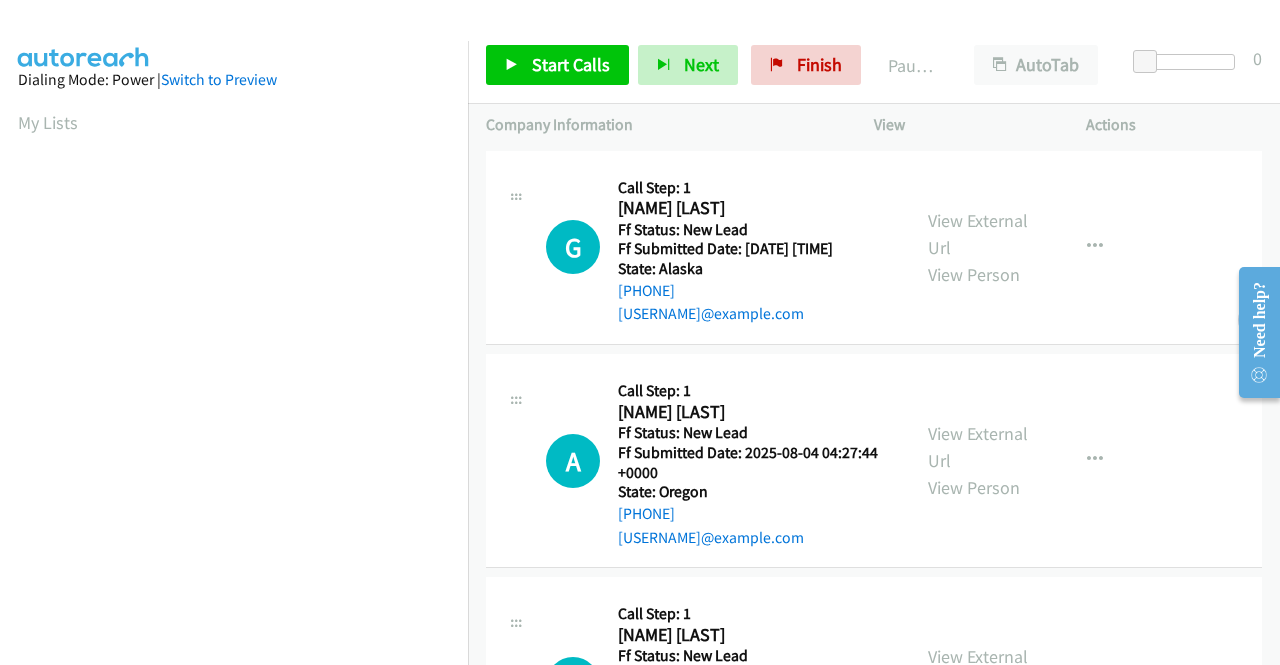 scroll, scrollTop: 200, scrollLeft: 0, axis: vertical 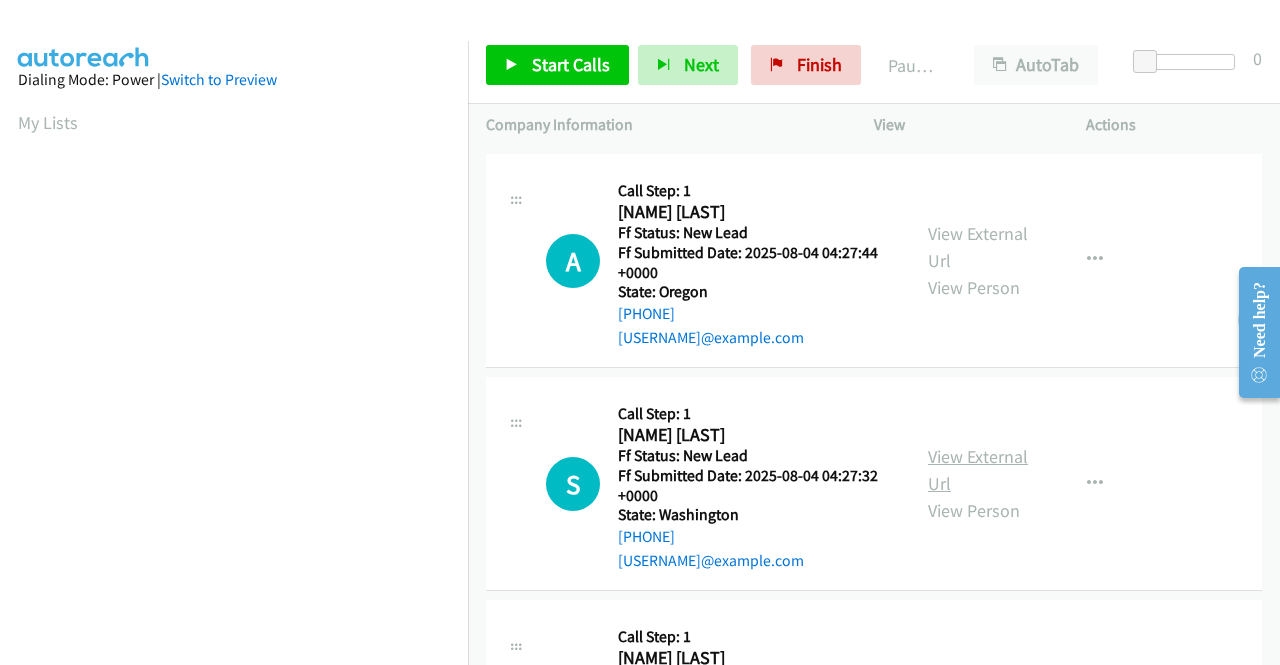 click on "View External Url" at bounding box center [978, 470] 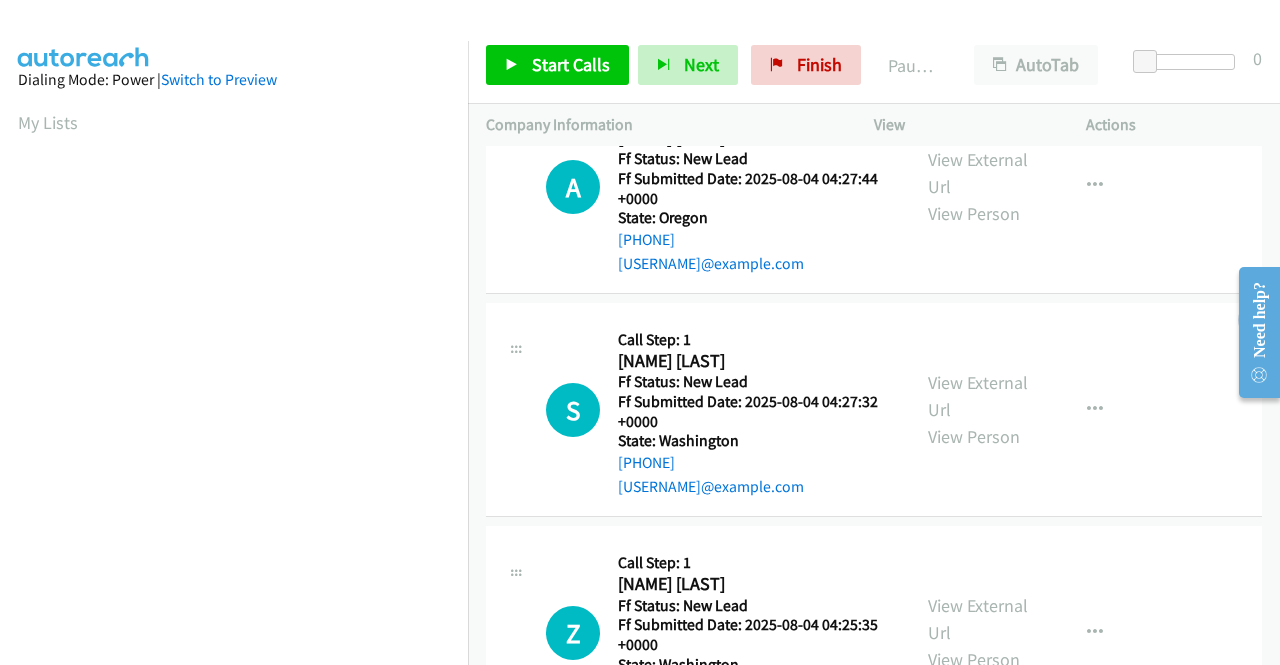 scroll, scrollTop: 500, scrollLeft: 0, axis: vertical 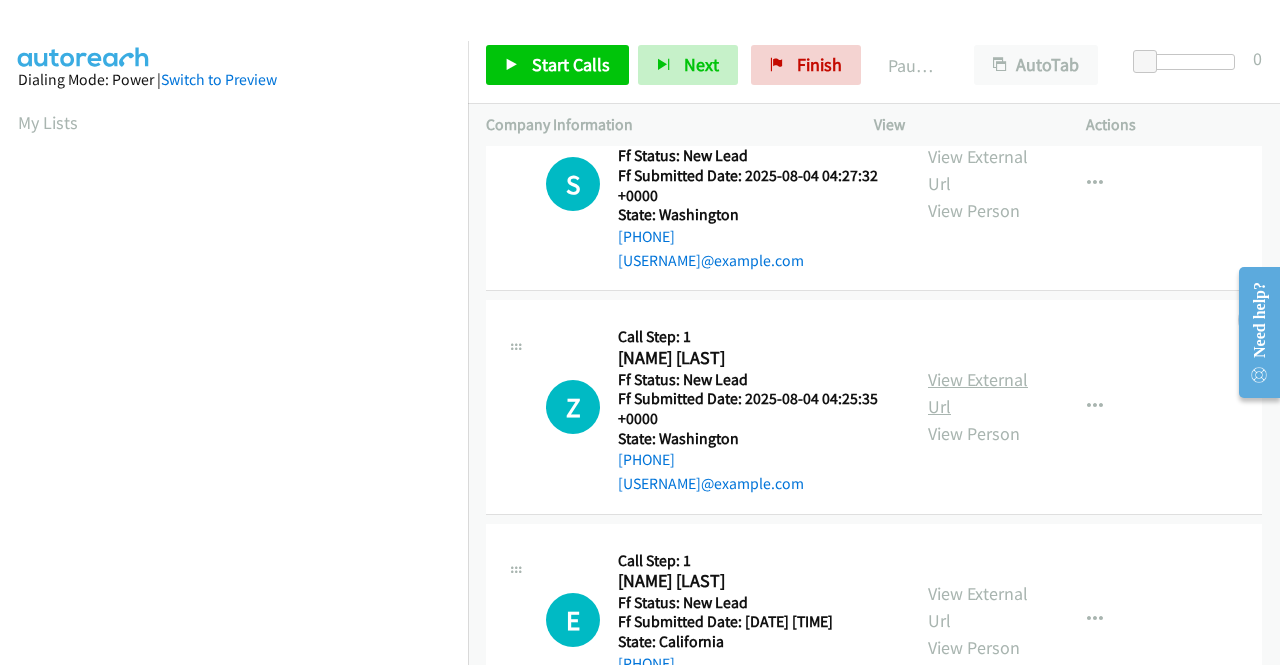 click on "View External Url" at bounding box center [978, 393] 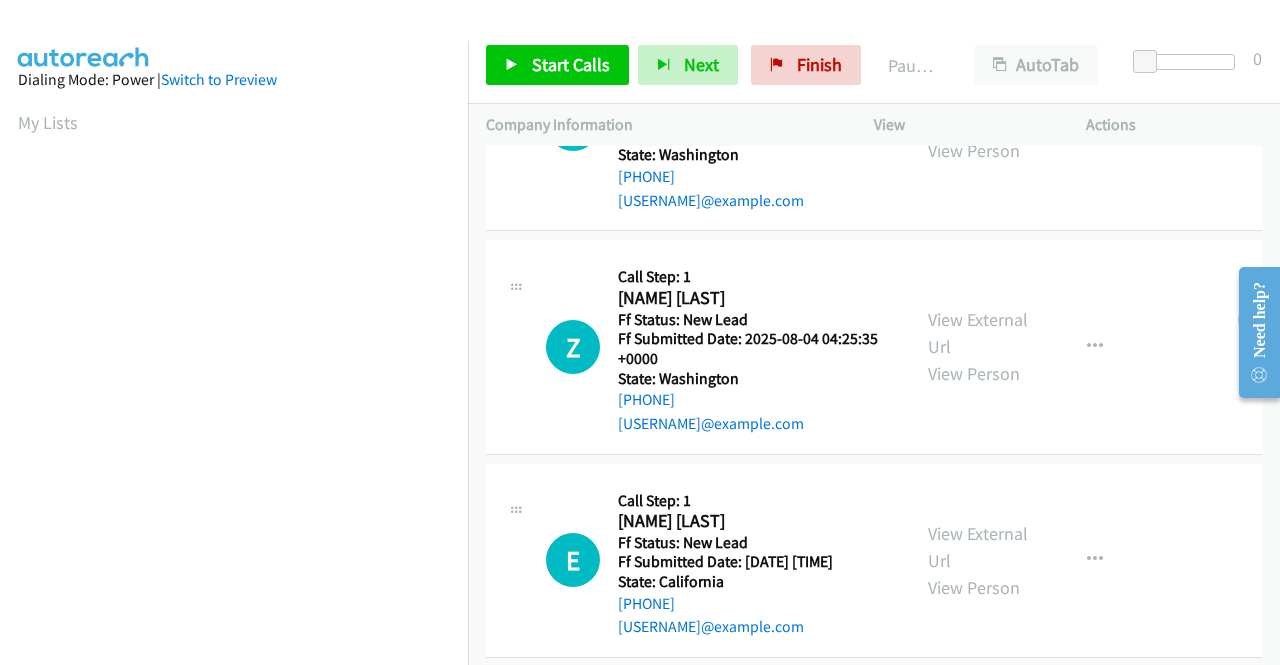 scroll, scrollTop: 600, scrollLeft: 0, axis: vertical 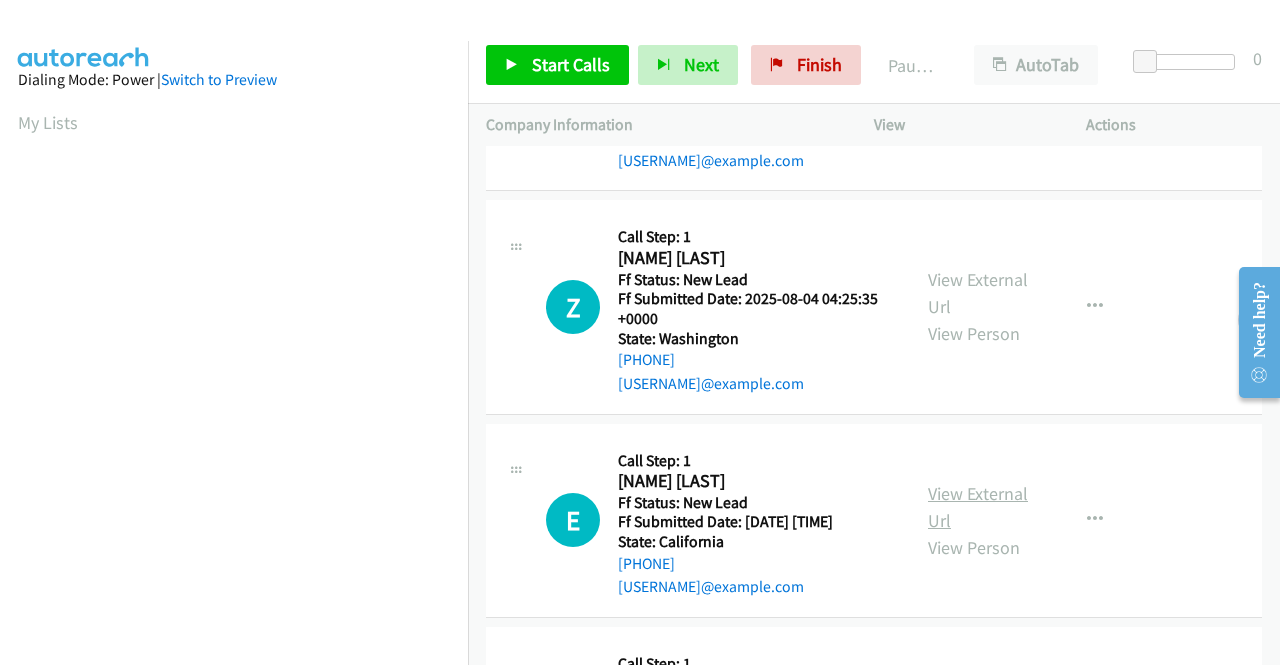 click on "View External Url" at bounding box center (978, 507) 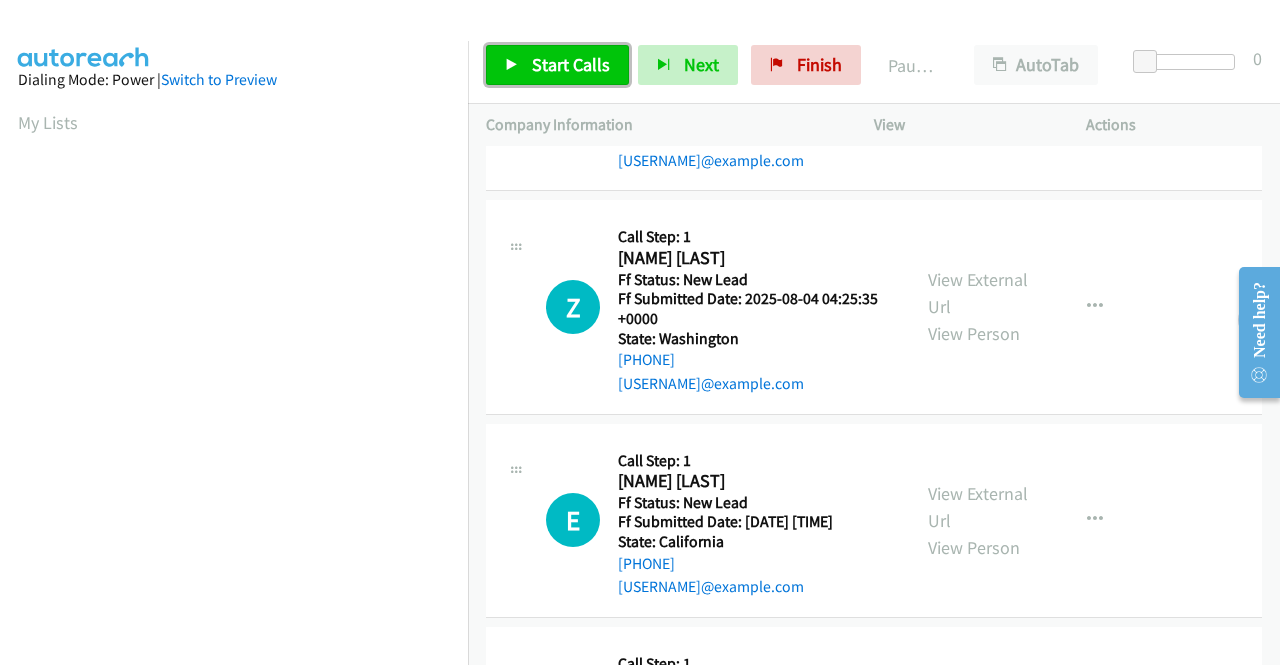 click on "Start Calls" at bounding box center [571, 64] 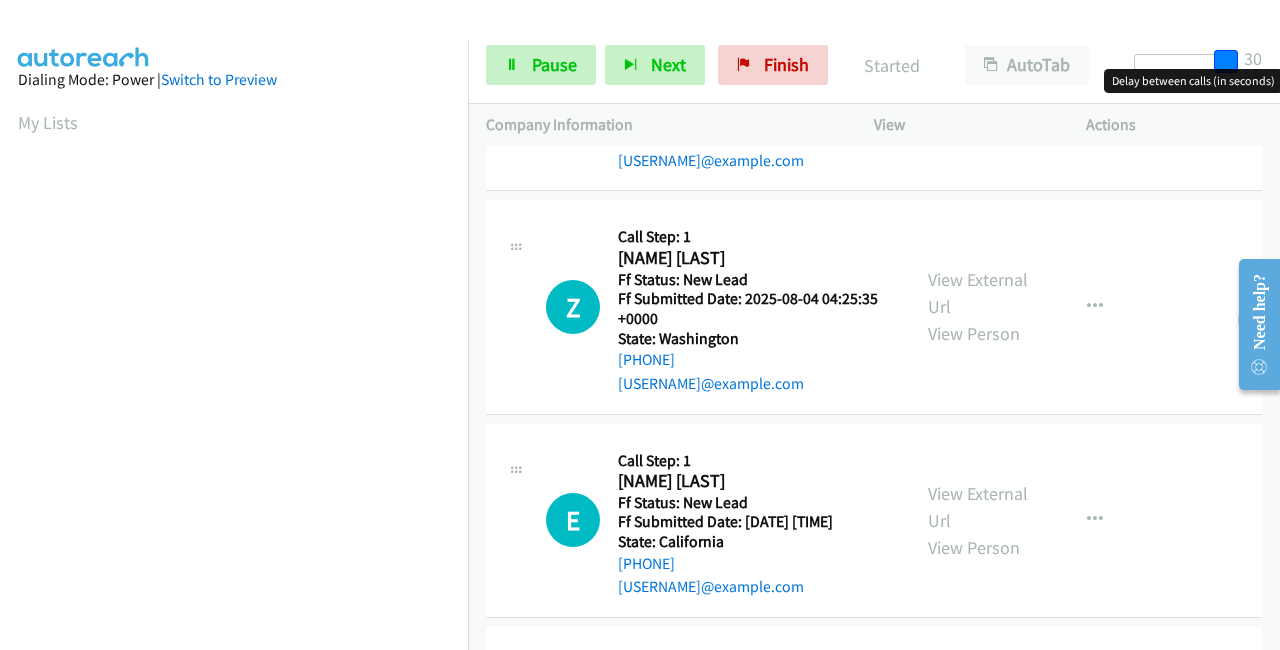 drag, startPoint x: 1152, startPoint y: 61, endPoint x: 1256, endPoint y: 54, distance: 104.23531 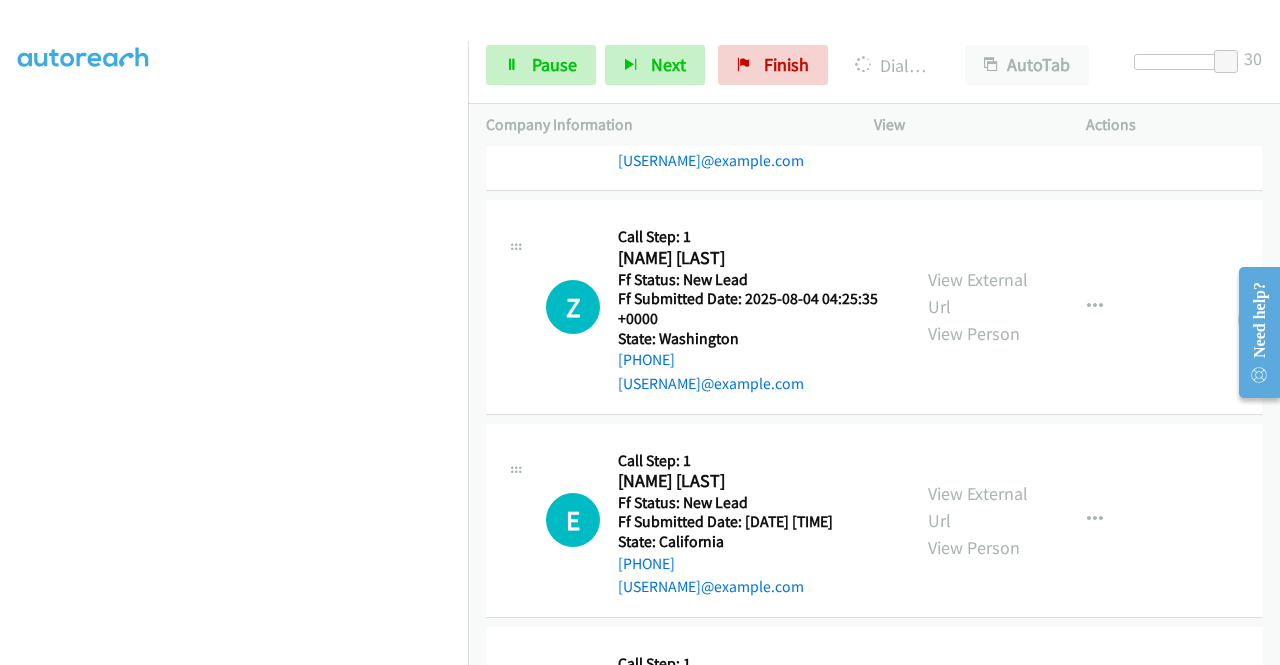 scroll, scrollTop: 456, scrollLeft: 0, axis: vertical 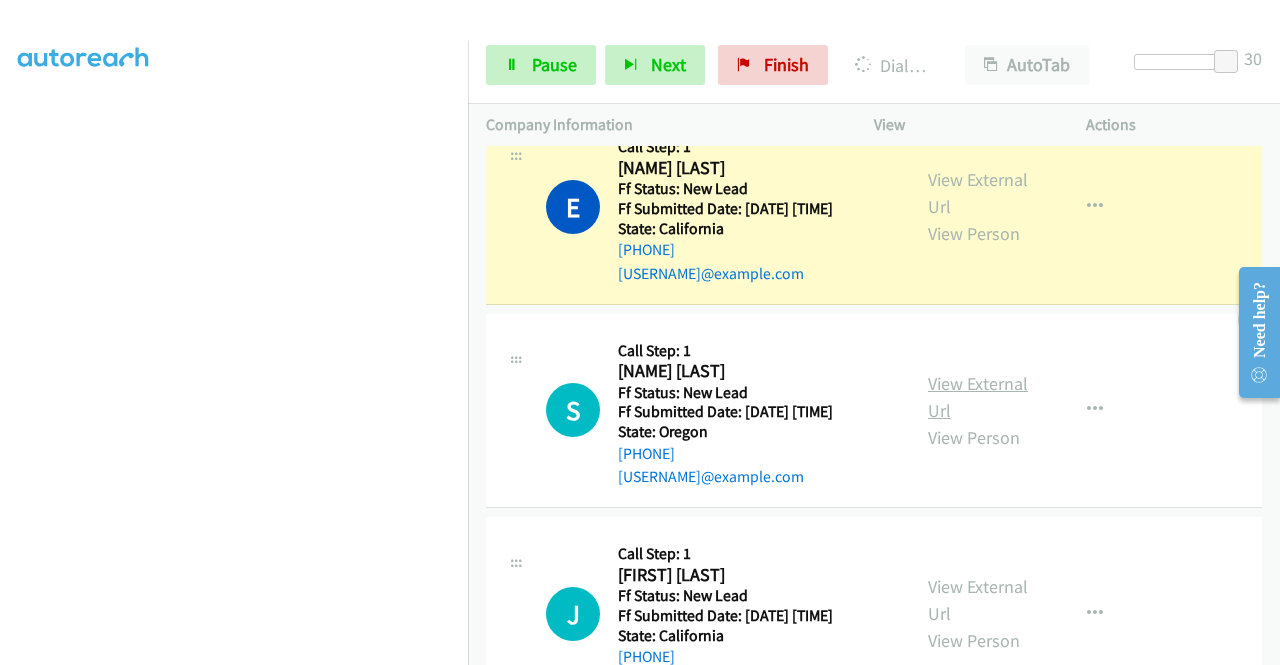 click on "View External Url" at bounding box center [978, 397] 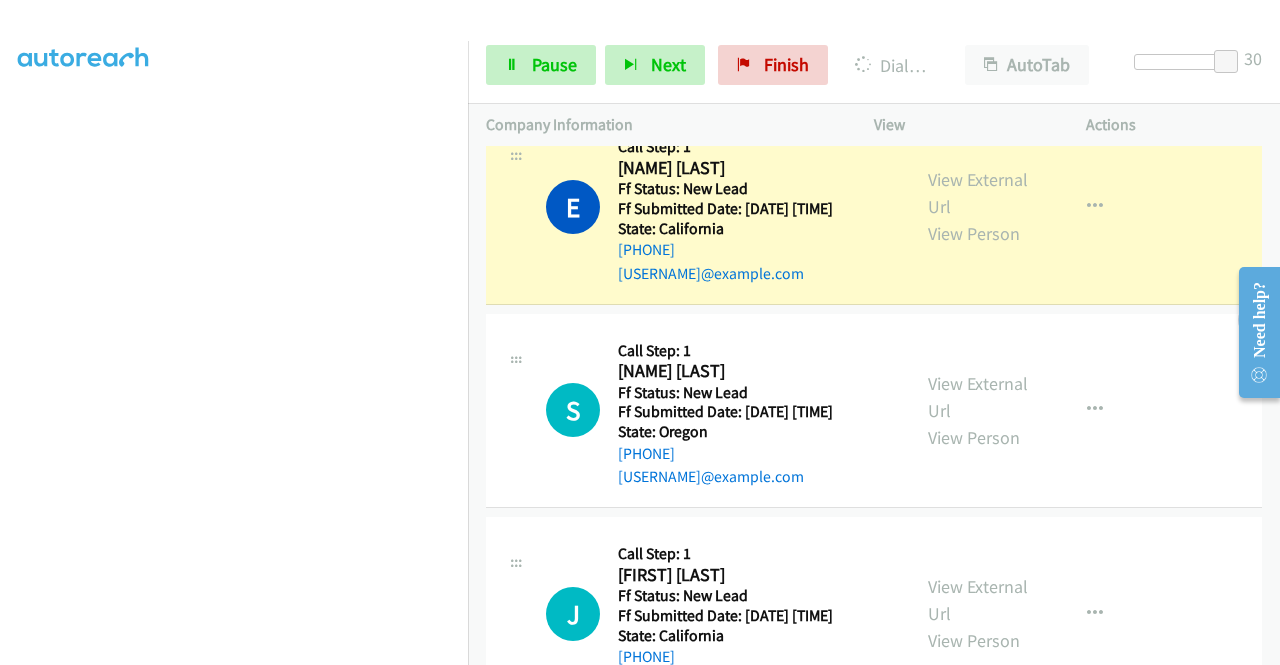 scroll, scrollTop: 1284, scrollLeft: 0, axis: vertical 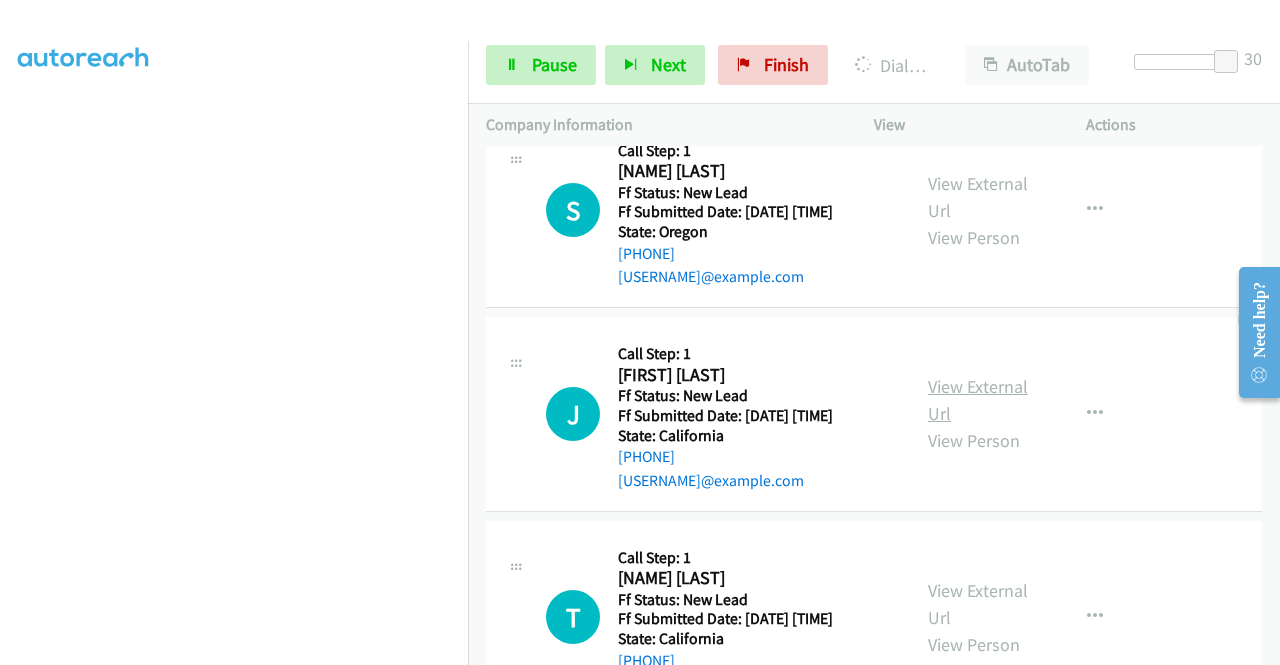 click on "View External Url" at bounding box center [978, 400] 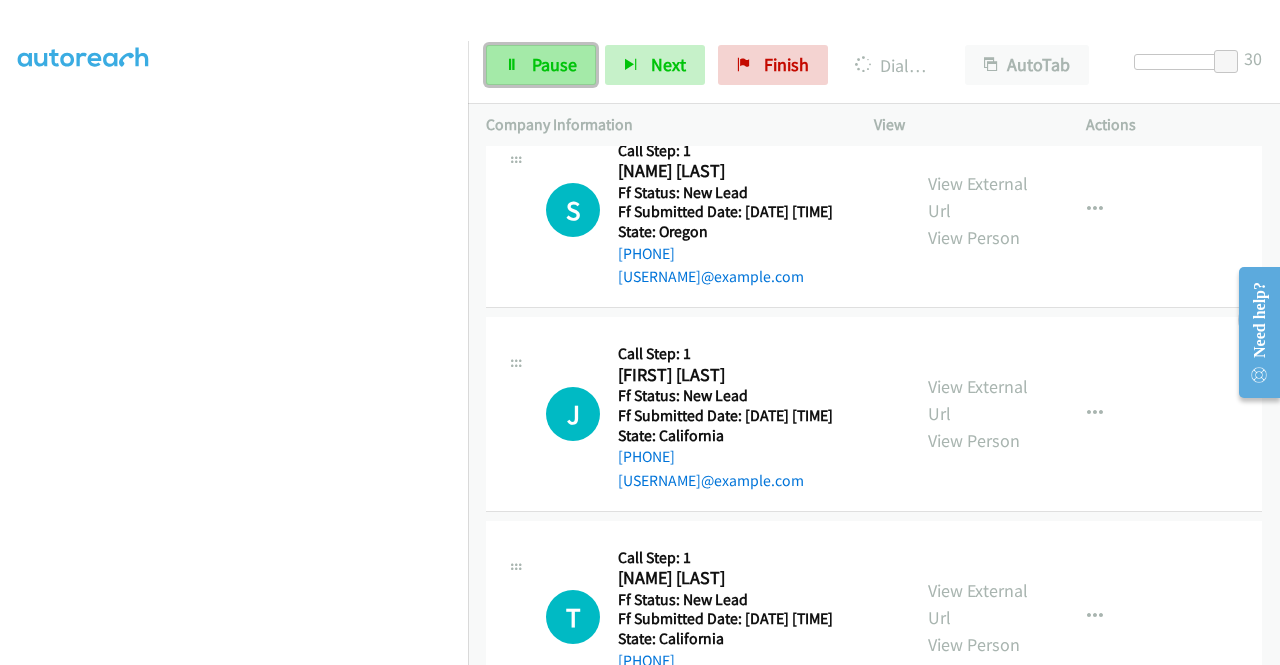 click on "Pause" at bounding box center (554, 64) 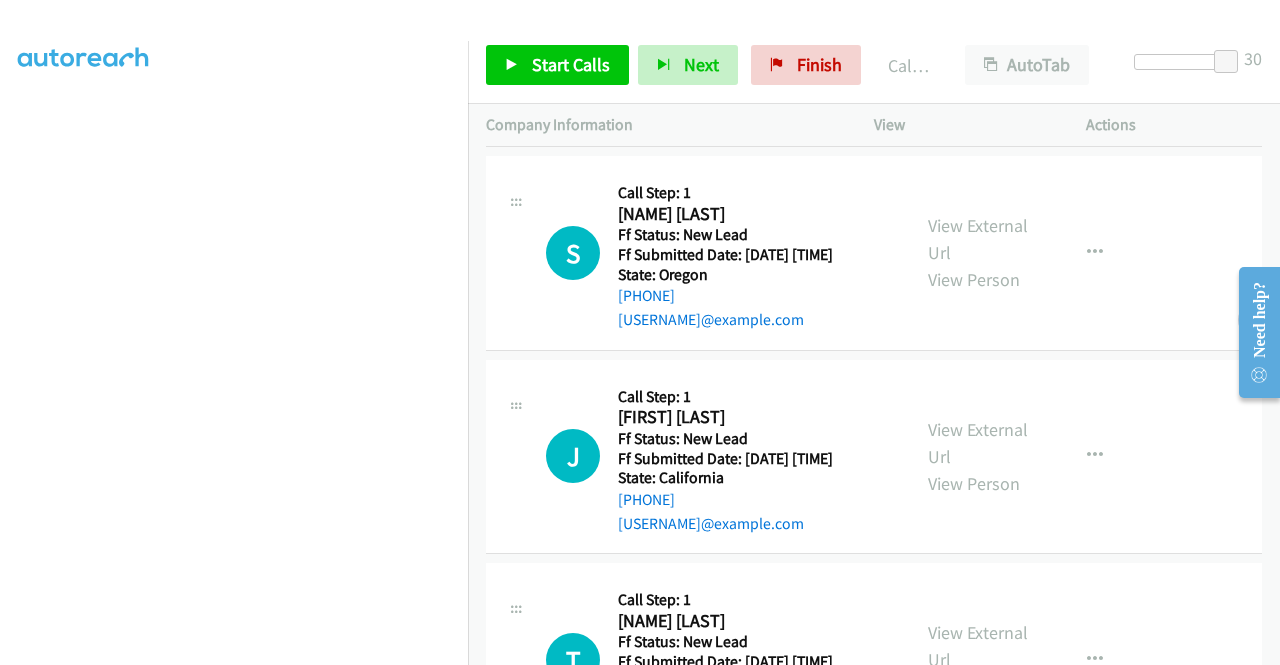 scroll, scrollTop: 1326, scrollLeft: 0, axis: vertical 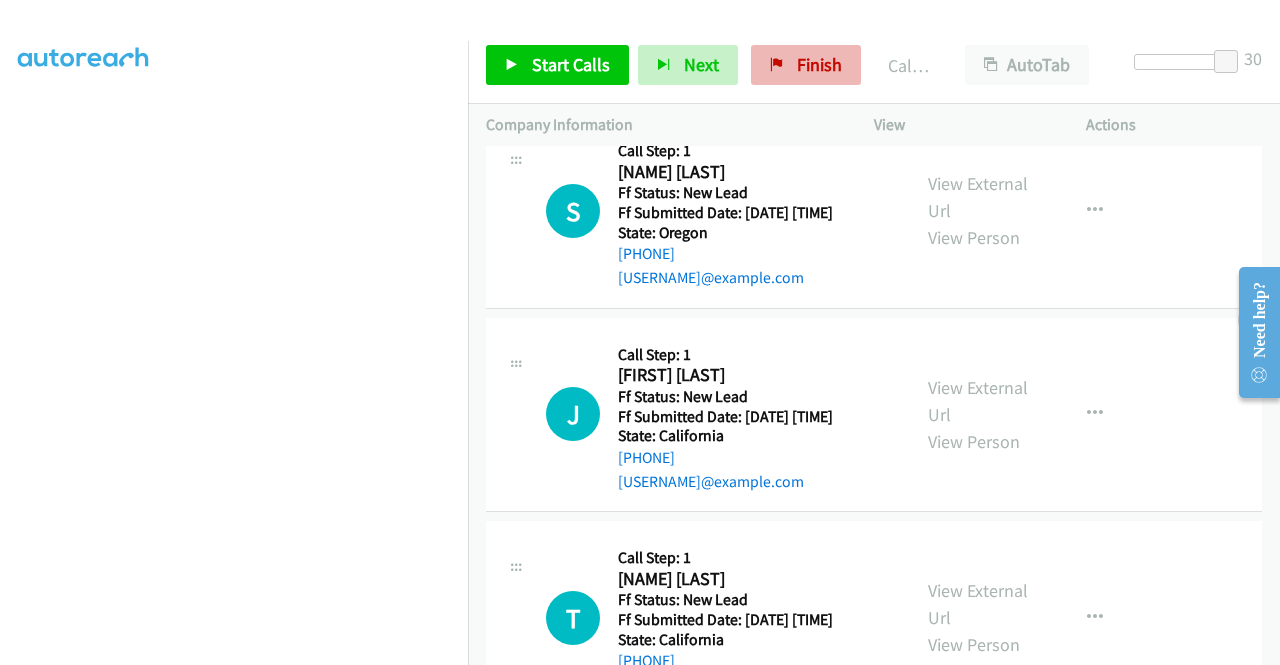 click on "Start Calls
Pause
Next
Finish
Call Completed
AutoTab
AutoTab
30" at bounding box center (874, 65) 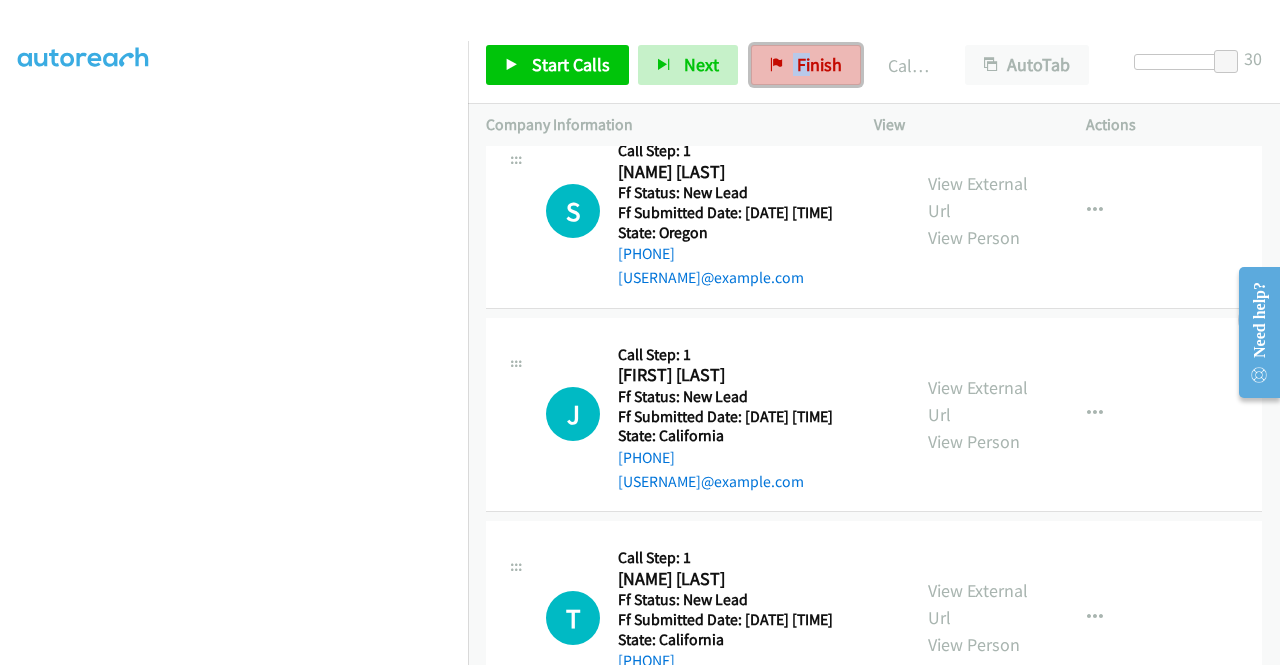 click on "Finish" at bounding box center [819, 64] 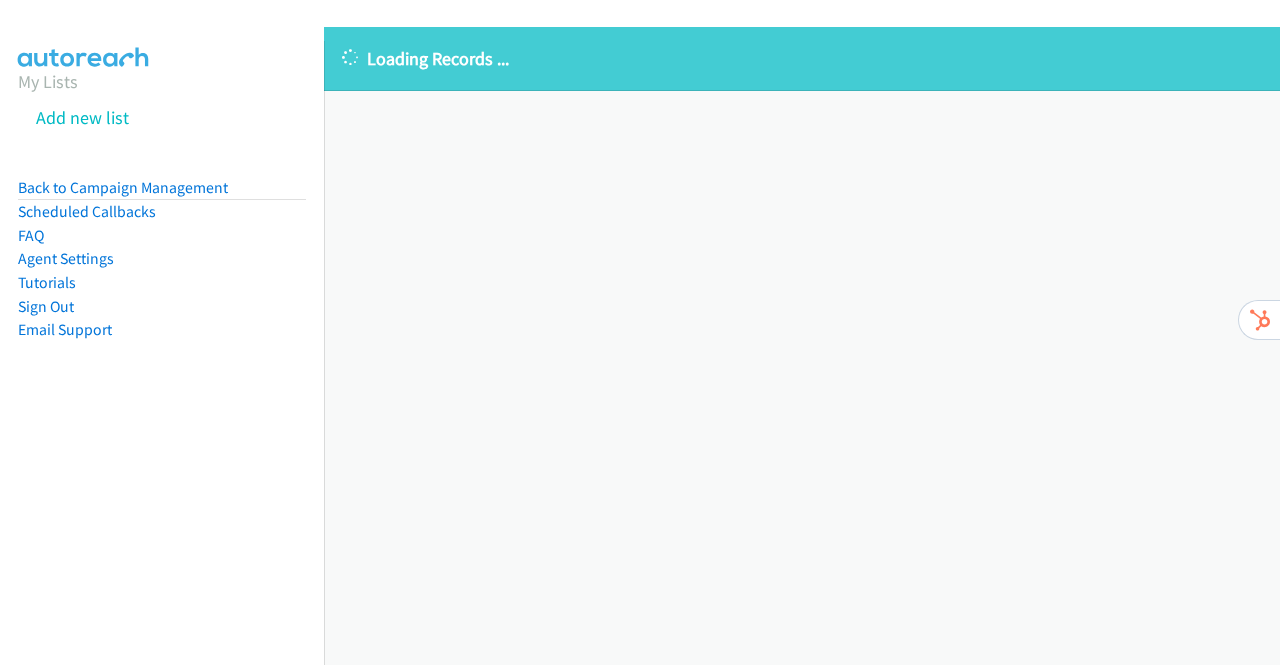 scroll, scrollTop: 0, scrollLeft: 0, axis: both 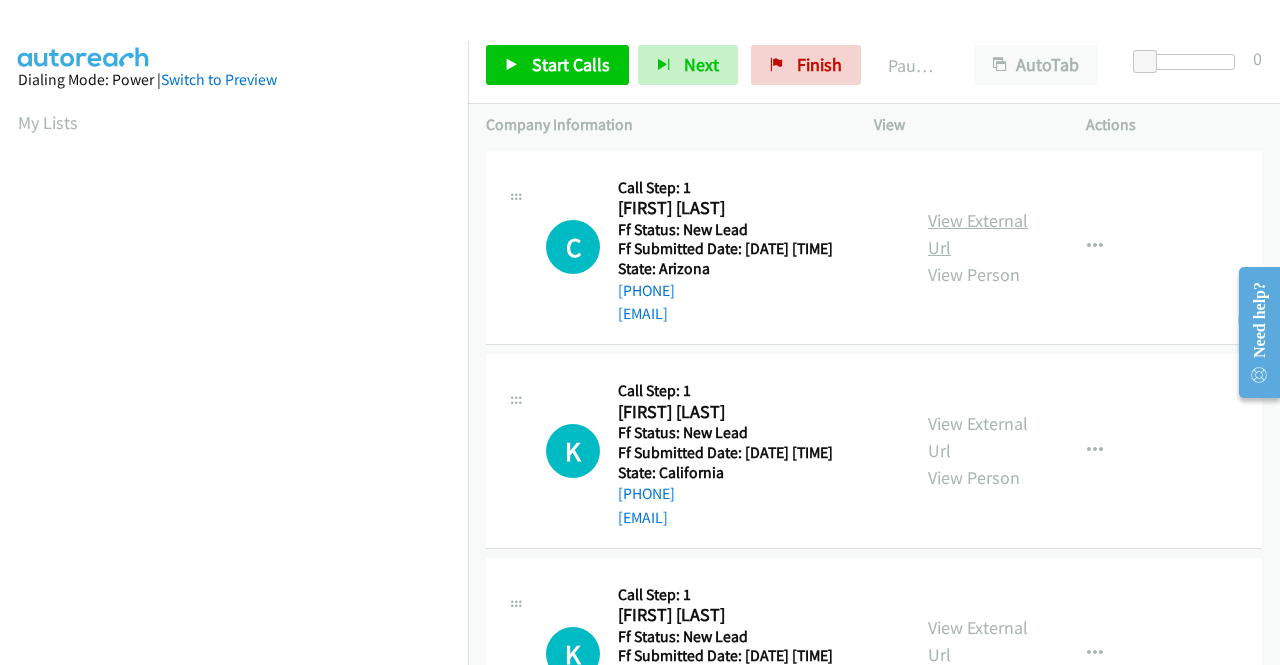click on "View External Url" at bounding box center (978, 234) 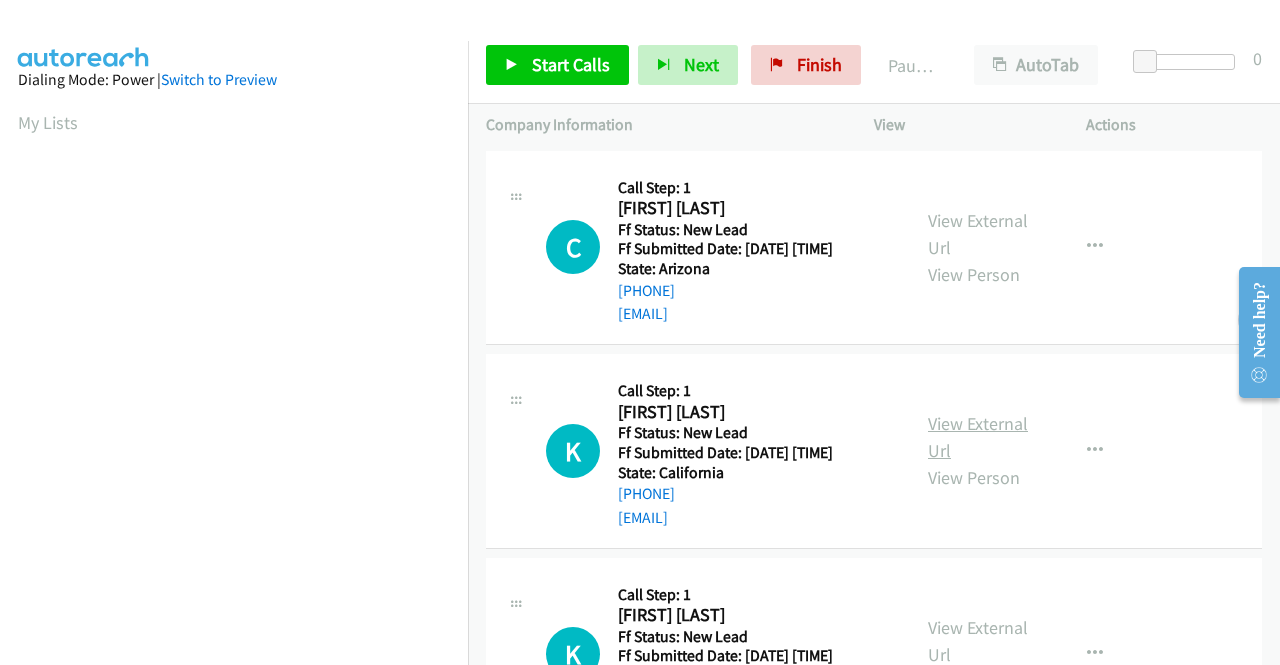 click on "View External Url" at bounding box center [978, 437] 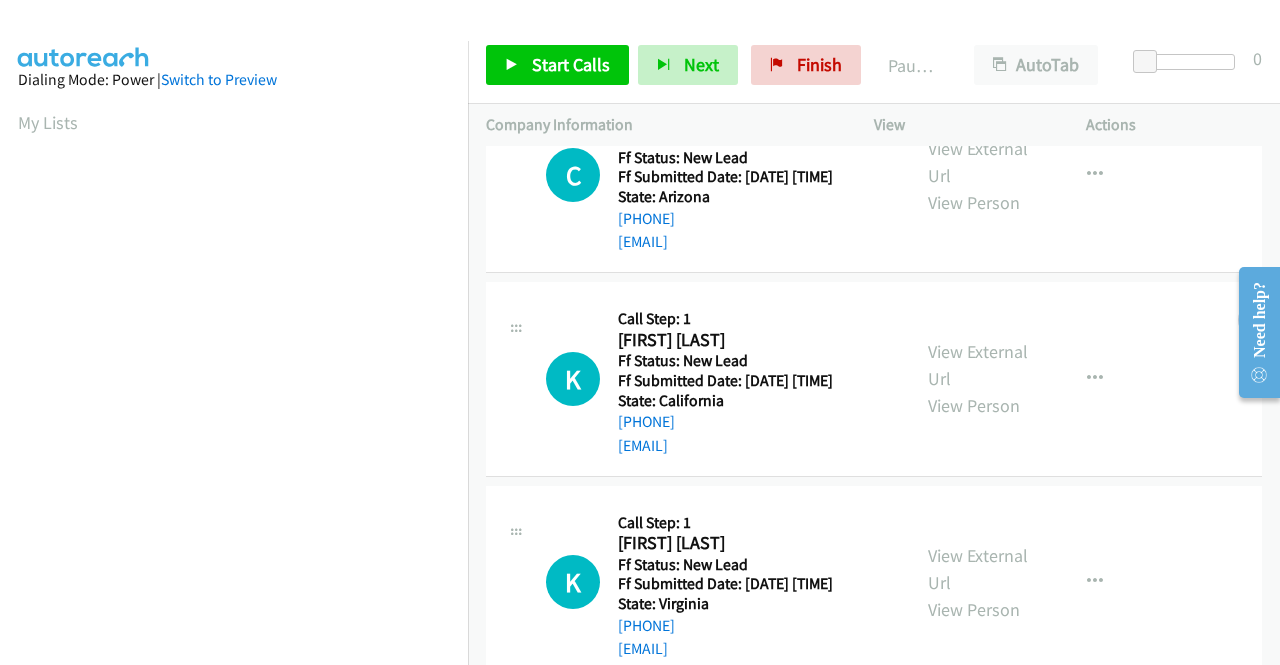 scroll, scrollTop: 100, scrollLeft: 0, axis: vertical 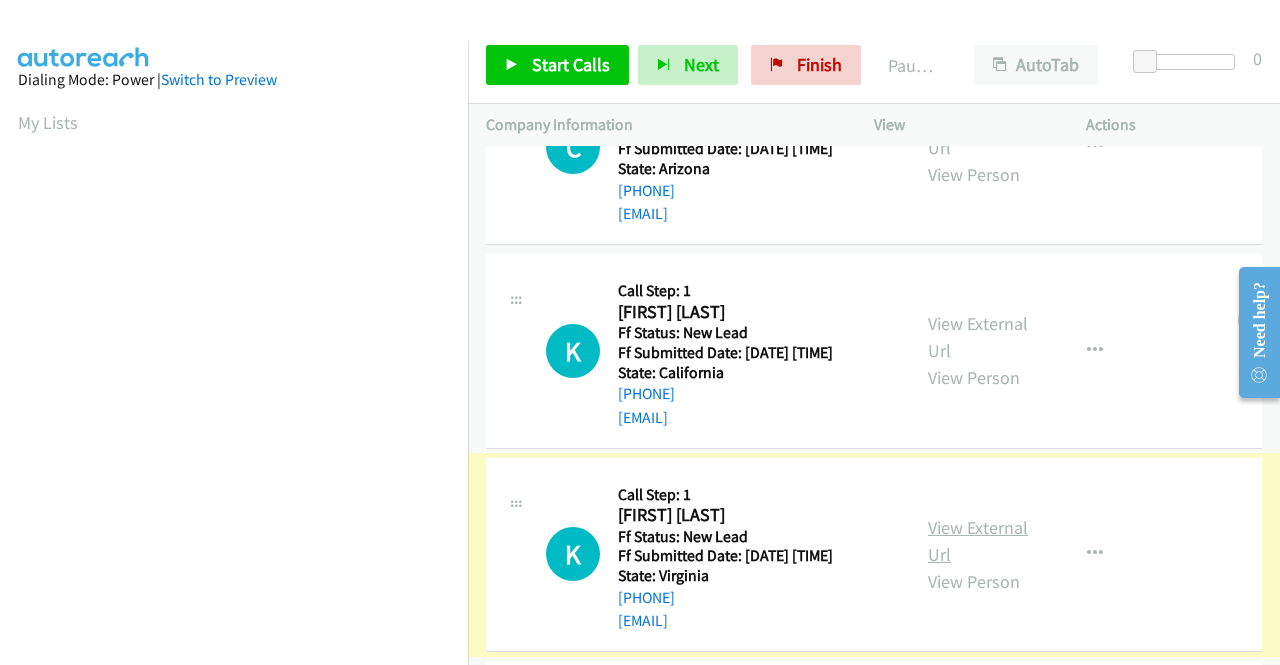 click on "View External Url" at bounding box center [978, 541] 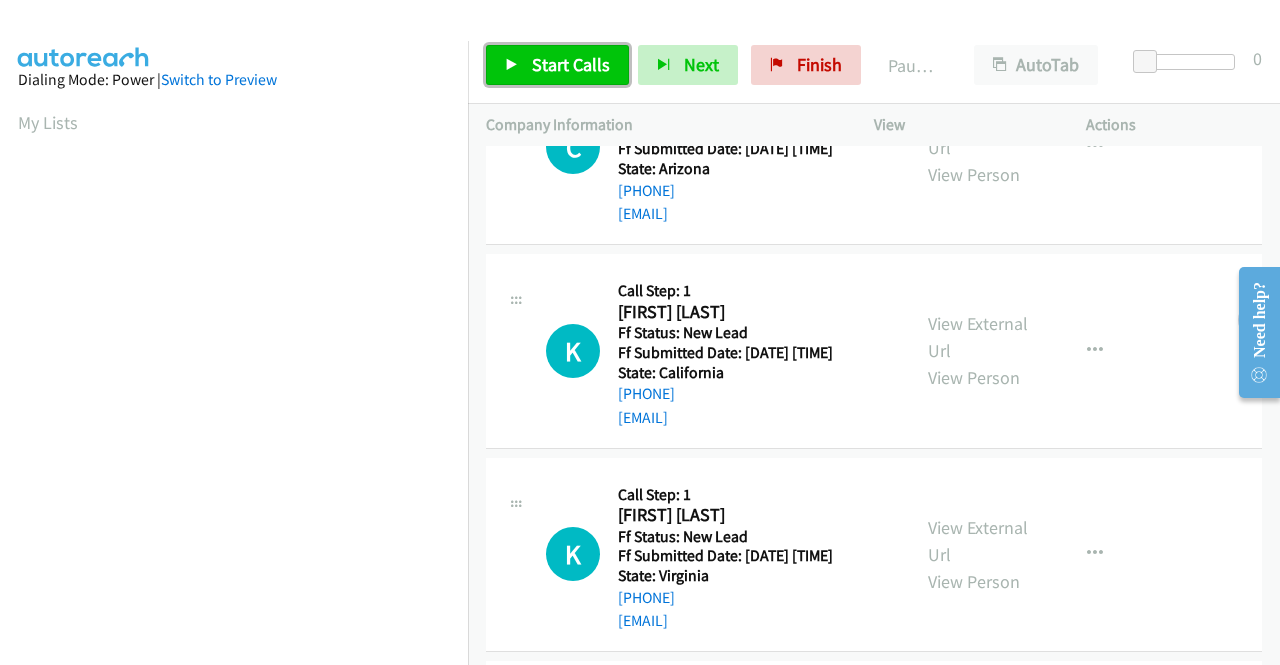 click on "Start Calls" at bounding box center (571, 64) 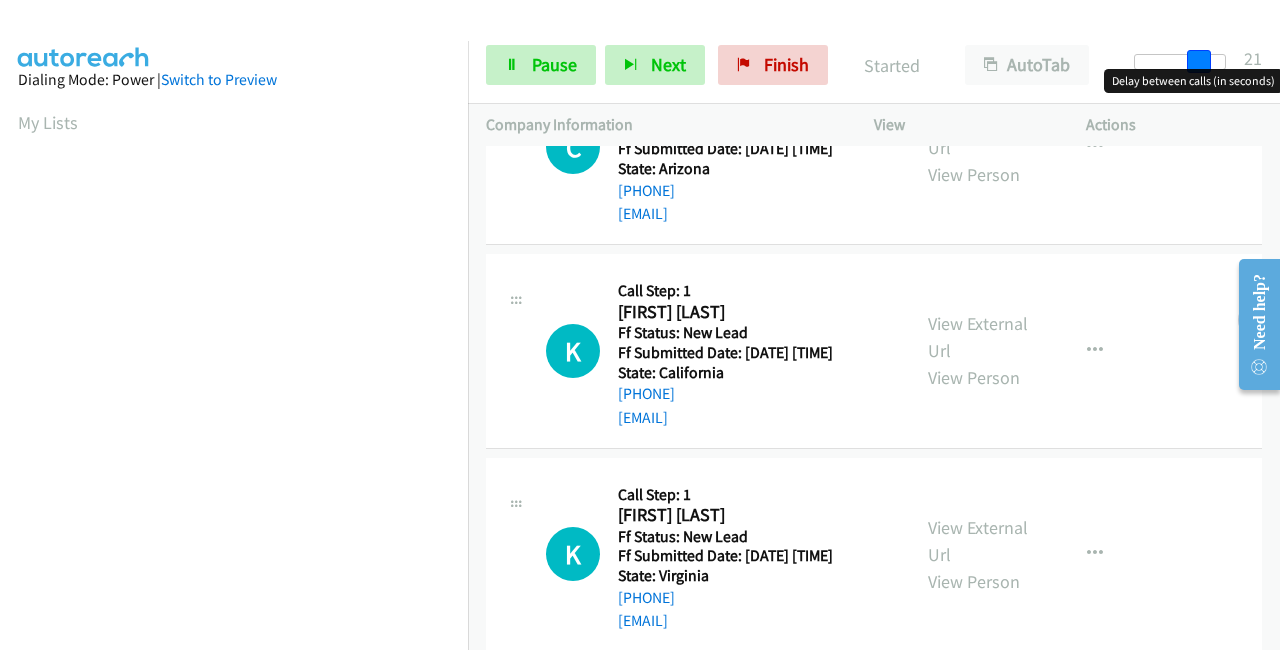 drag, startPoint x: 1147, startPoint y: 57, endPoint x: 1266, endPoint y: 58, distance: 119.0042 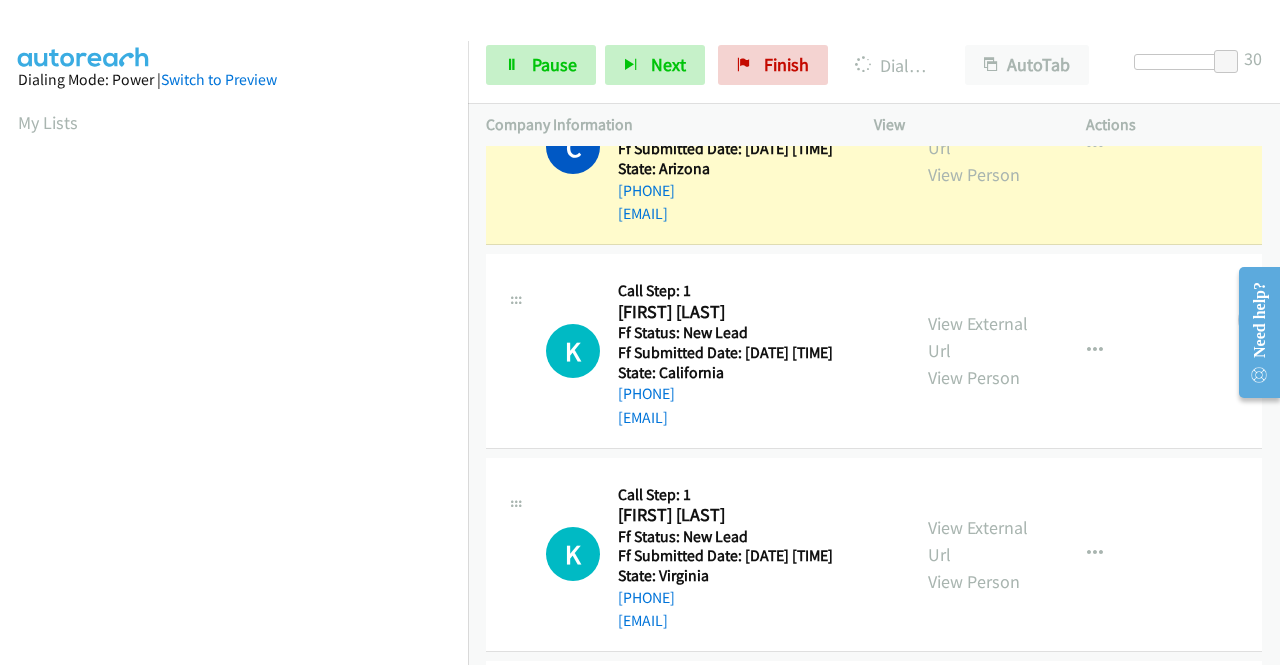 scroll, scrollTop: 456, scrollLeft: 0, axis: vertical 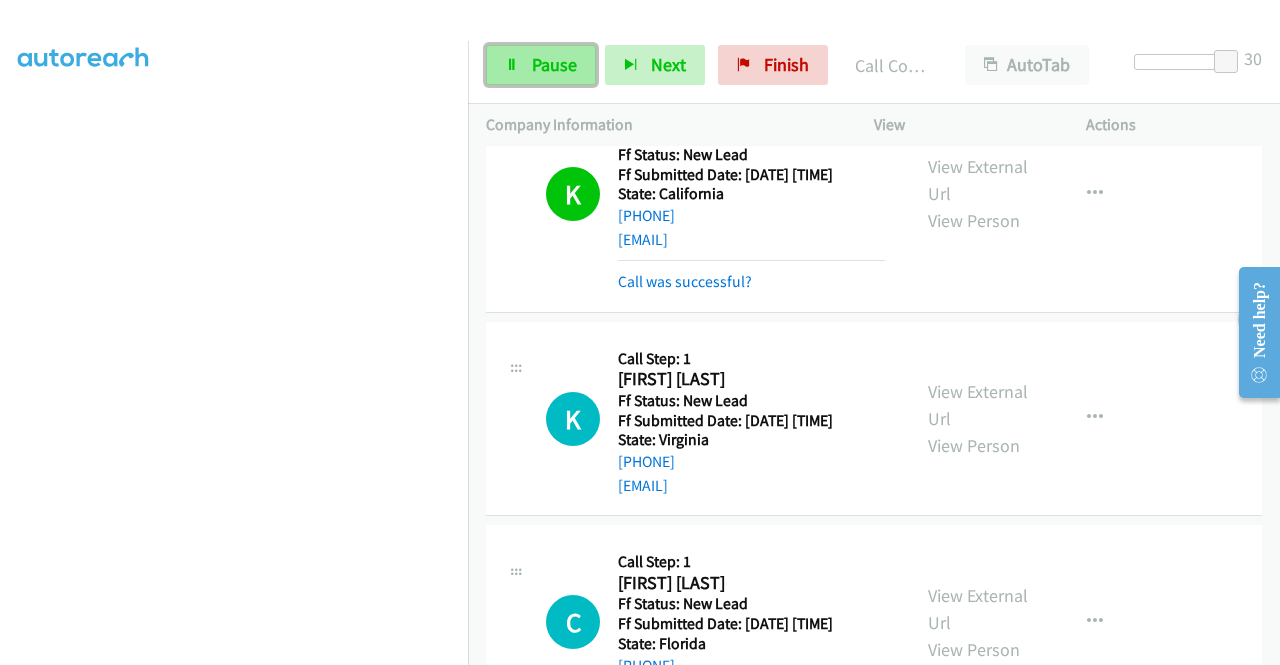 click on "Pause" at bounding box center [554, 64] 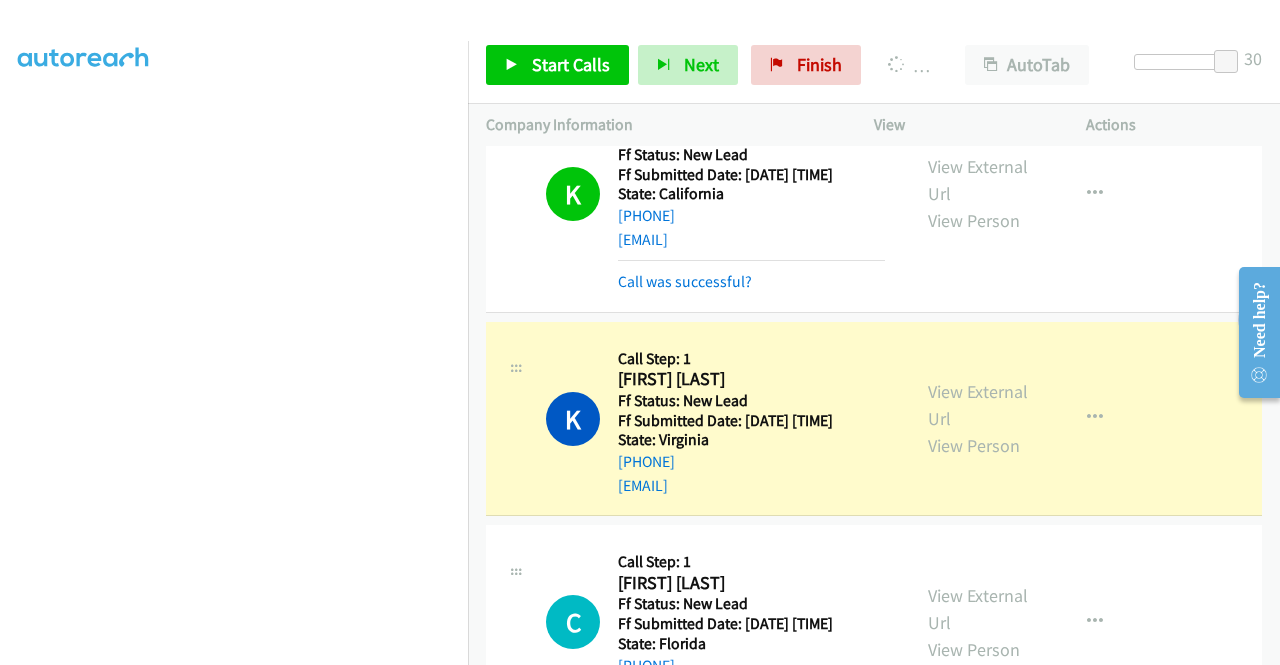 scroll, scrollTop: 456, scrollLeft: 0, axis: vertical 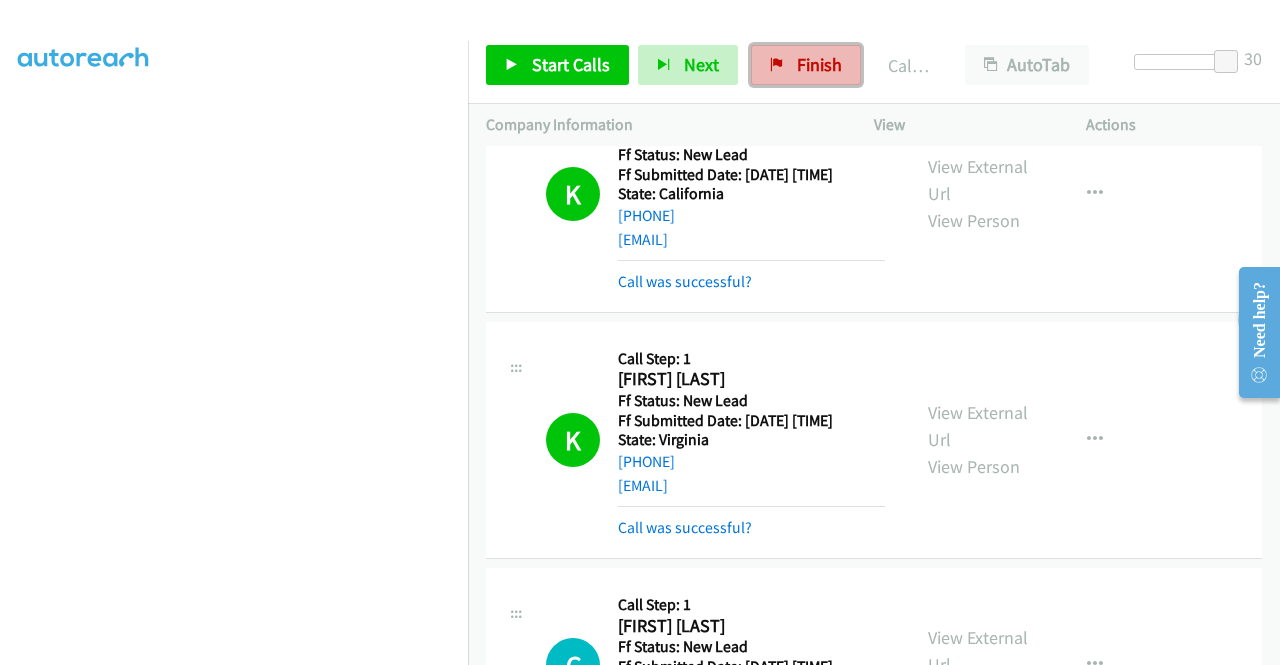 click on "Finish" at bounding box center (819, 64) 